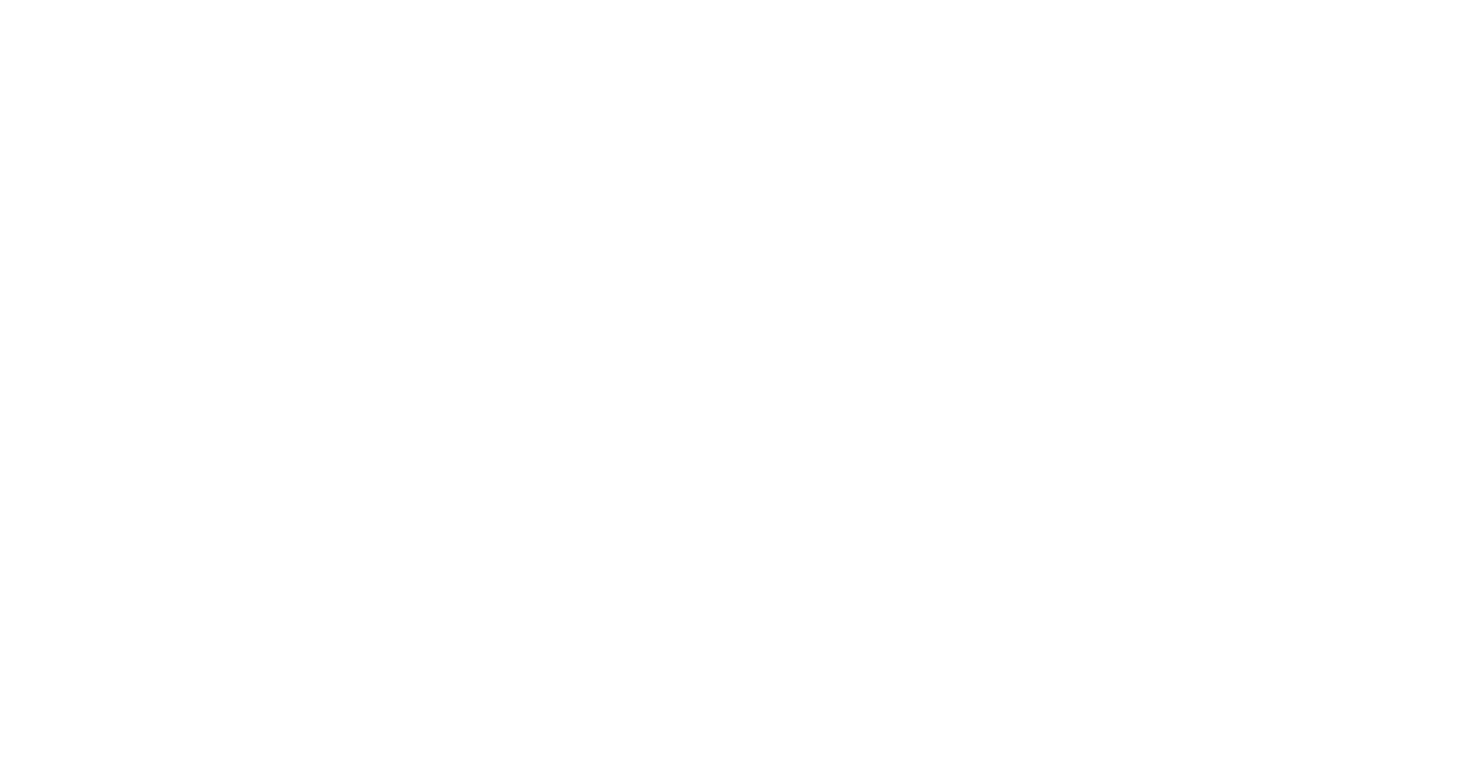 scroll, scrollTop: 0, scrollLeft: 0, axis: both 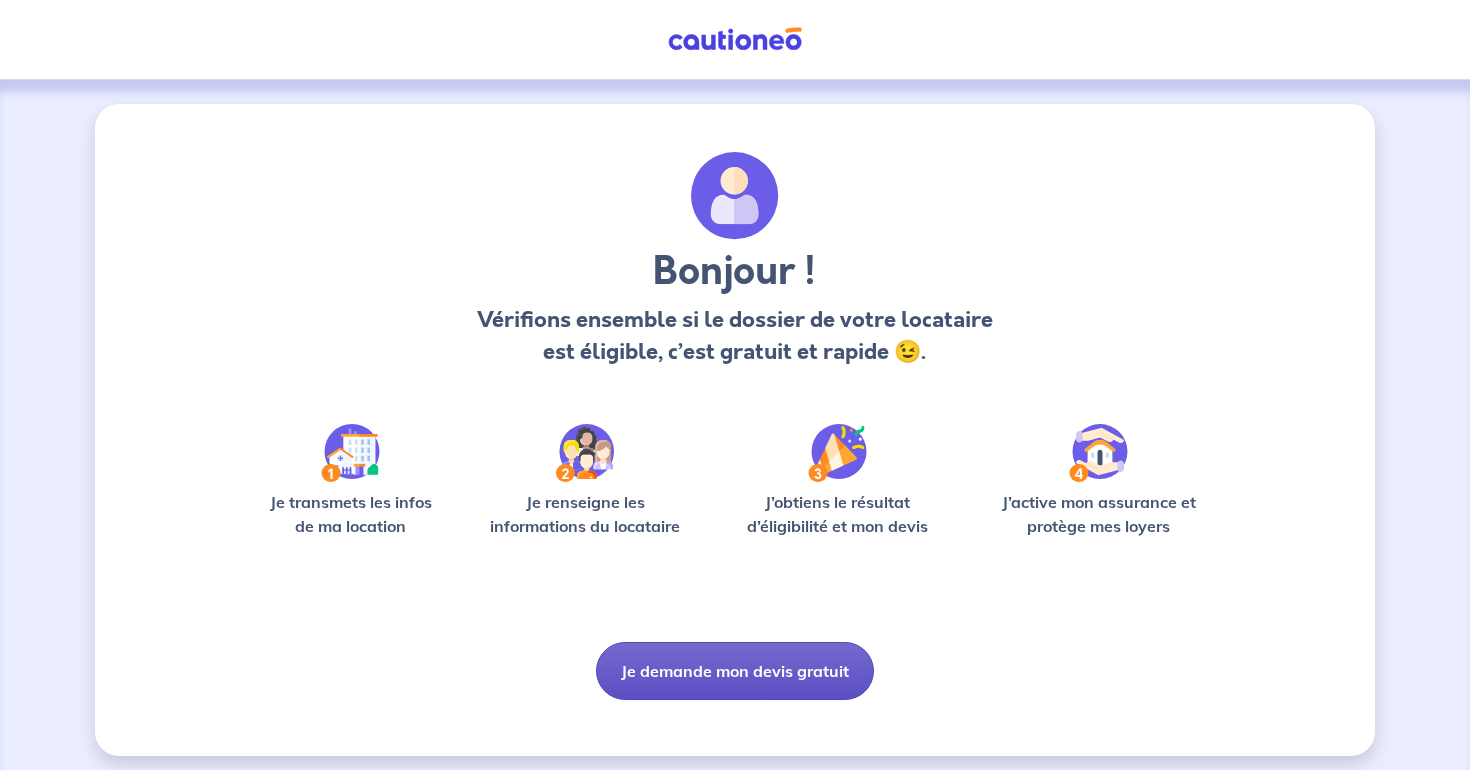 click on "Je demande mon devis gratuit" at bounding box center (735, 671) 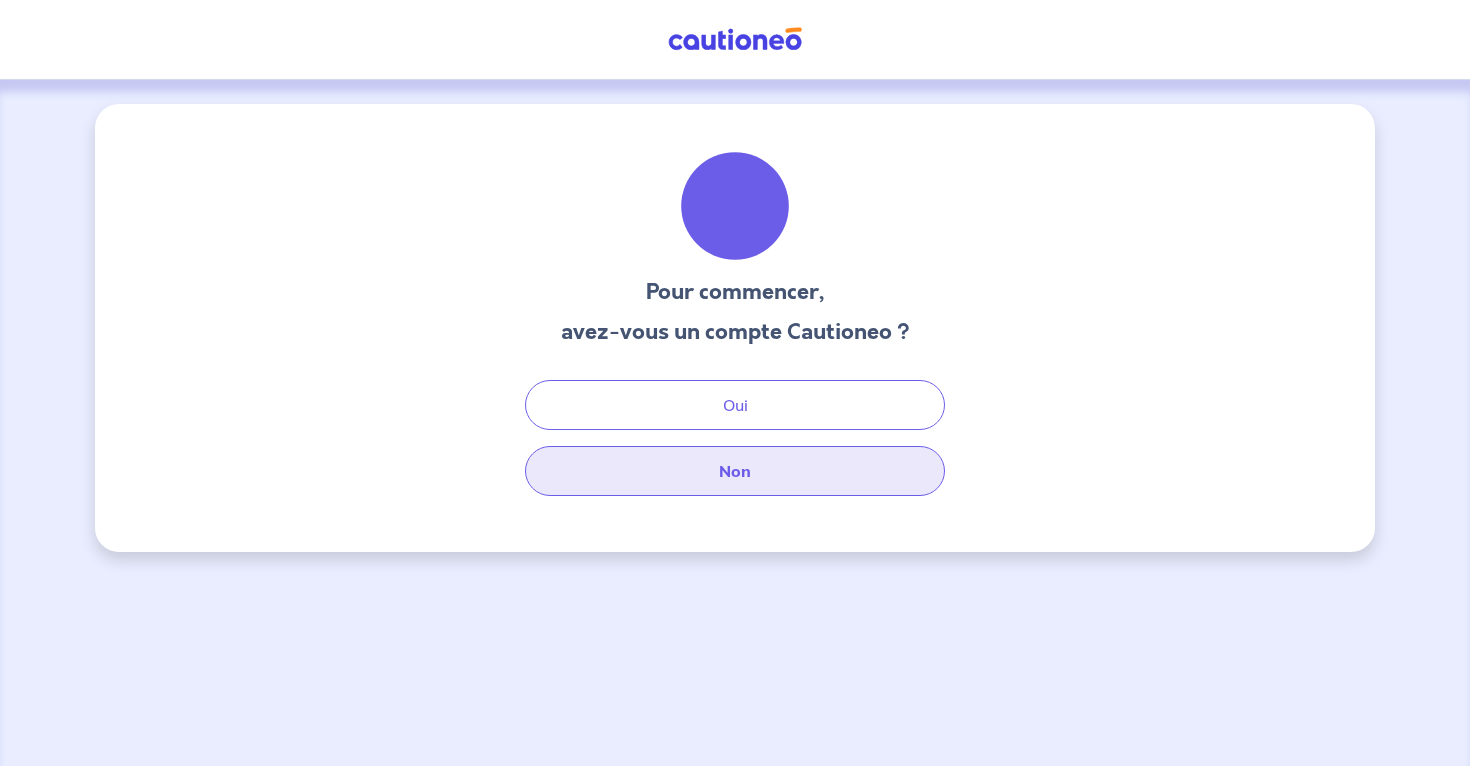 click on "Non" at bounding box center [735, 471] 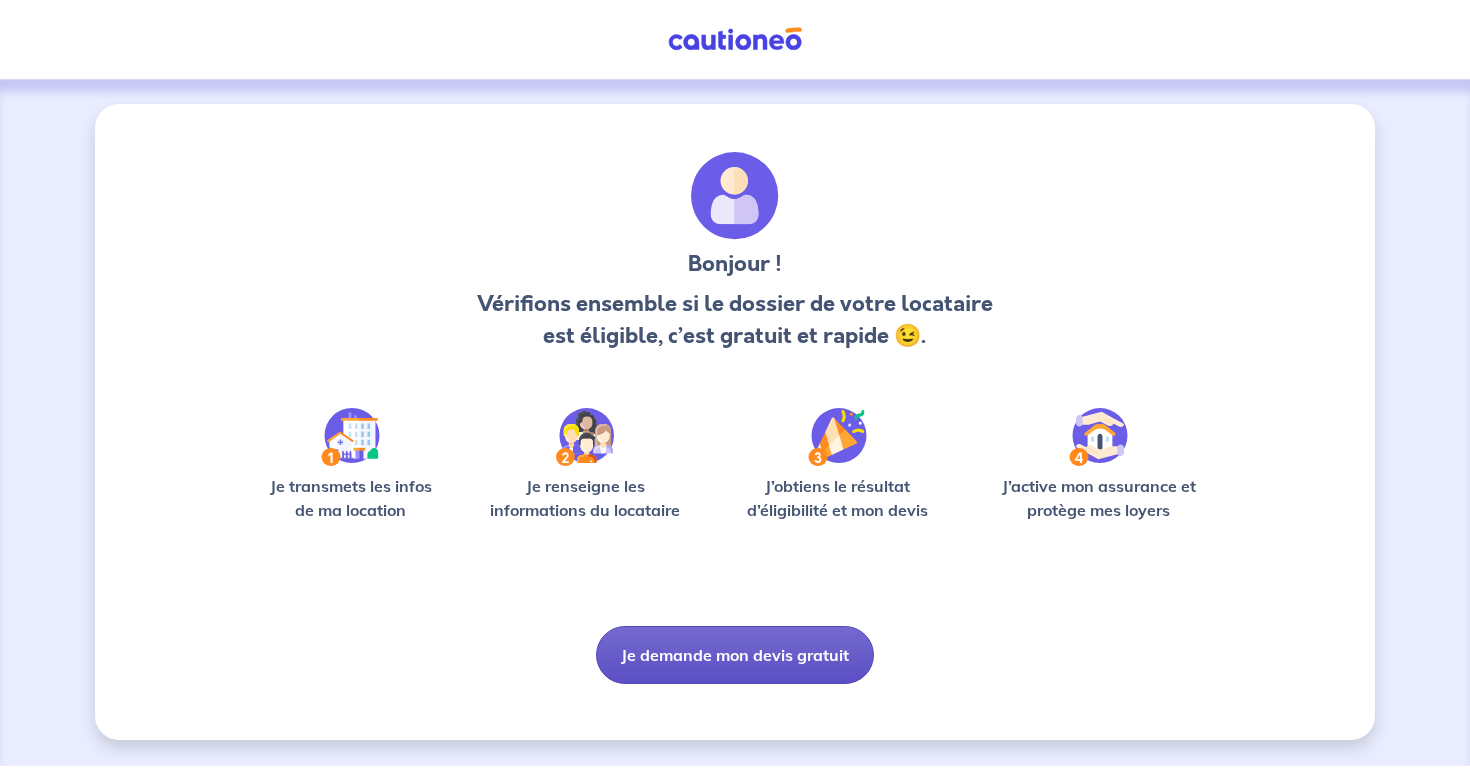 scroll, scrollTop: 2, scrollLeft: 0, axis: vertical 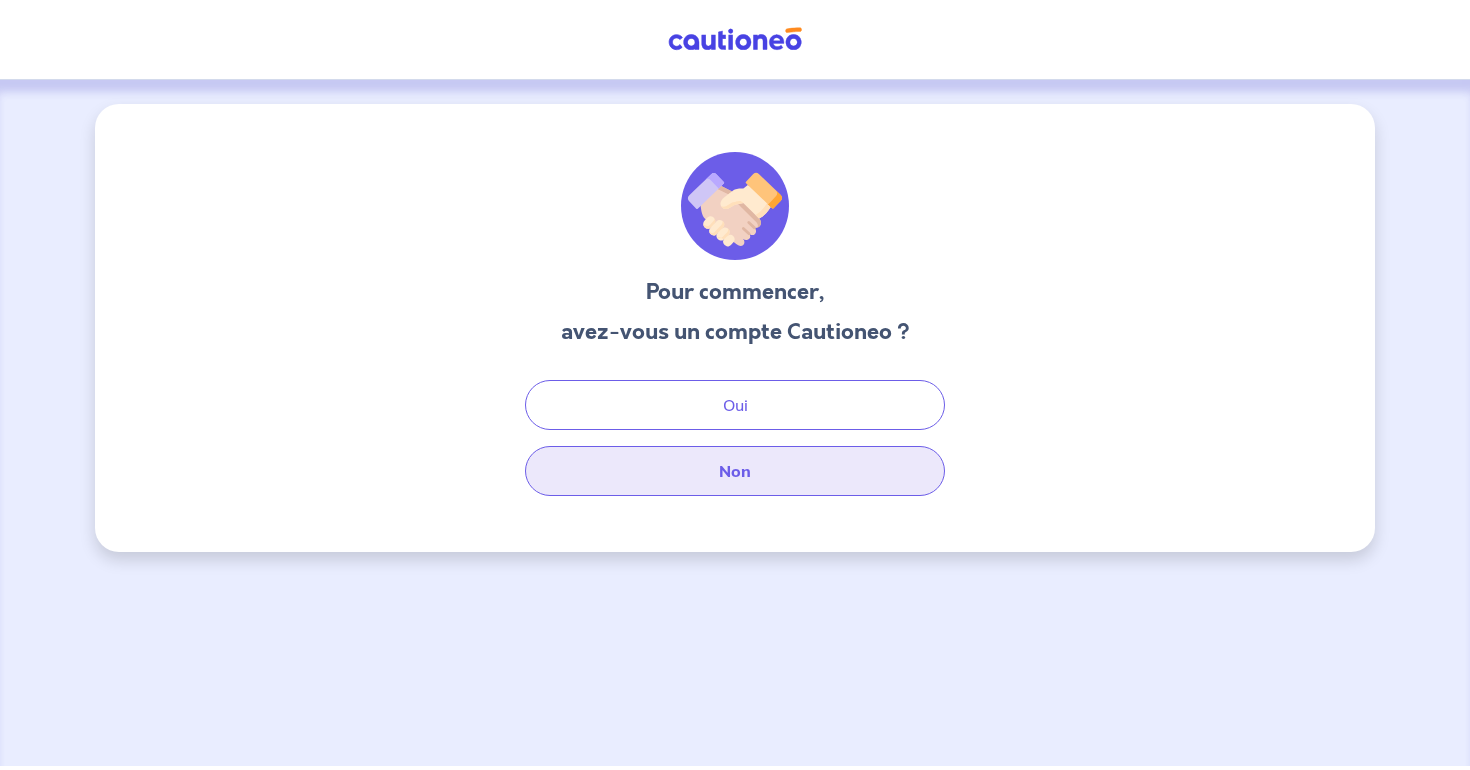 click on "Non" at bounding box center [735, 471] 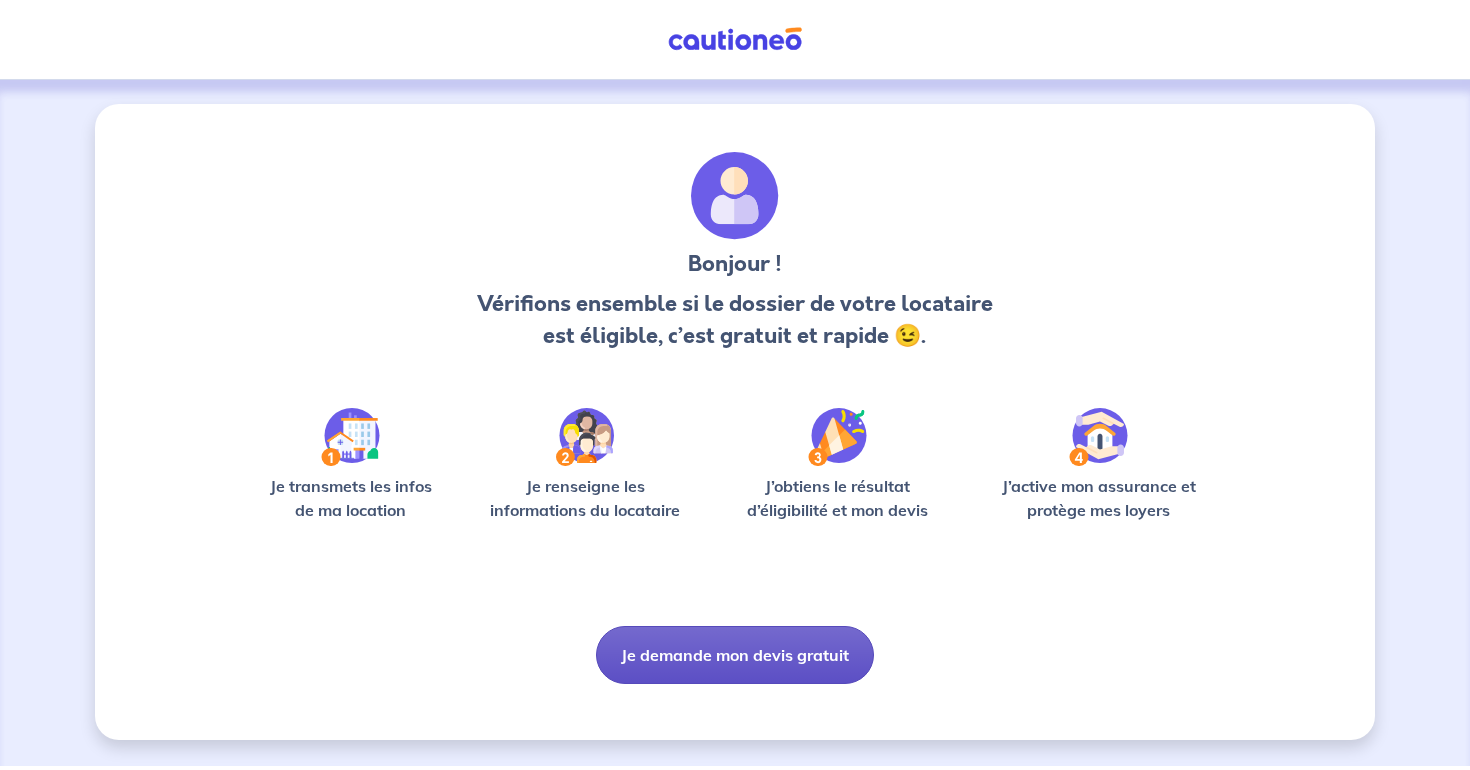 click on "Je demande mon devis gratuit" at bounding box center [735, 655] 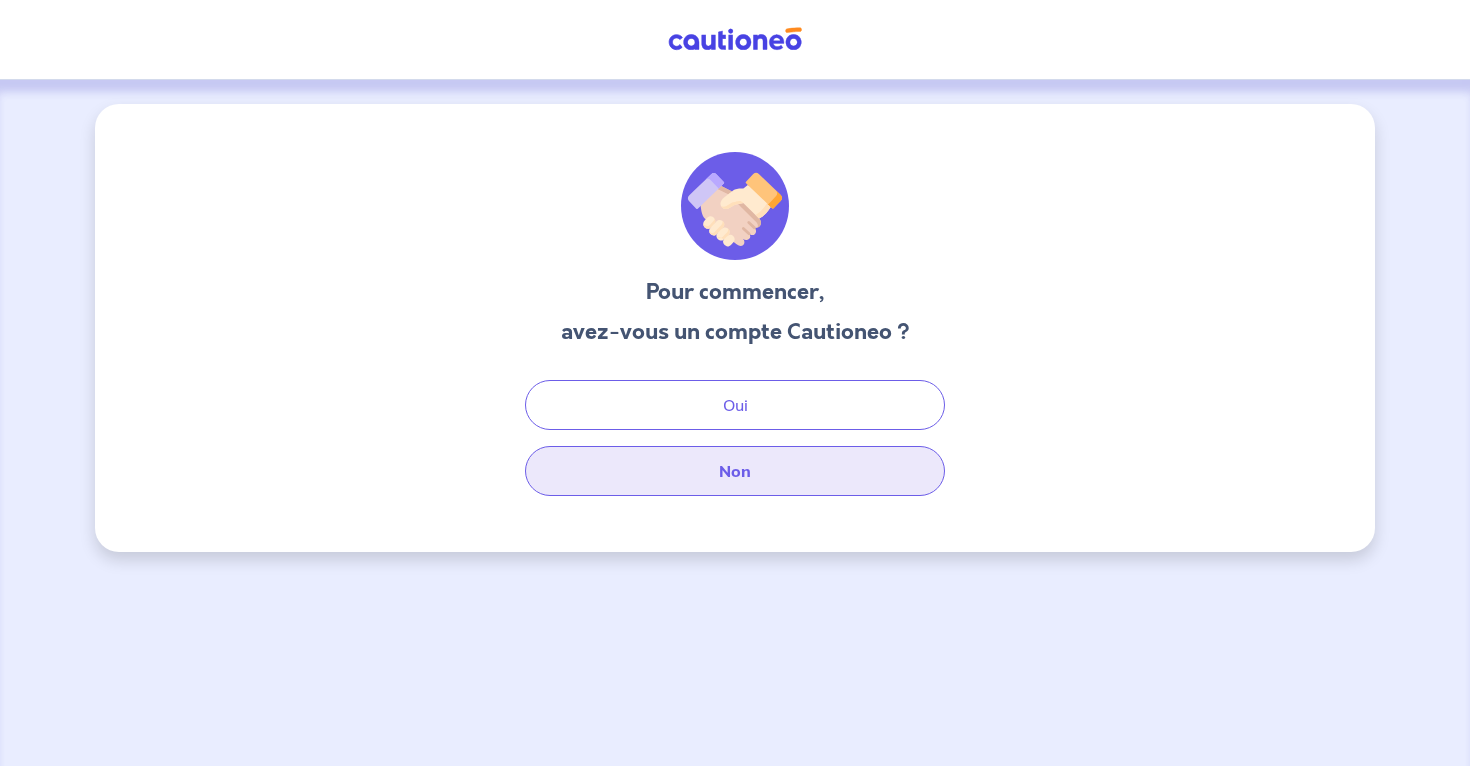 click on "Non" at bounding box center [735, 471] 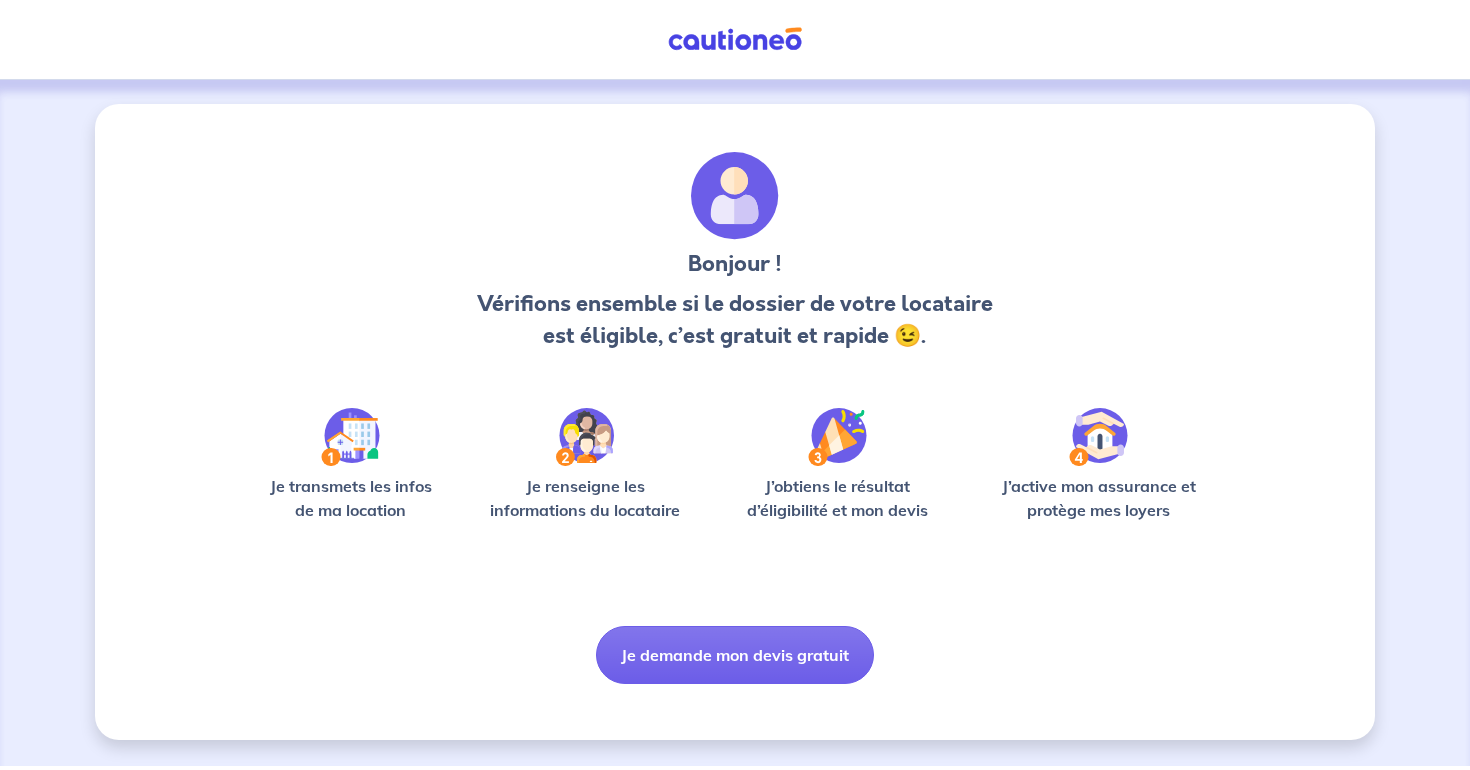 scroll, scrollTop: 0, scrollLeft: 0, axis: both 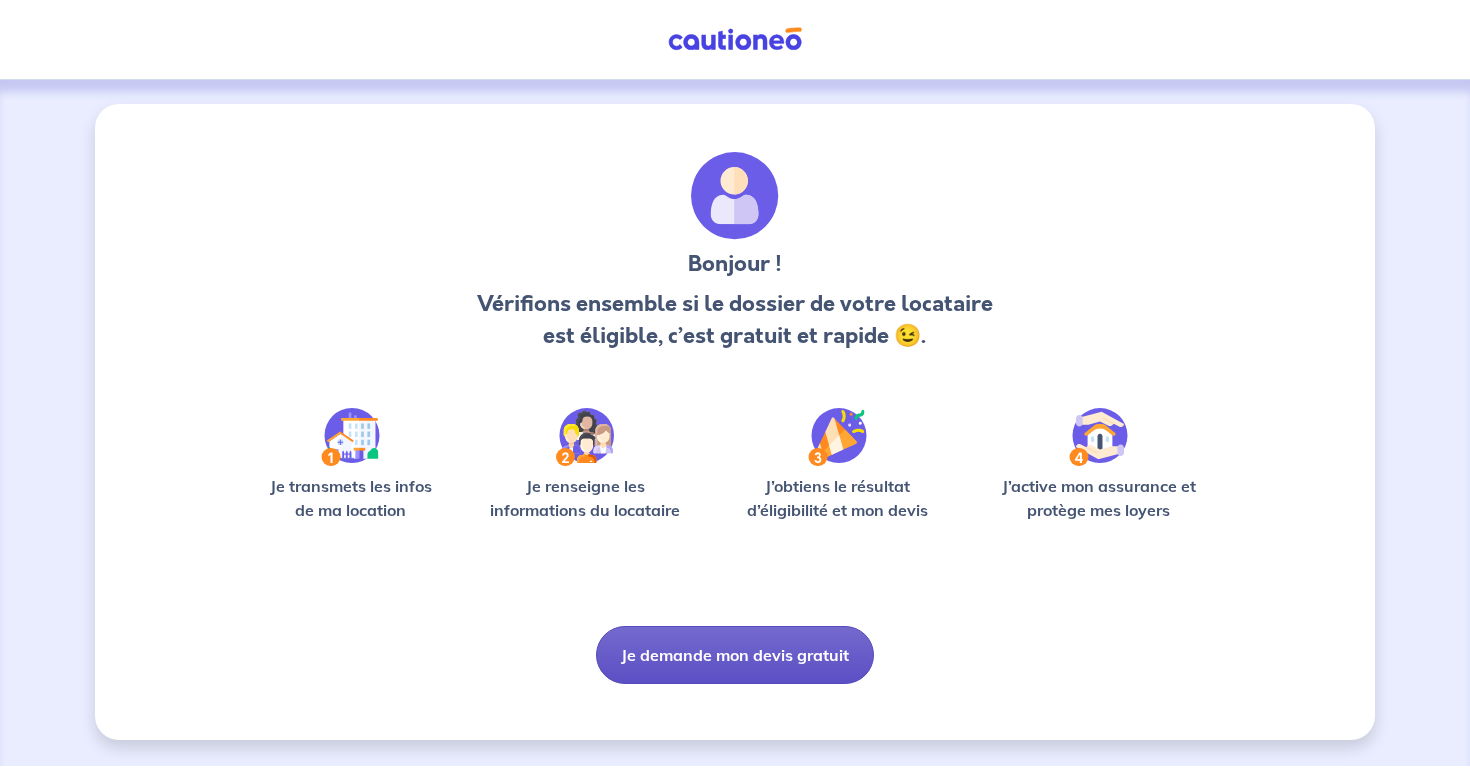 click on "Je demande mon devis gratuit" at bounding box center [735, 655] 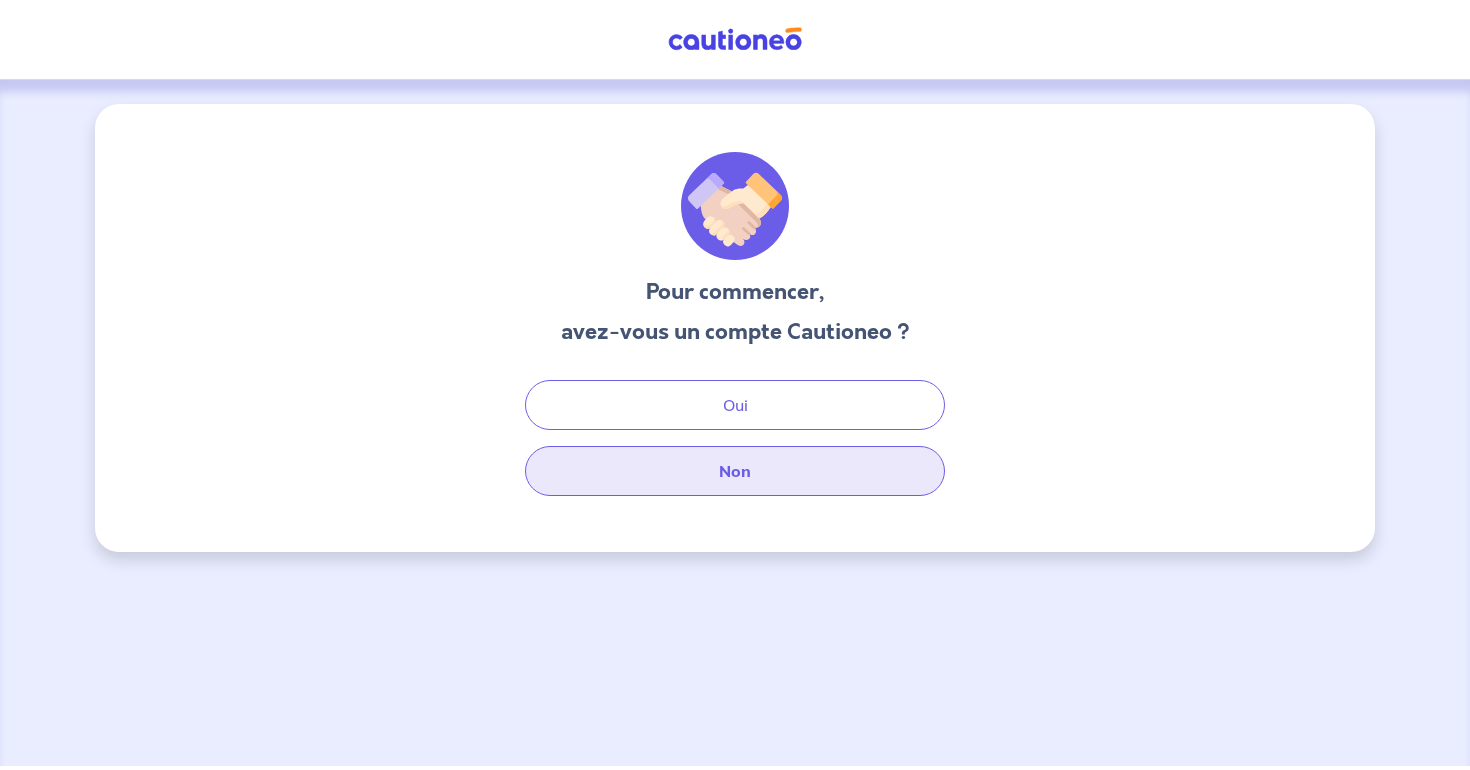 click on "Non" at bounding box center (735, 471) 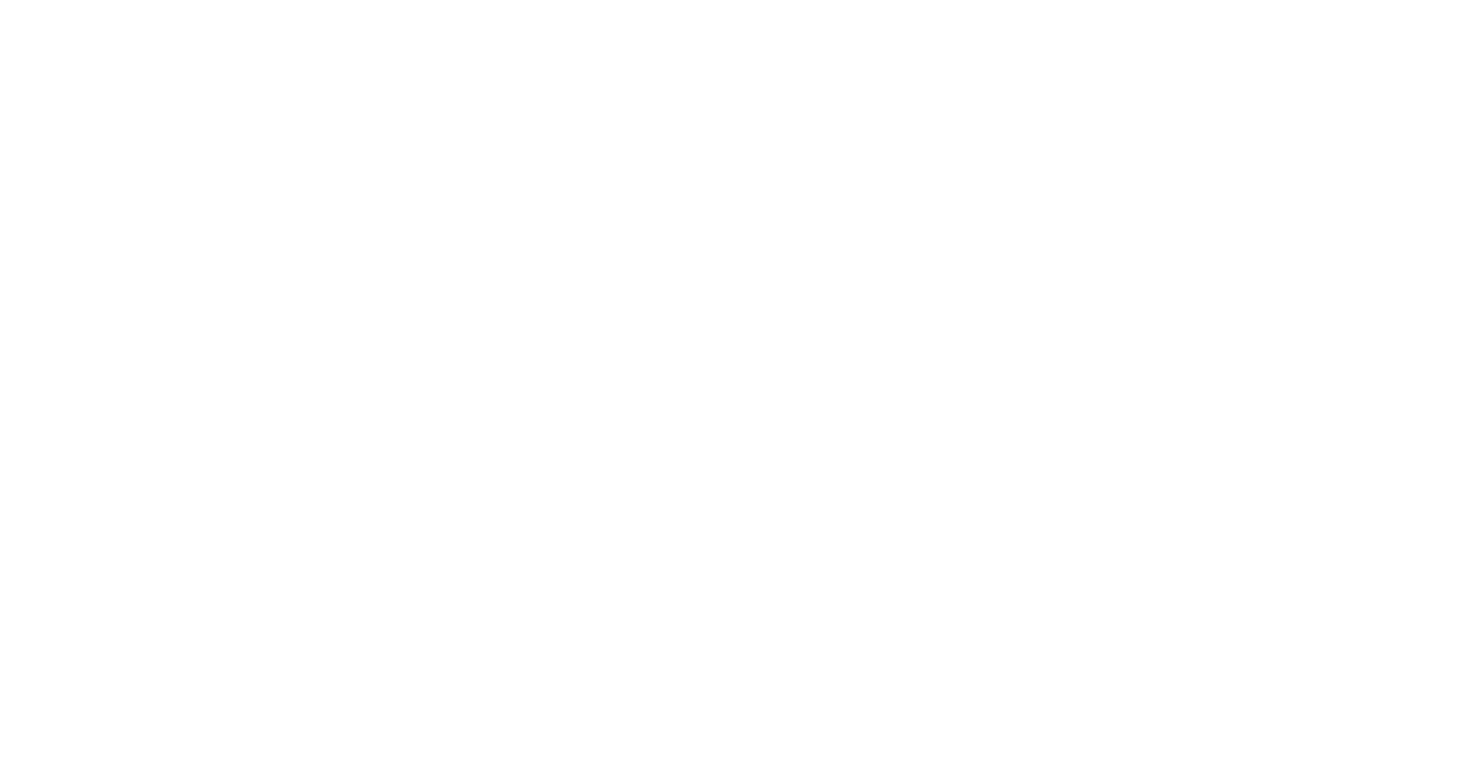scroll, scrollTop: 0, scrollLeft: 0, axis: both 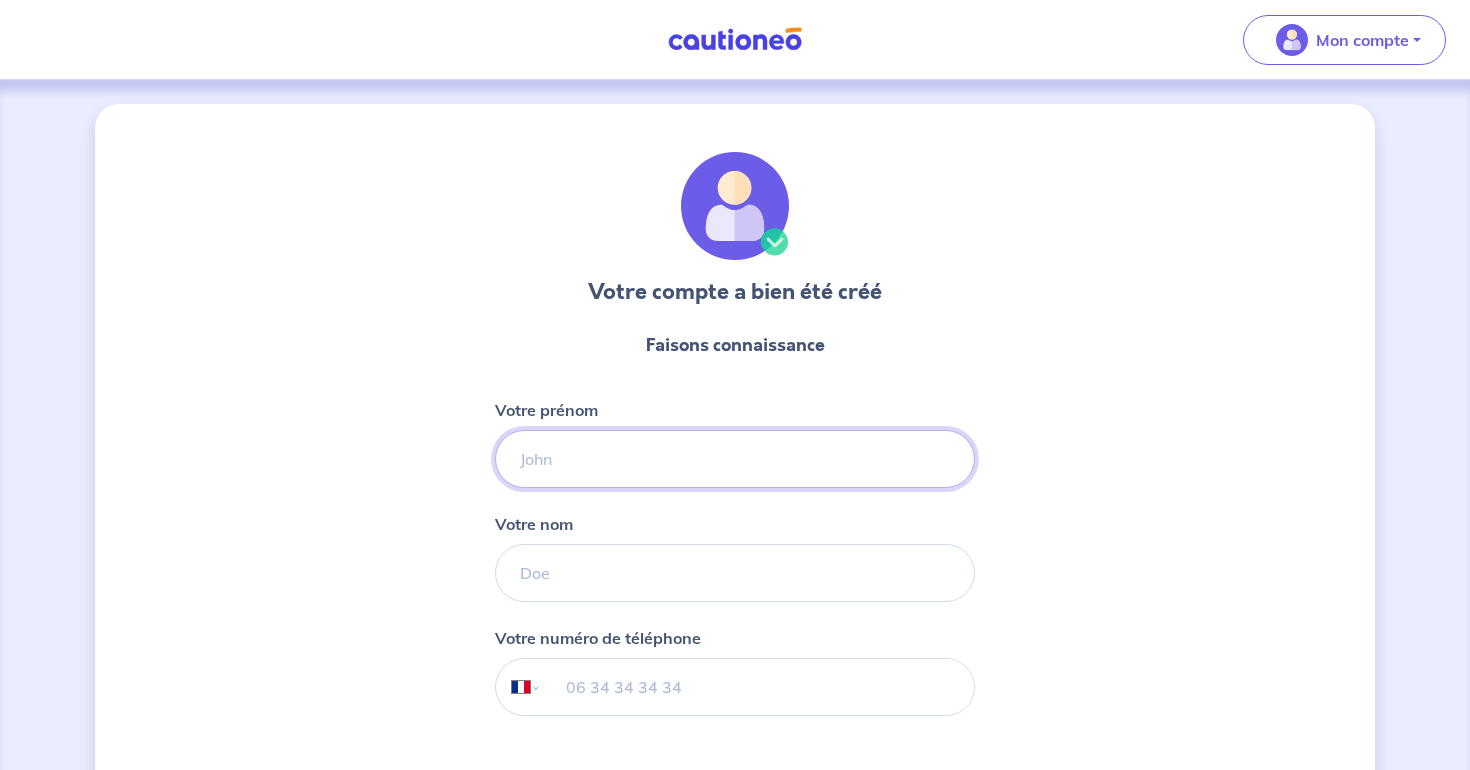 type on "w" 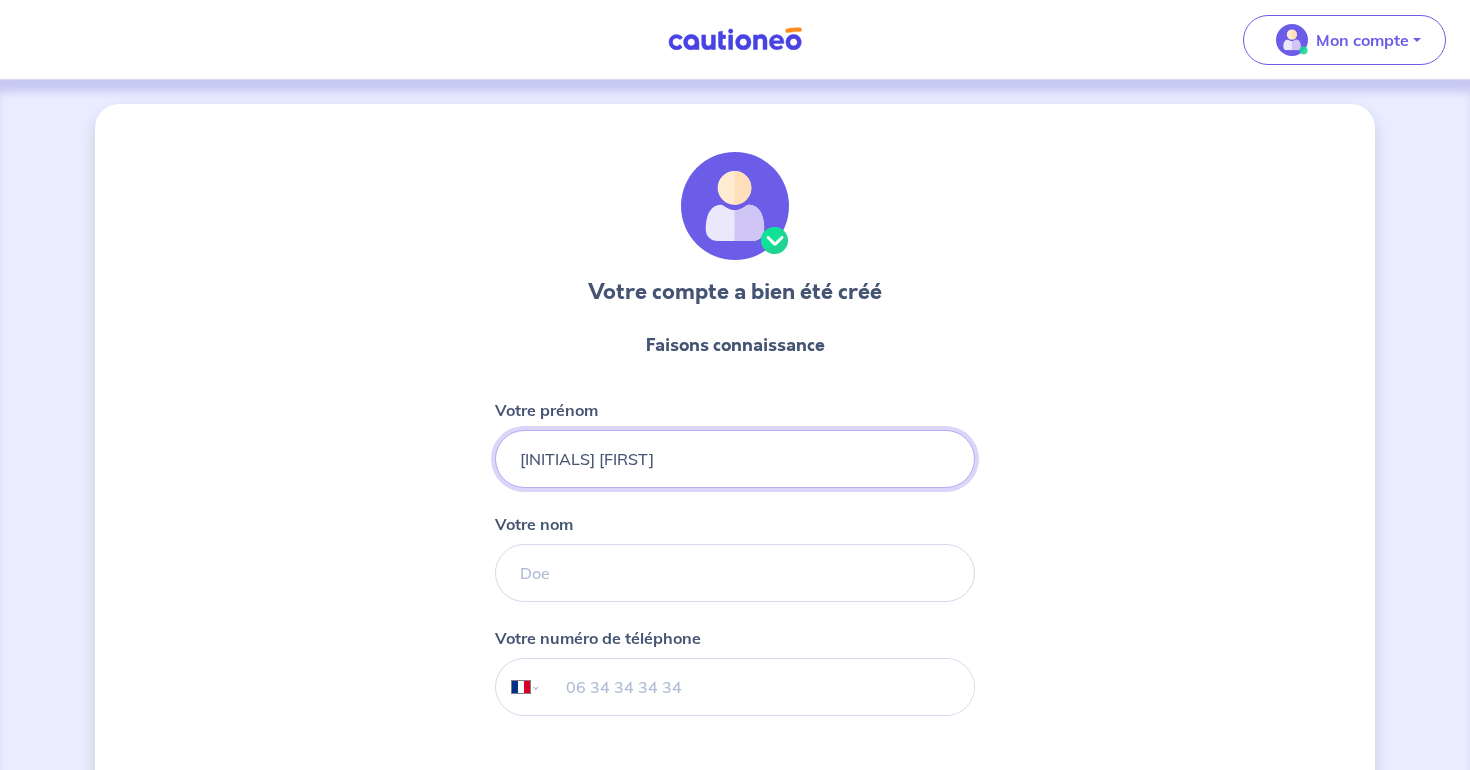 type on "[INITIALS] [FIRST]" 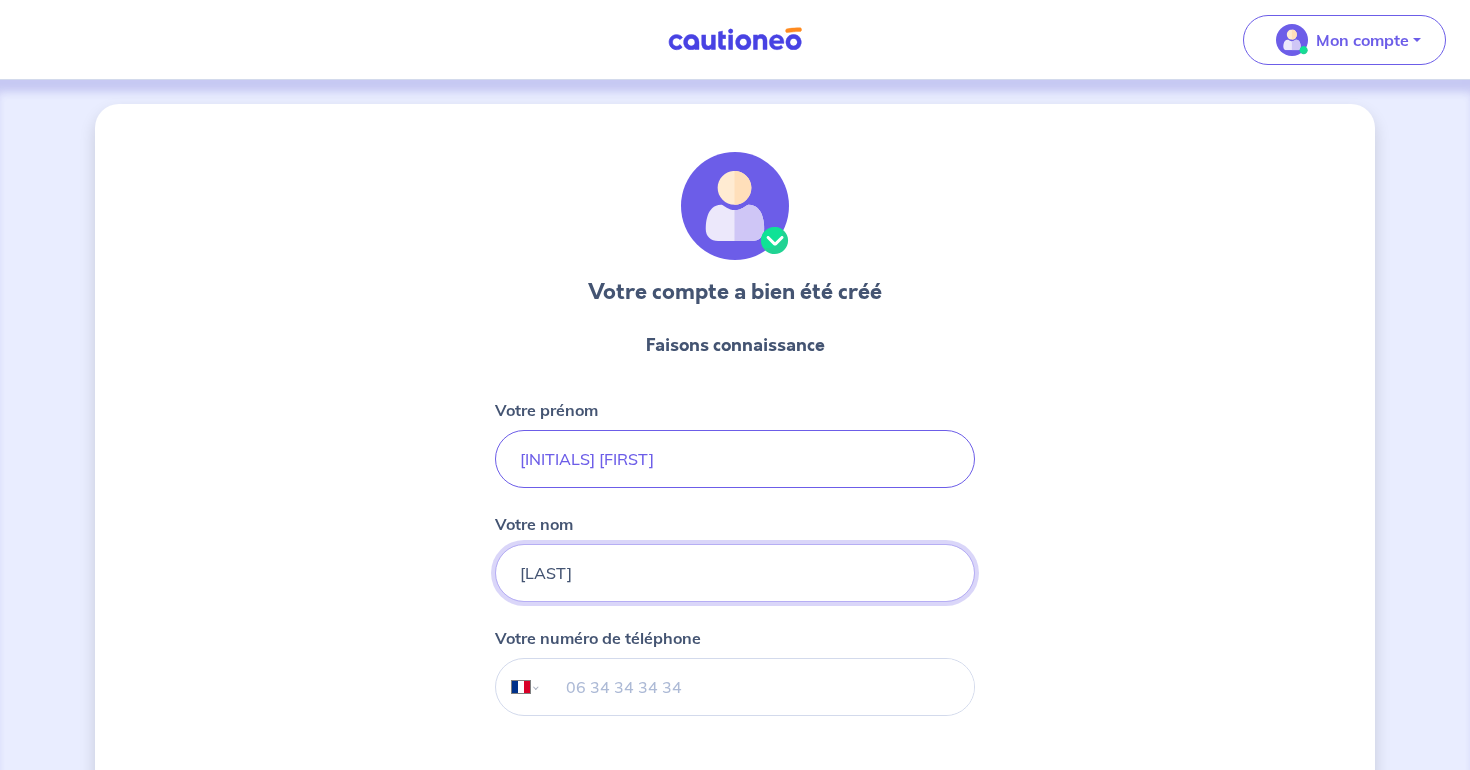 type on "[LAST]" 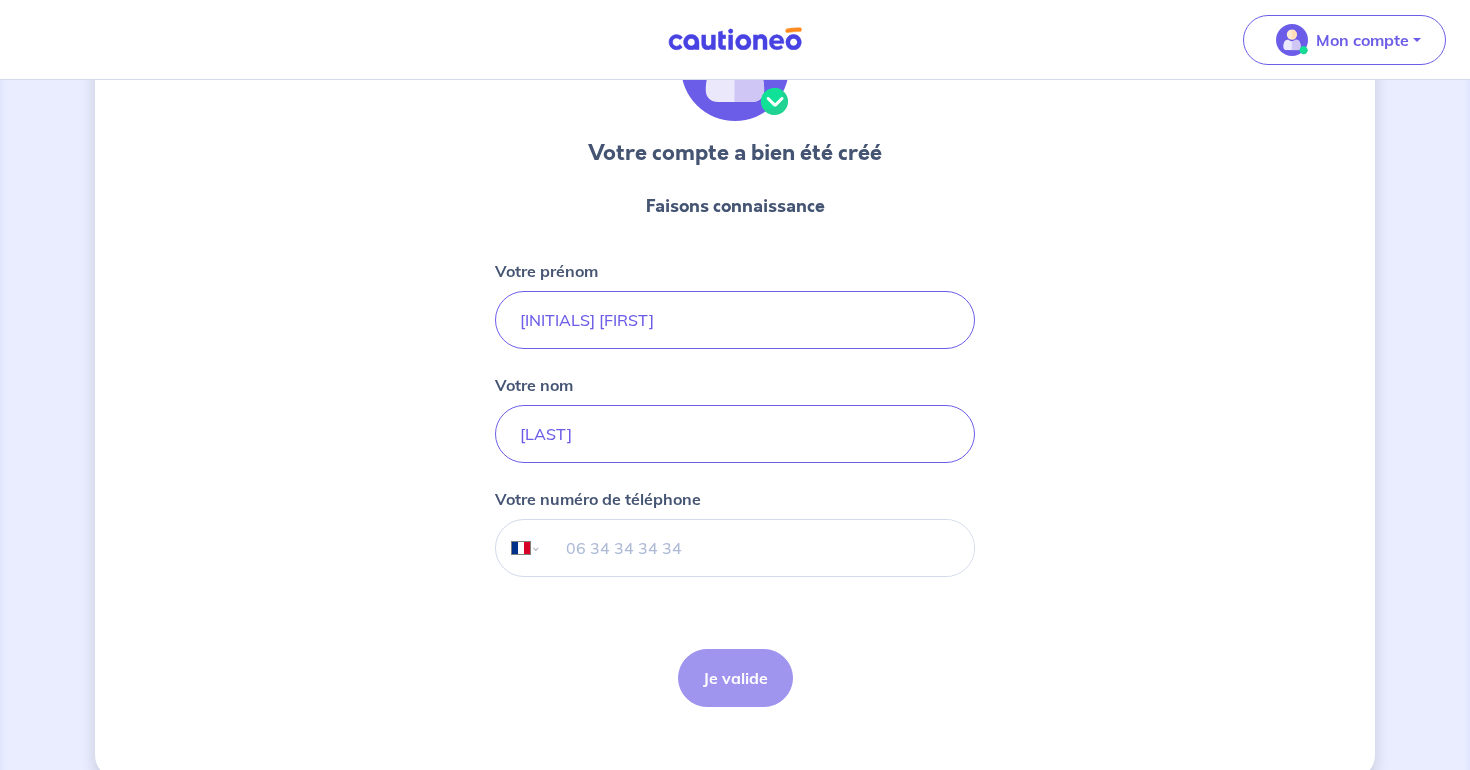 scroll, scrollTop: 142, scrollLeft: 0, axis: vertical 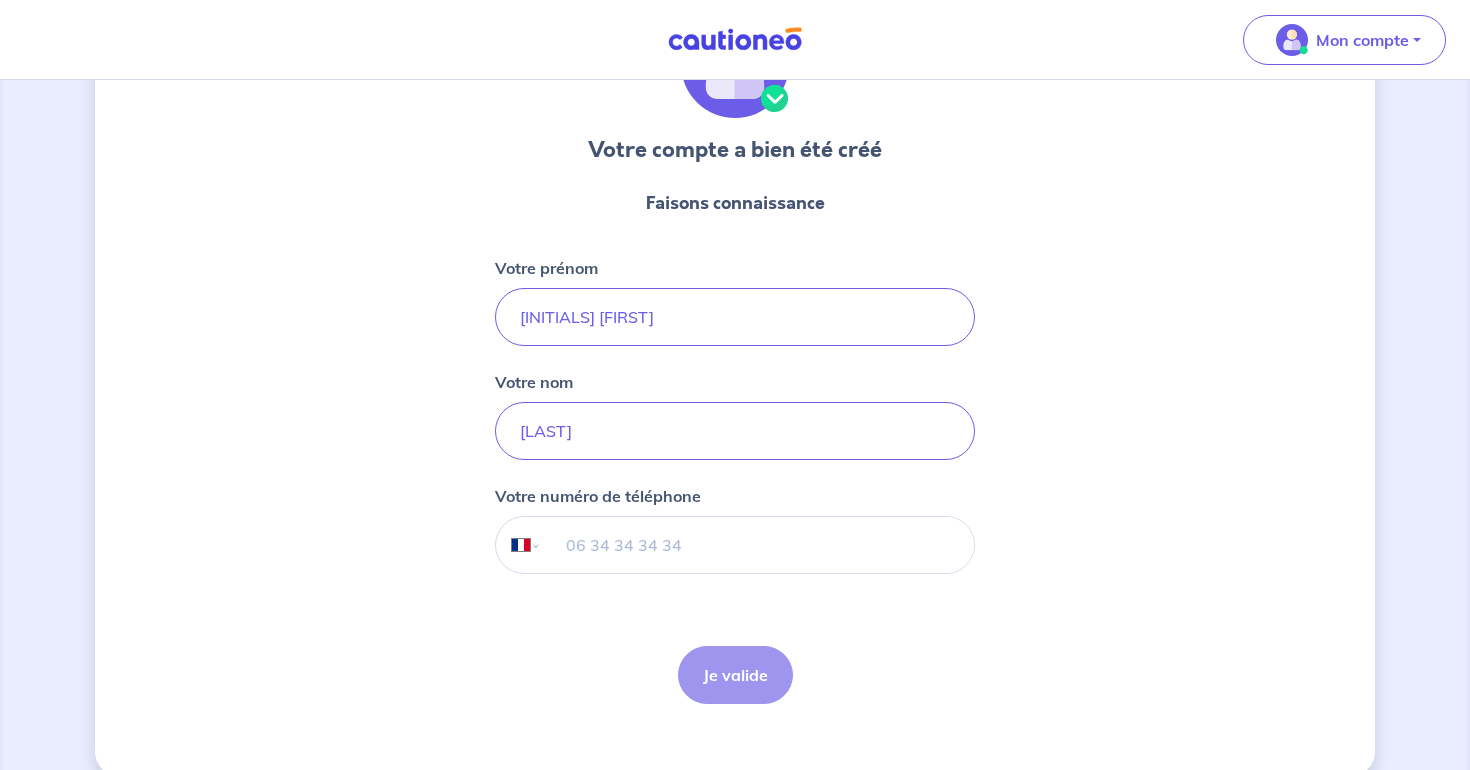 click at bounding box center [758, 545] 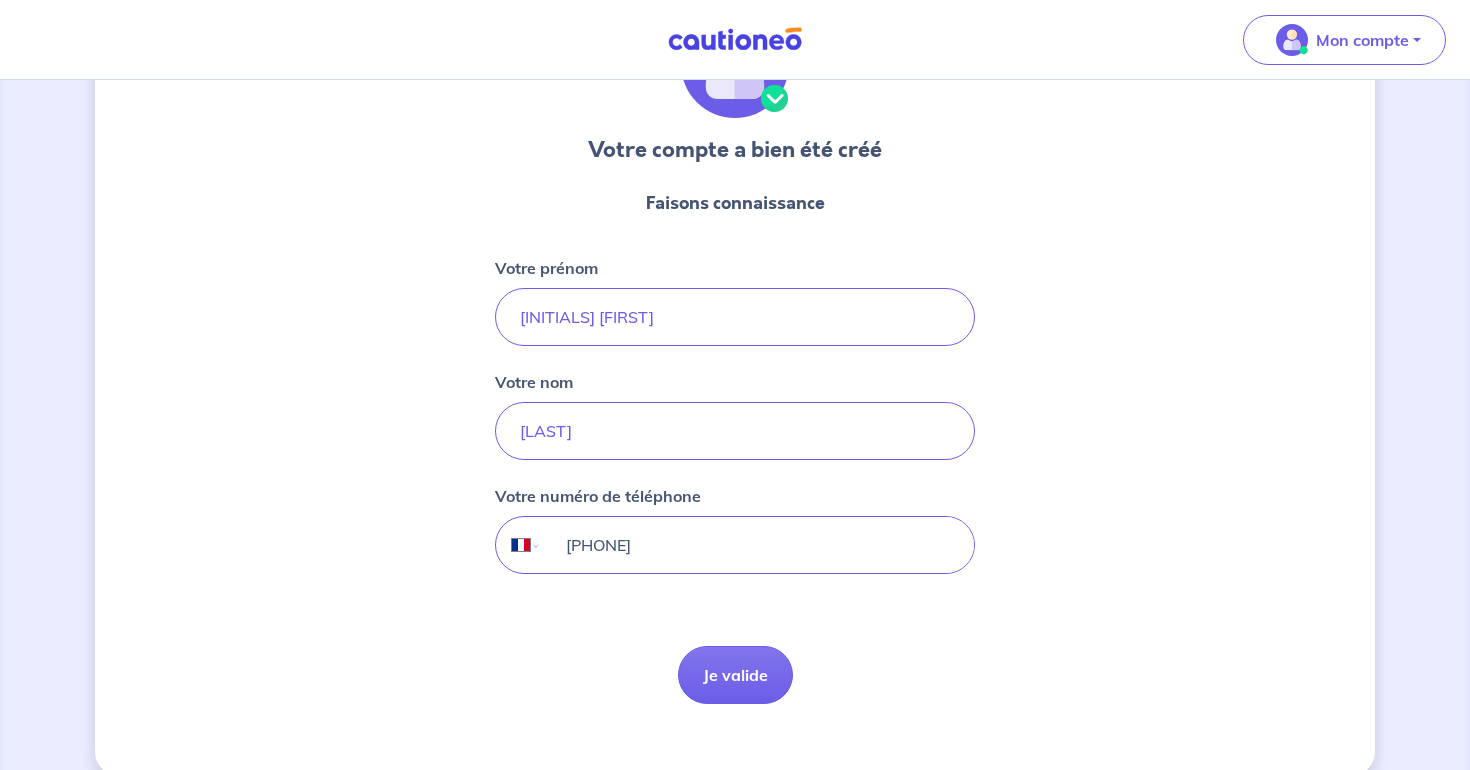 type on "[PHONE]" 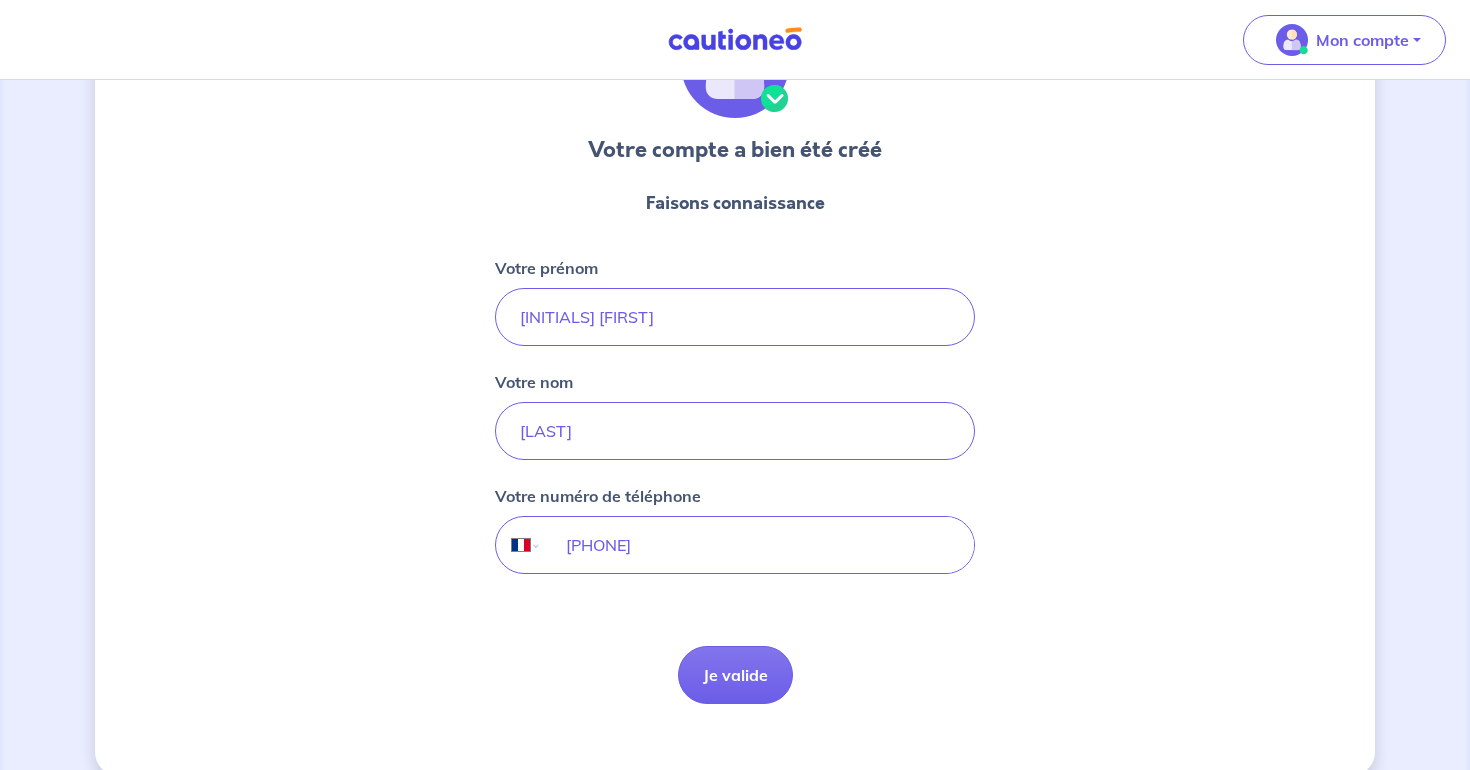 drag, startPoint x: 859, startPoint y: 516, endPoint x: 861, endPoint y: 613, distance: 97.020615 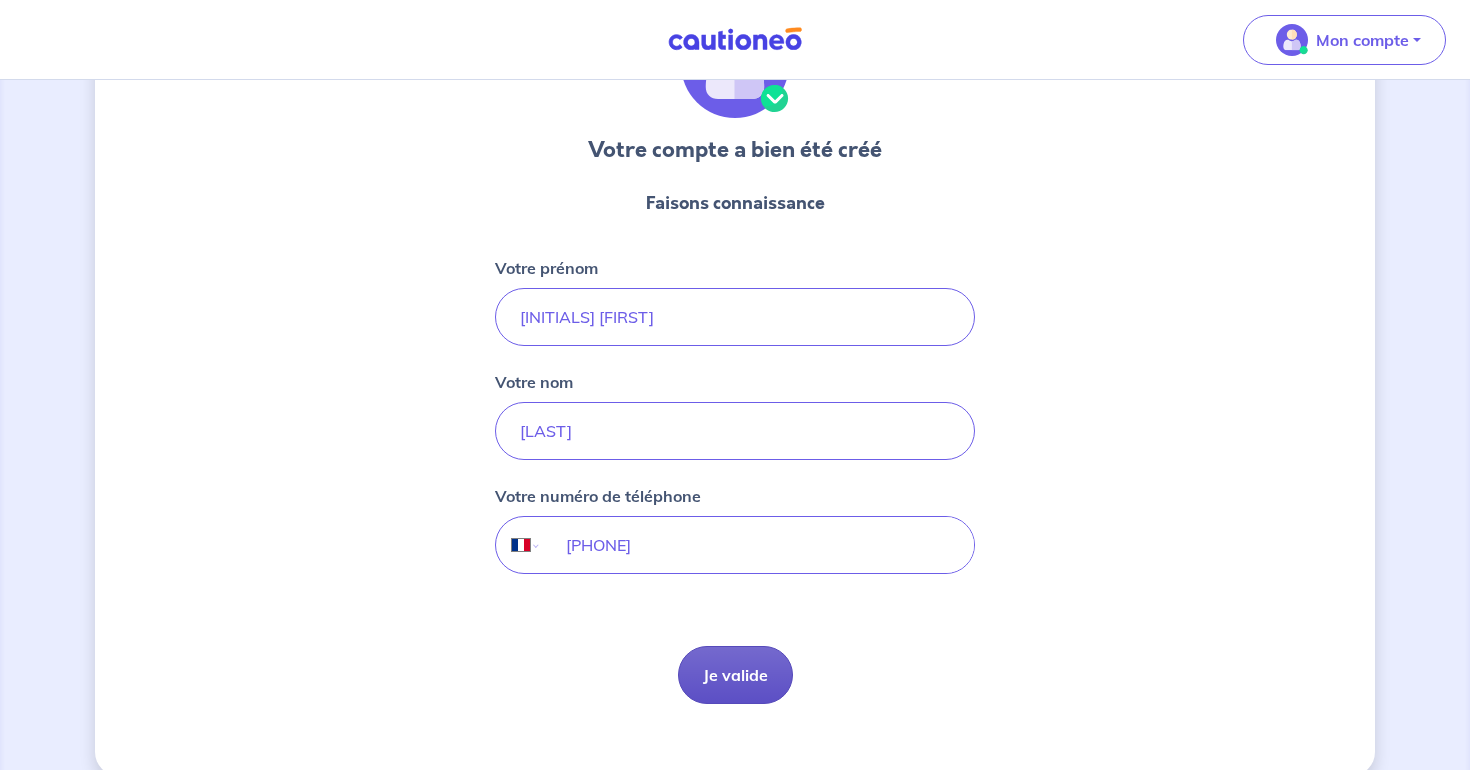 click on "Je valide" at bounding box center (735, 675) 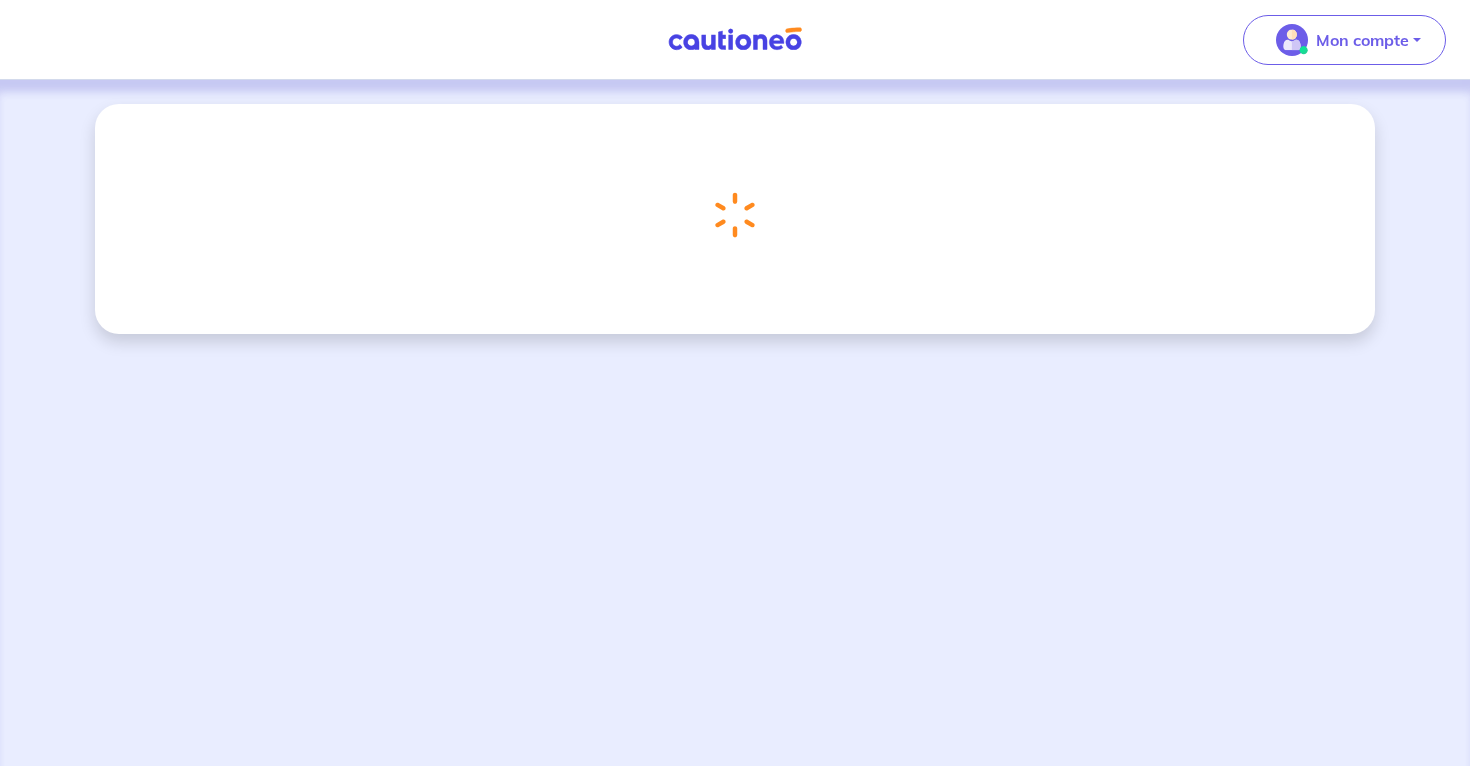 scroll, scrollTop: 0, scrollLeft: 0, axis: both 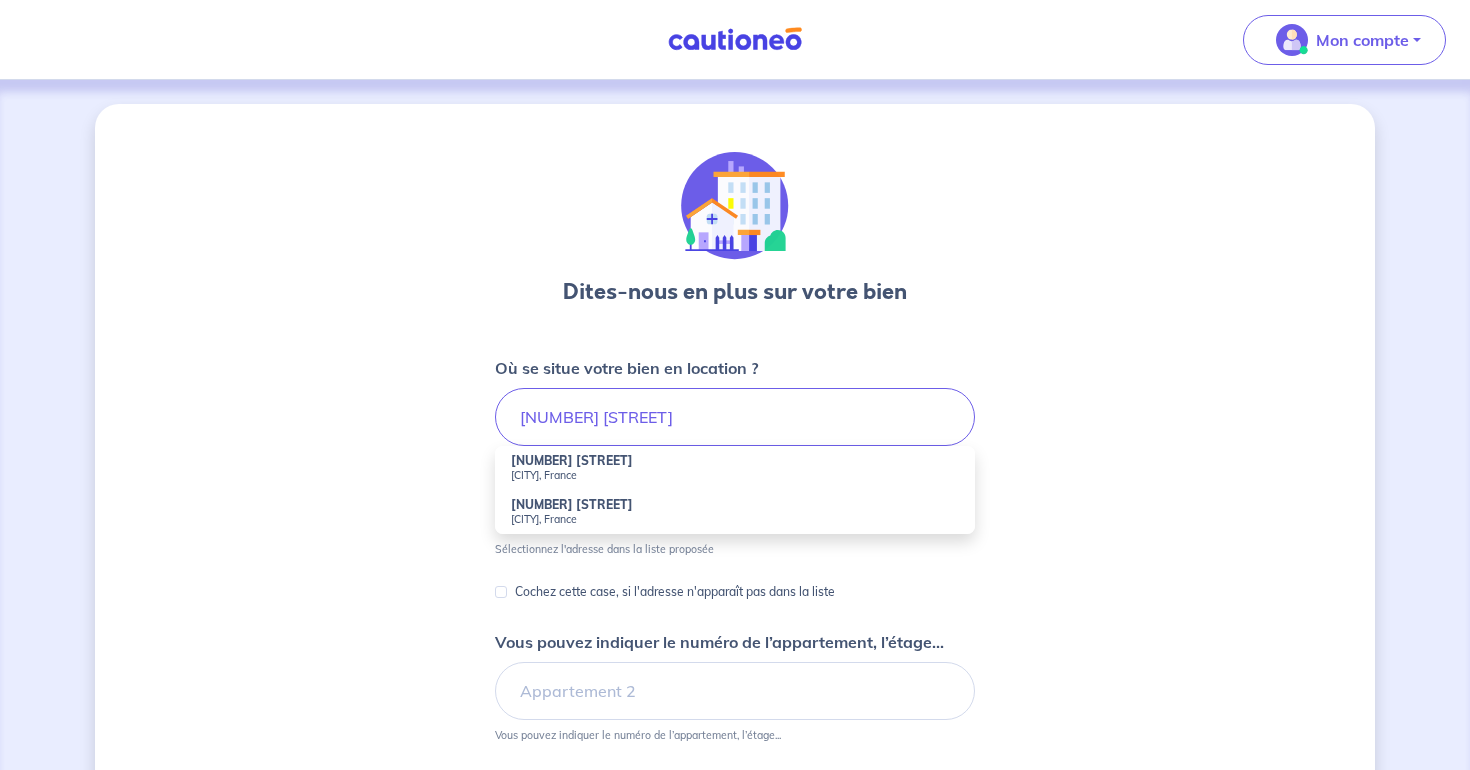 click on "[NUMBER] [STREET]" at bounding box center [572, 460] 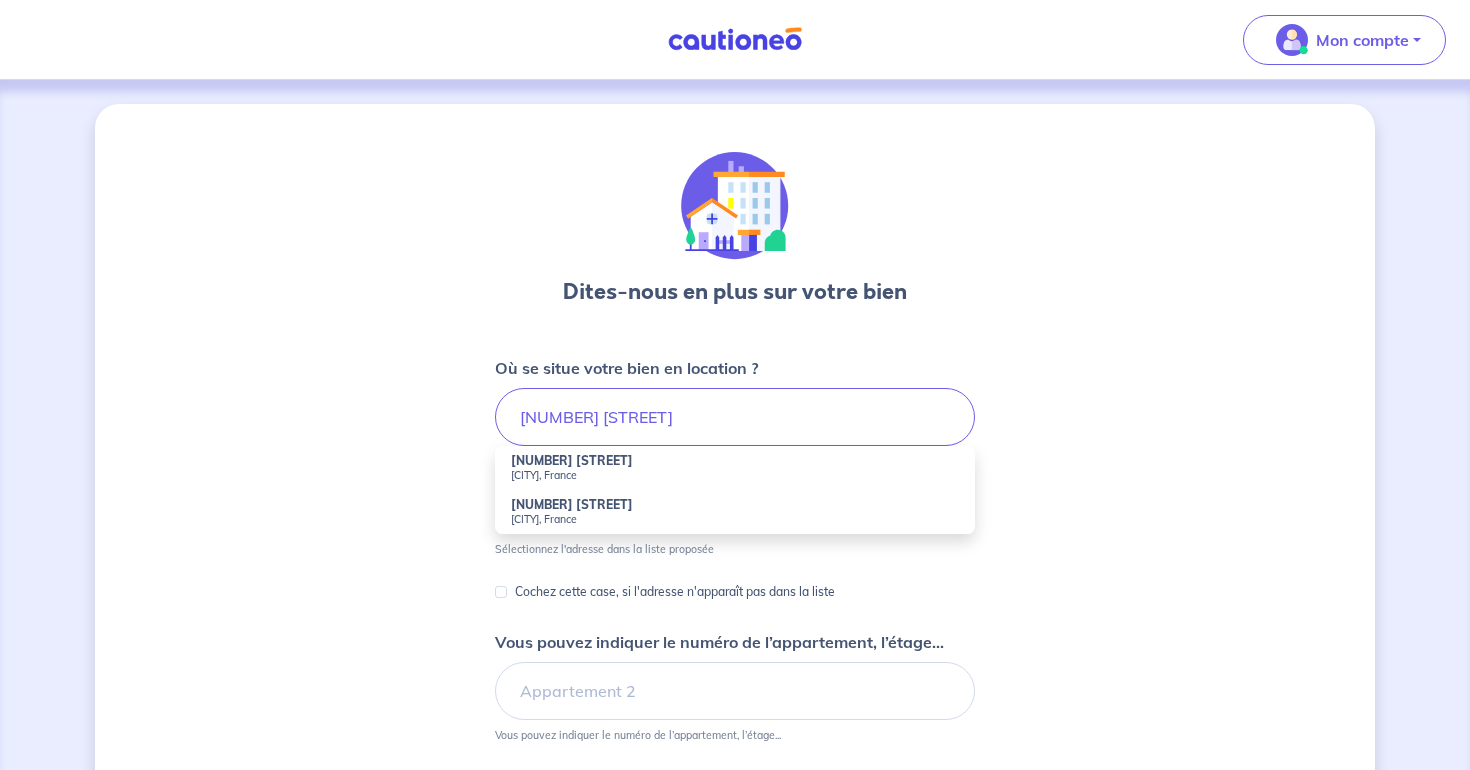 type on "[NUMBER] [STREET], [CITY], France" 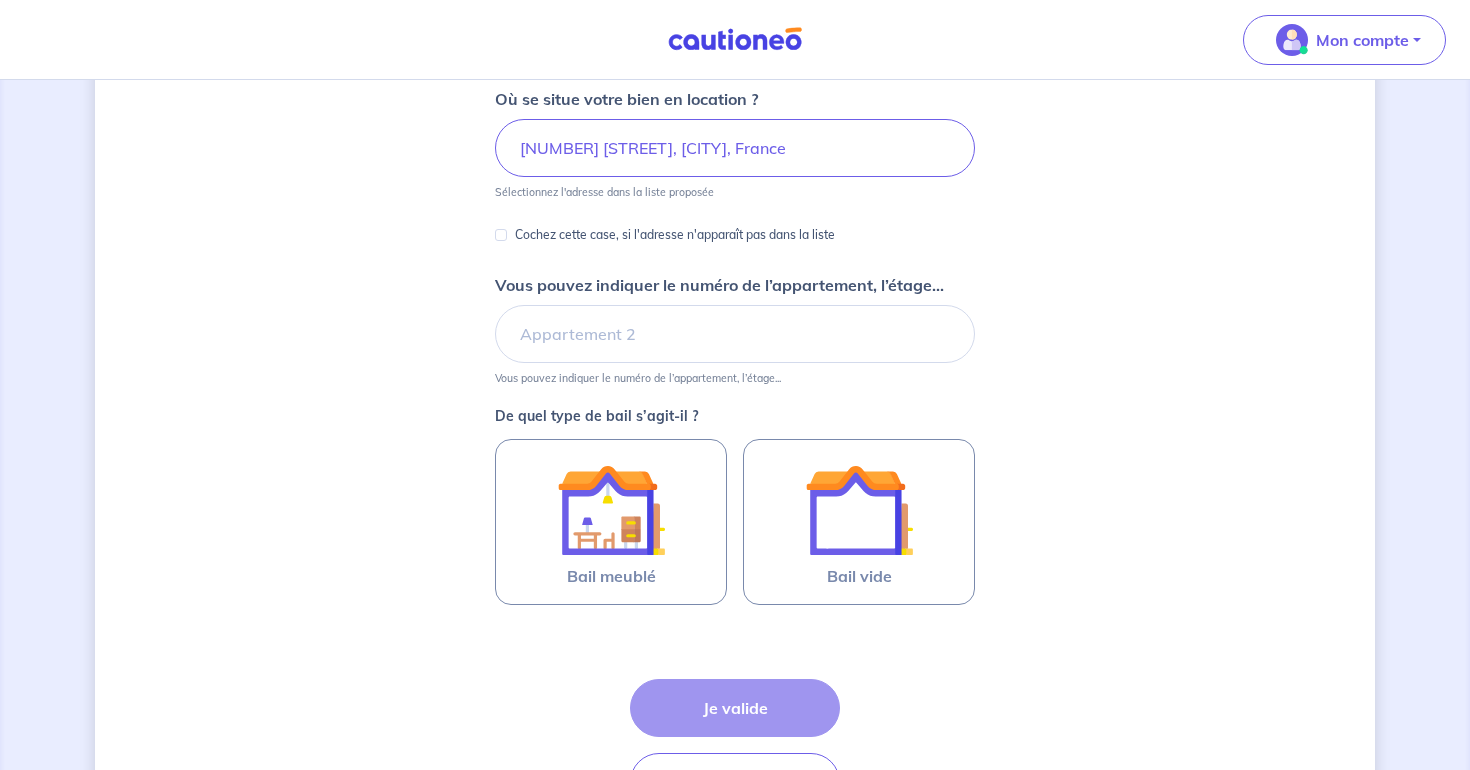 scroll, scrollTop: 271, scrollLeft: 0, axis: vertical 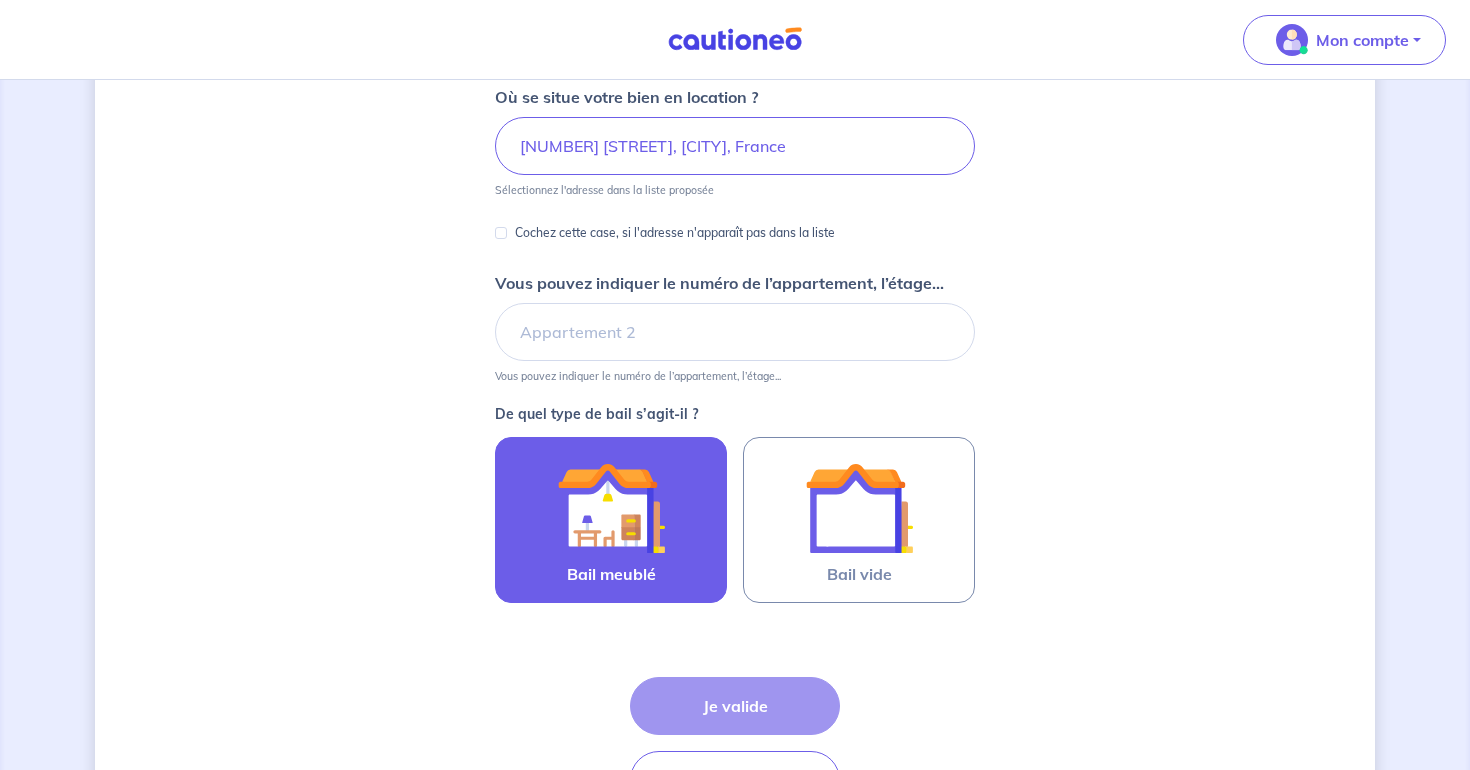 click at bounding box center [611, 508] 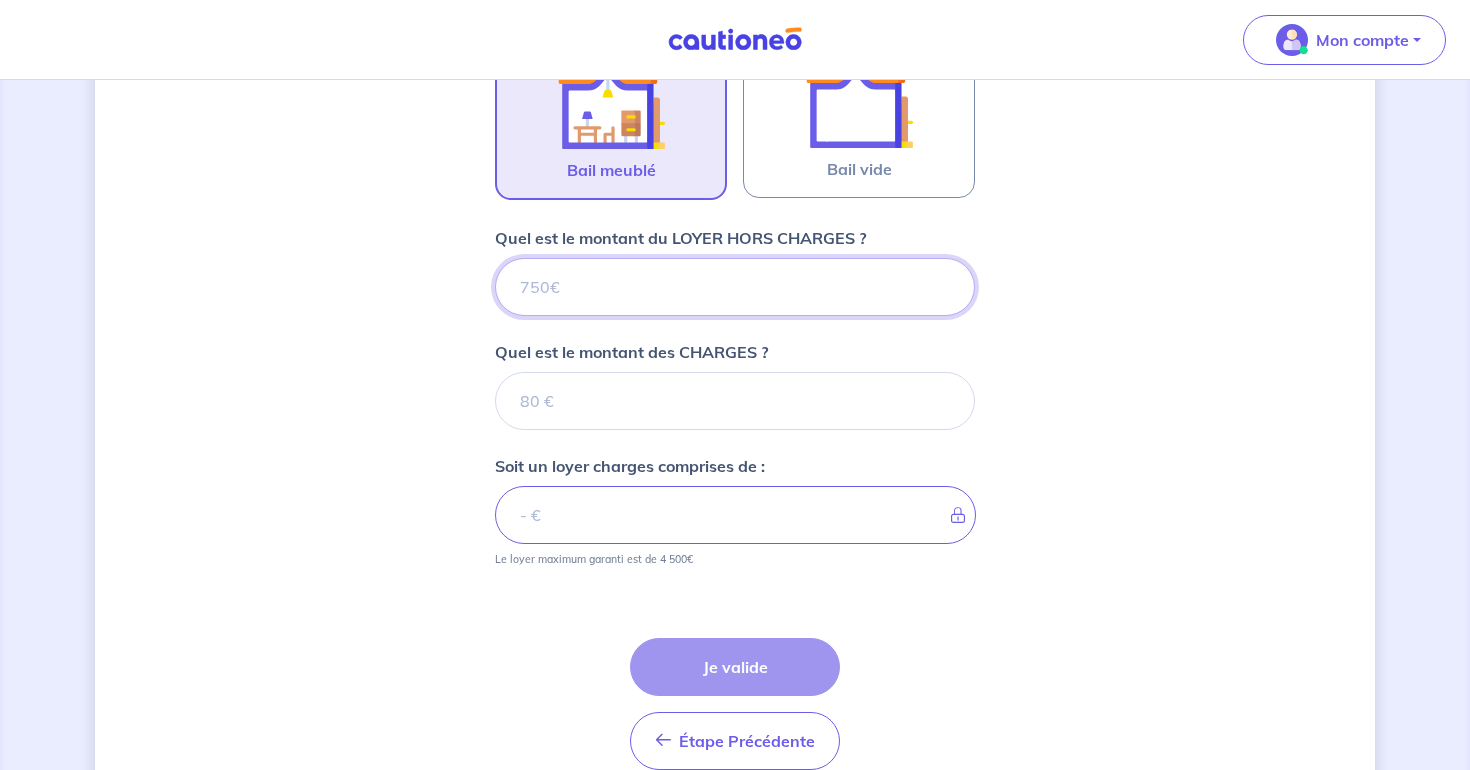scroll, scrollTop: 772, scrollLeft: 0, axis: vertical 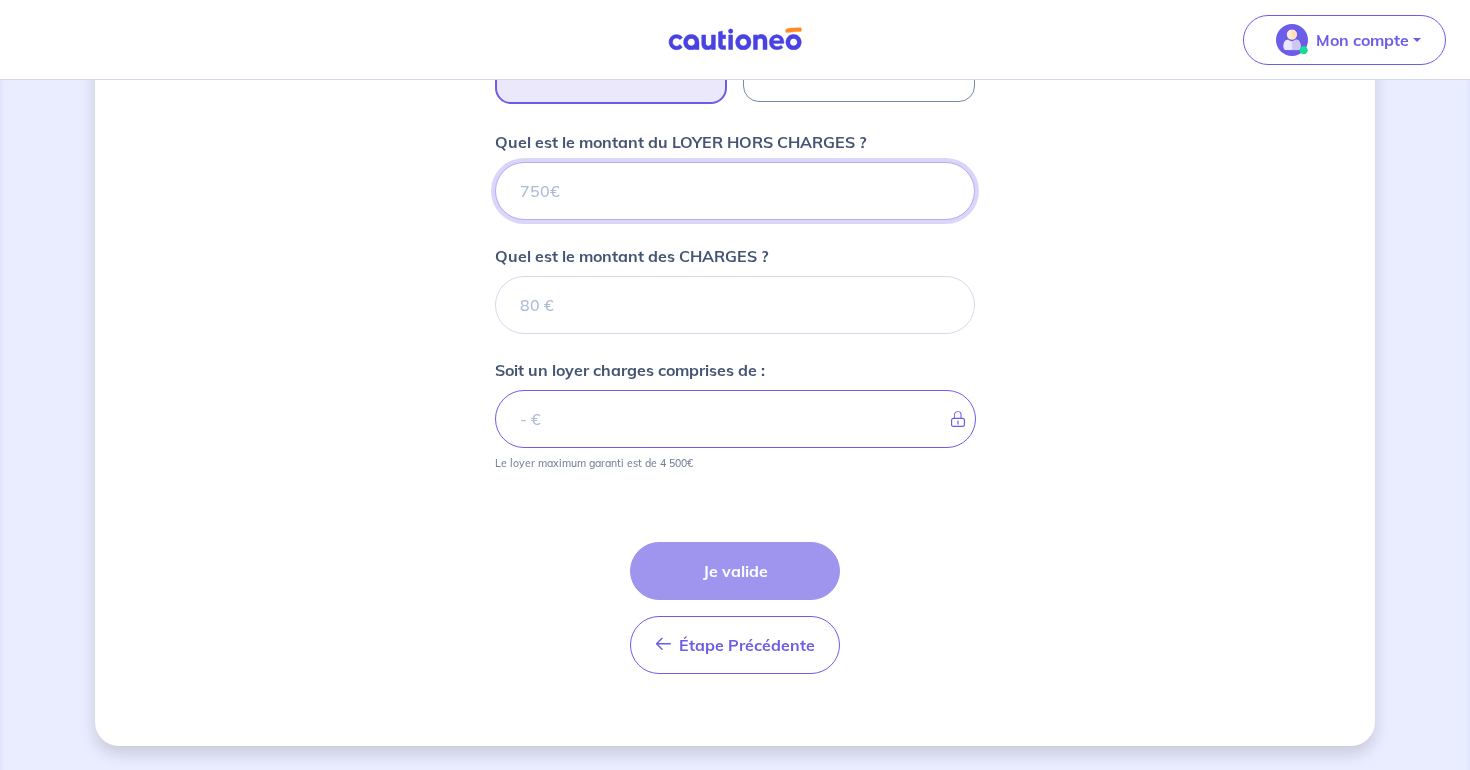 type on "1" 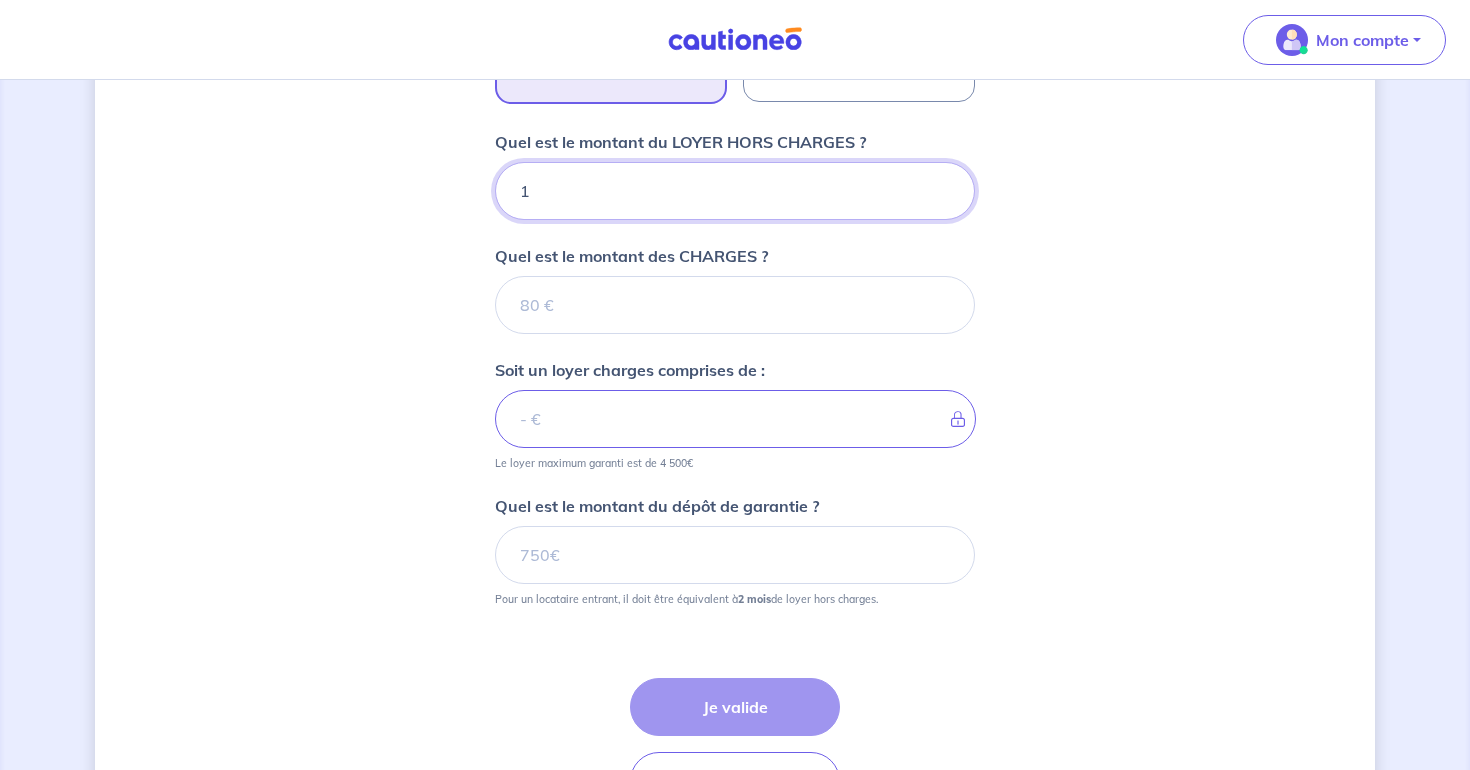 type 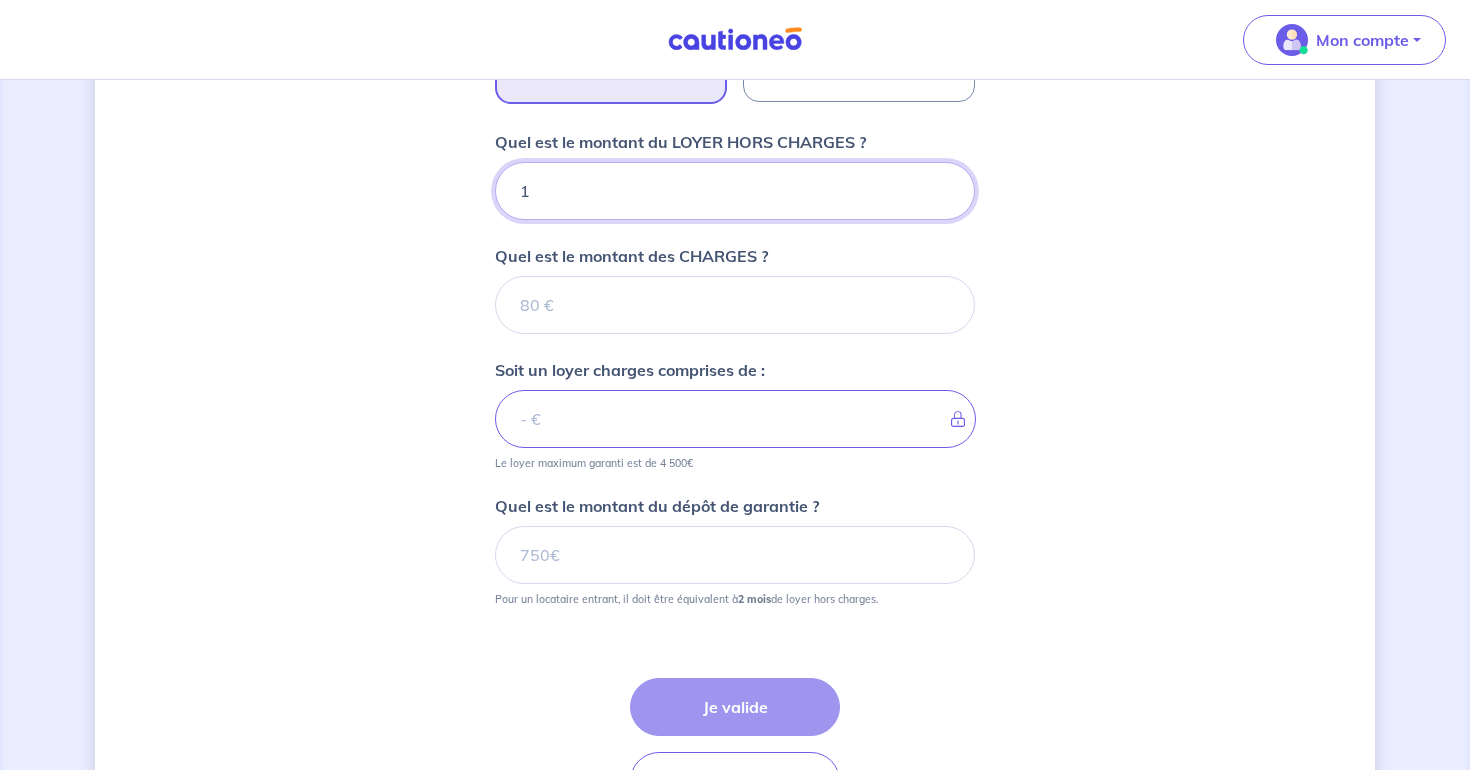type on "19" 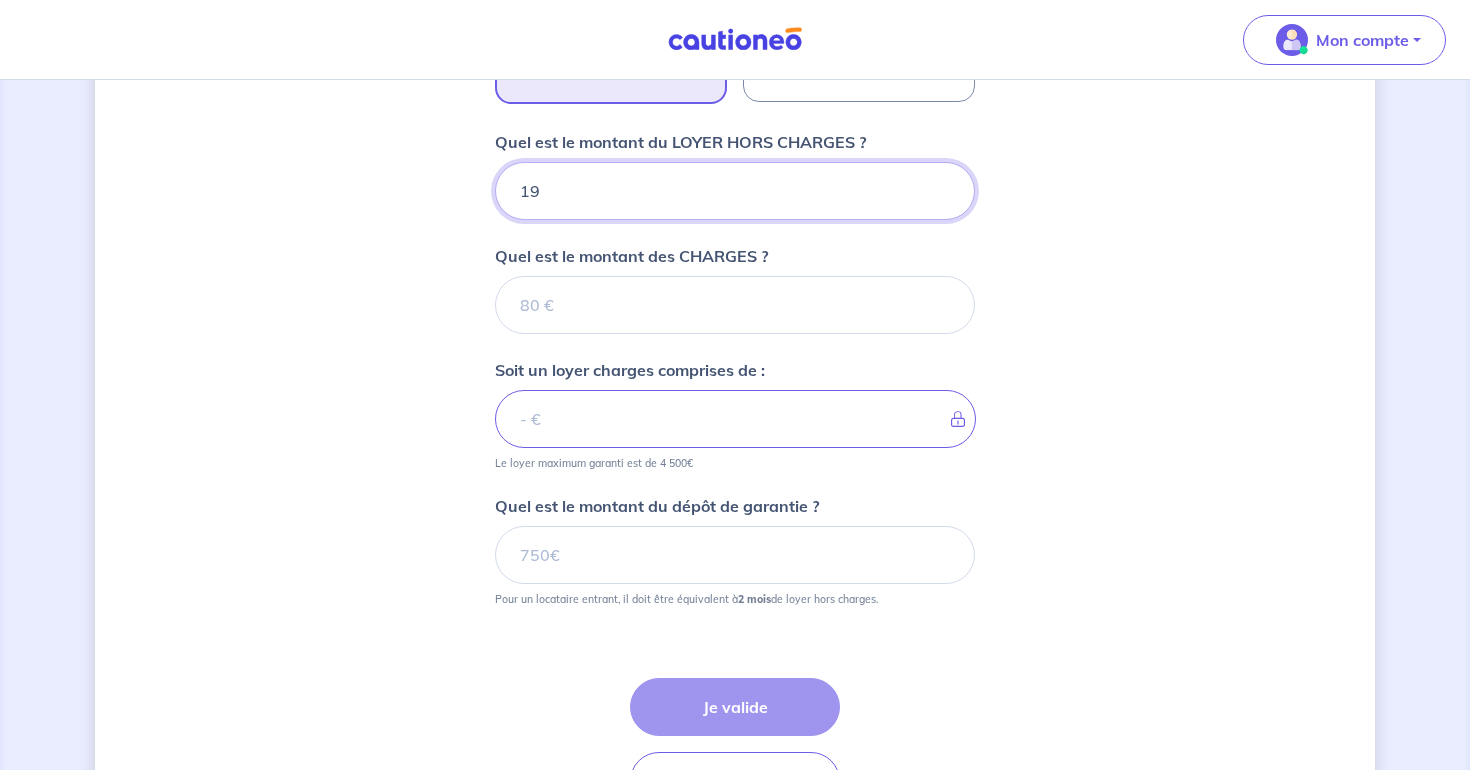 type 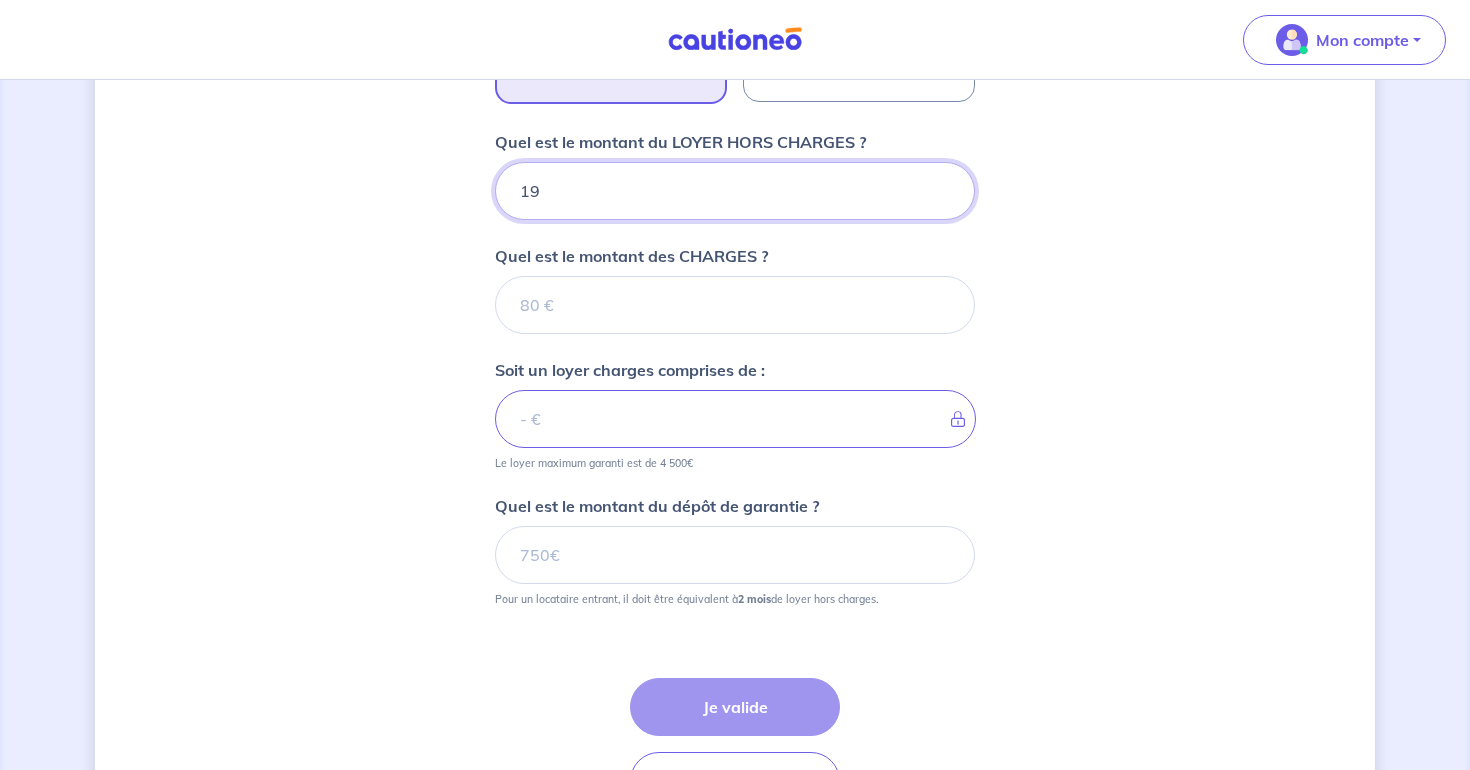 type on "[NUMBER]" 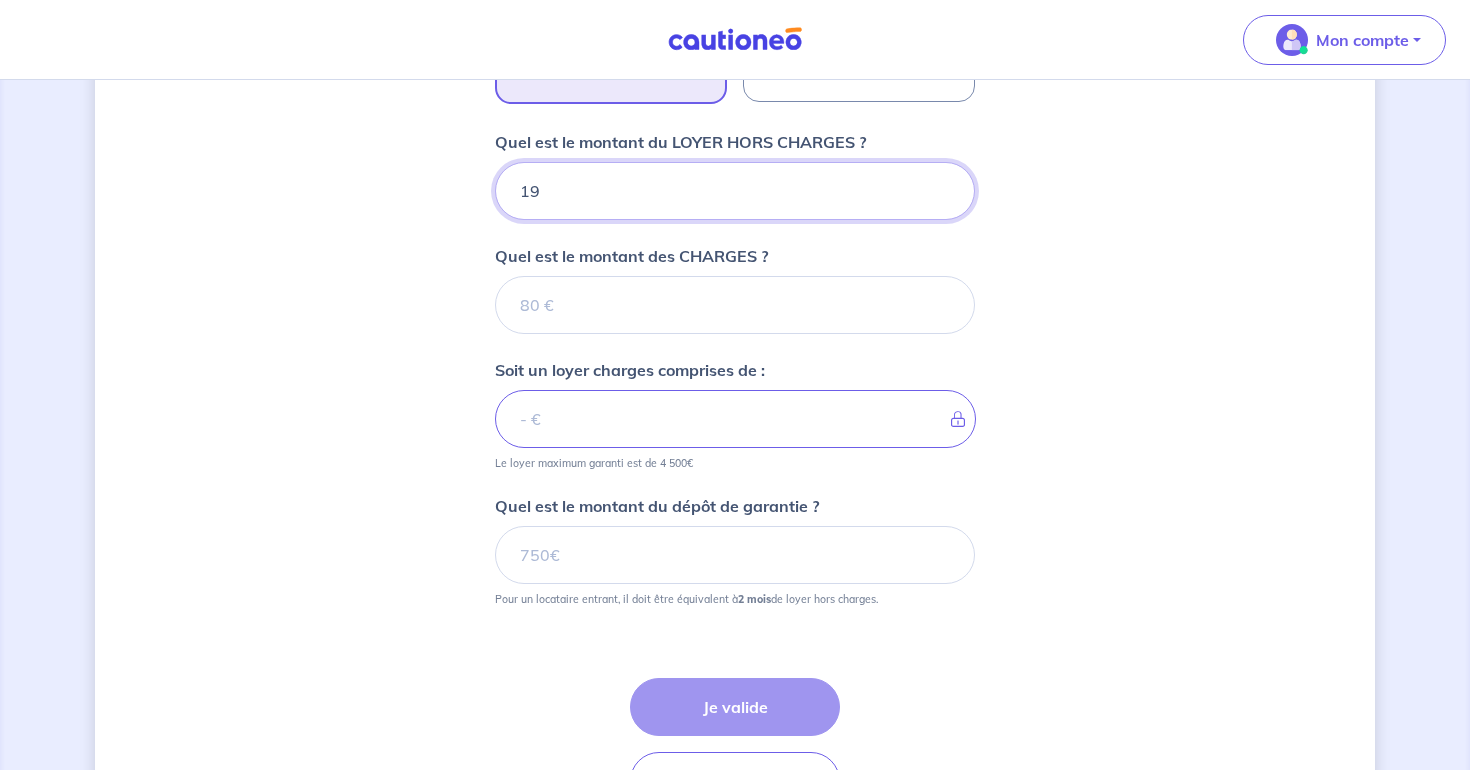 type on "[NUMBER]" 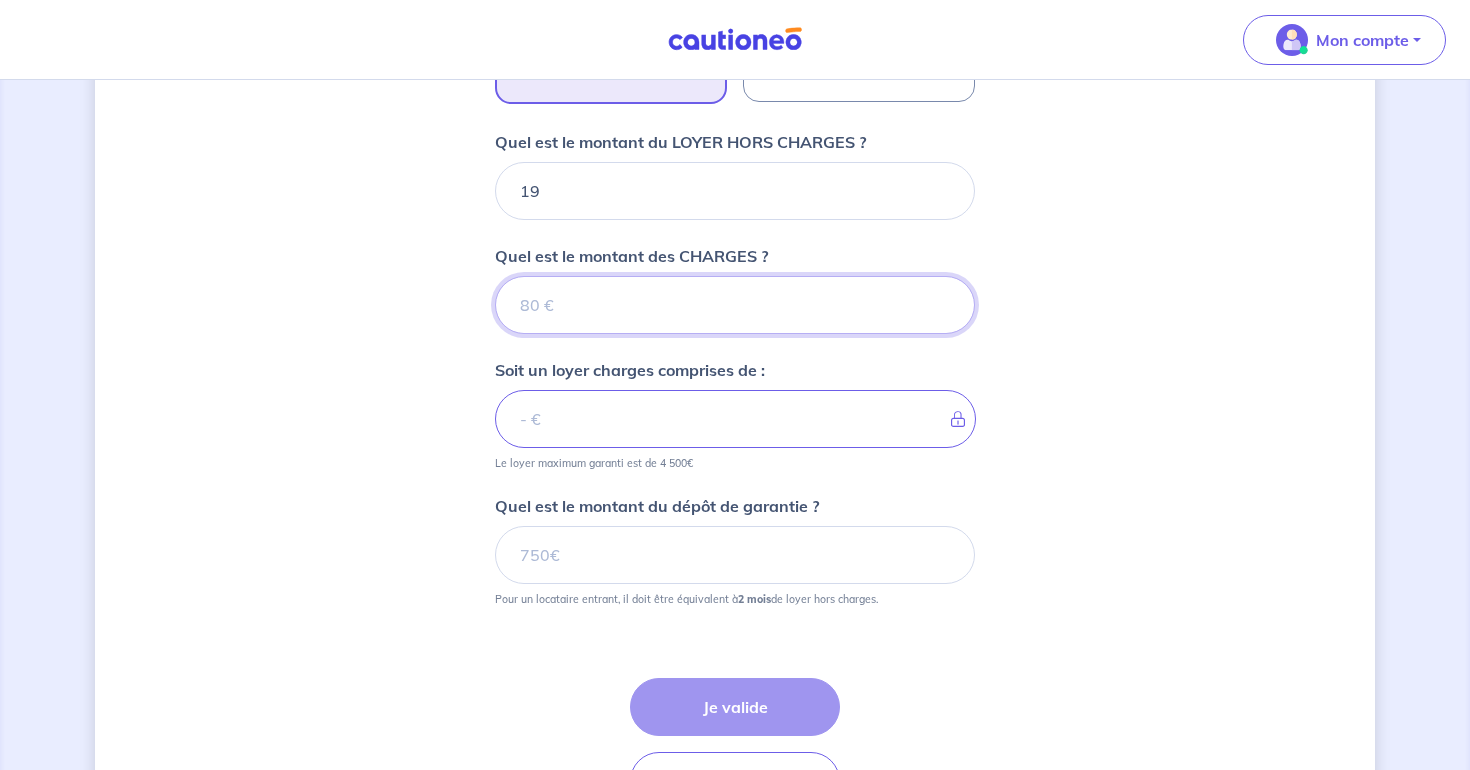 click on "Quel est le montant des CHARGES ?" at bounding box center (735, 305) 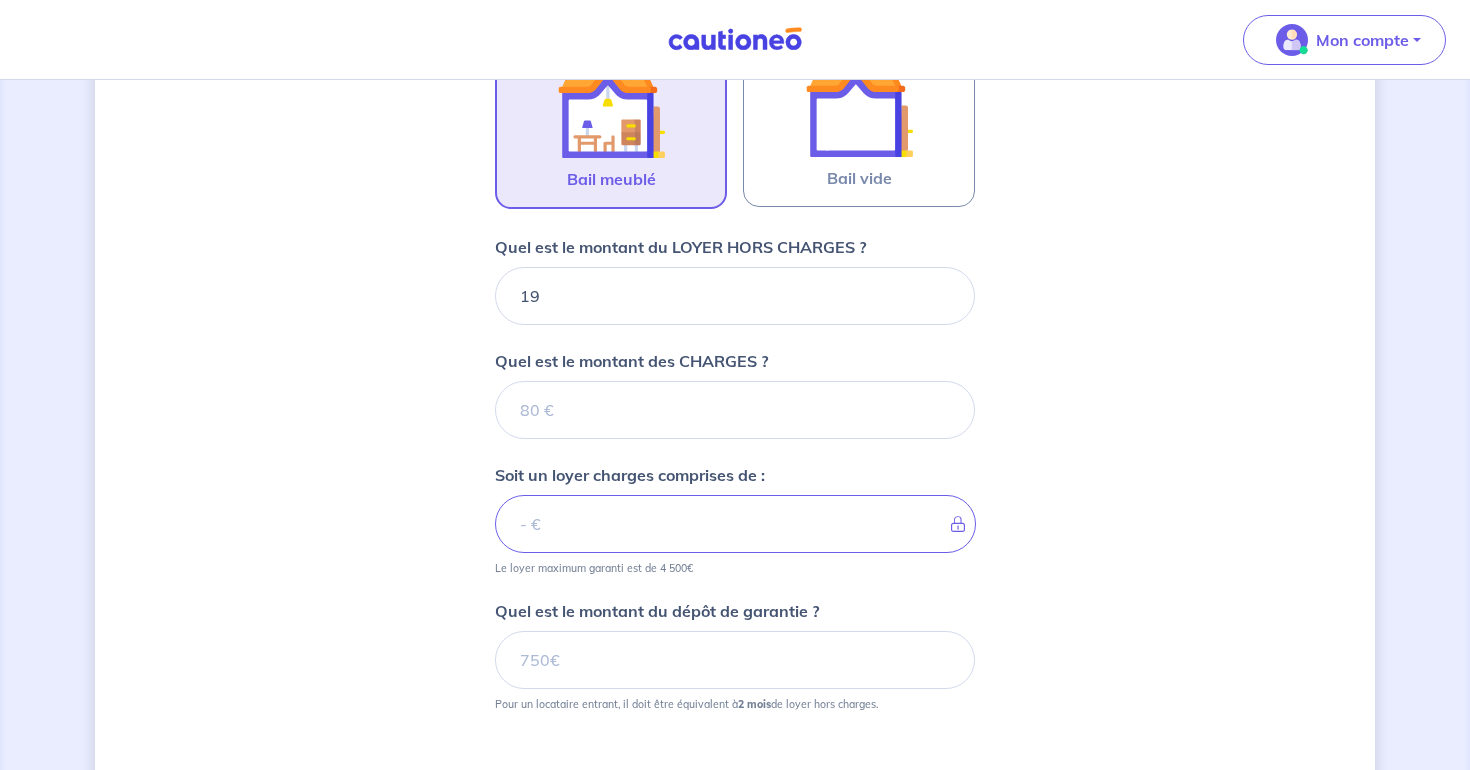 scroll, scrollTop: 697, scrollLeft: 0, axis: vertical 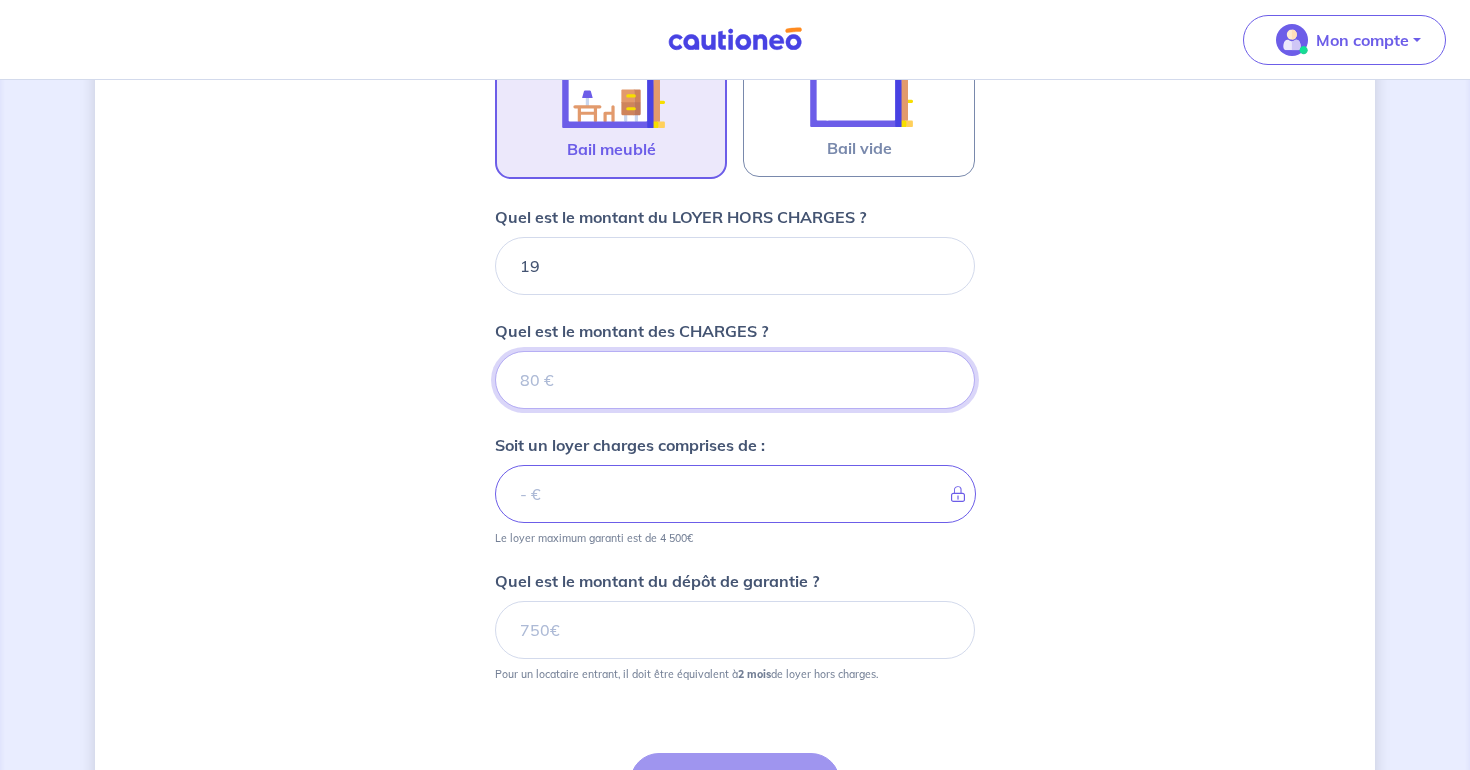 click on "Quel est le montant des CHARGES ?" at bounding box center (735, 380) 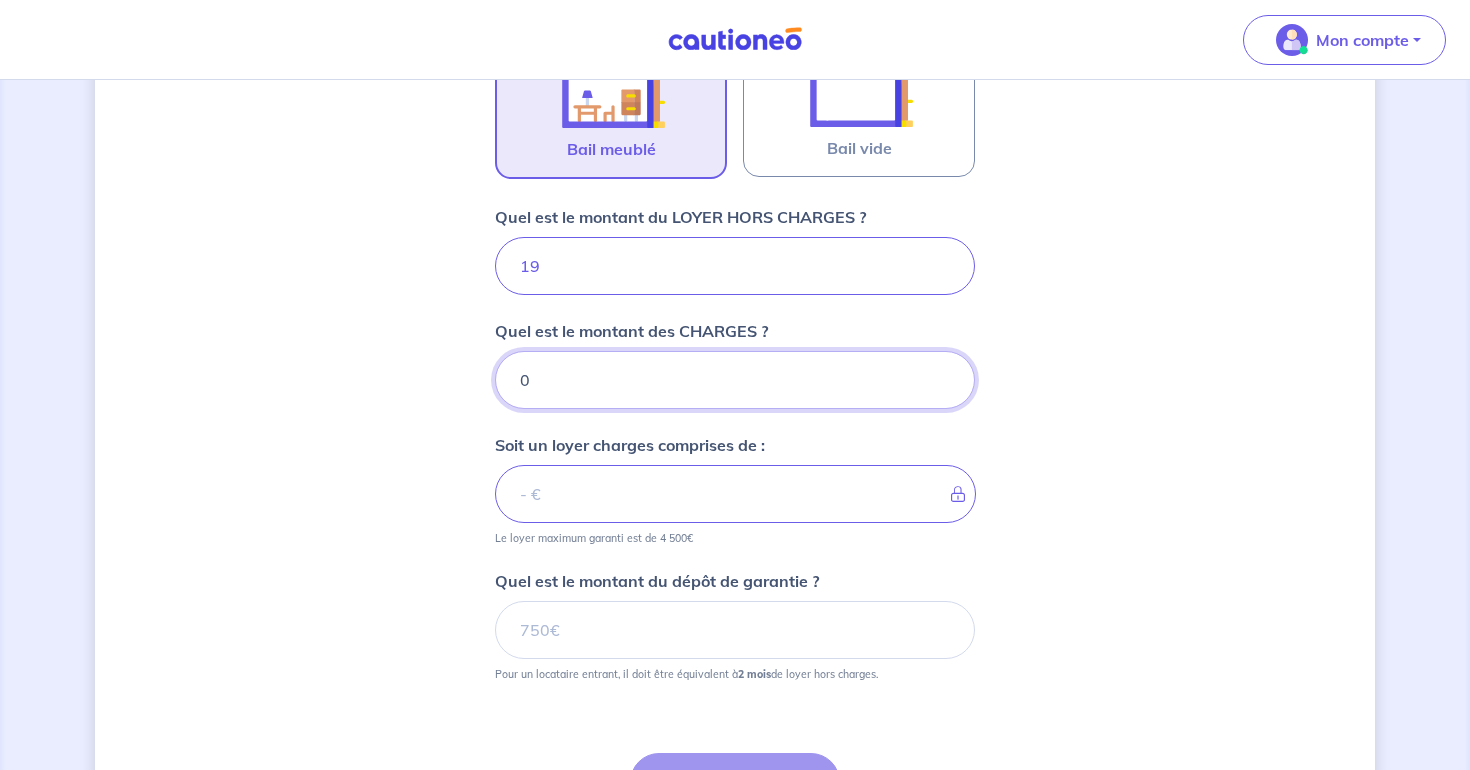 type on "[NUMBER]" 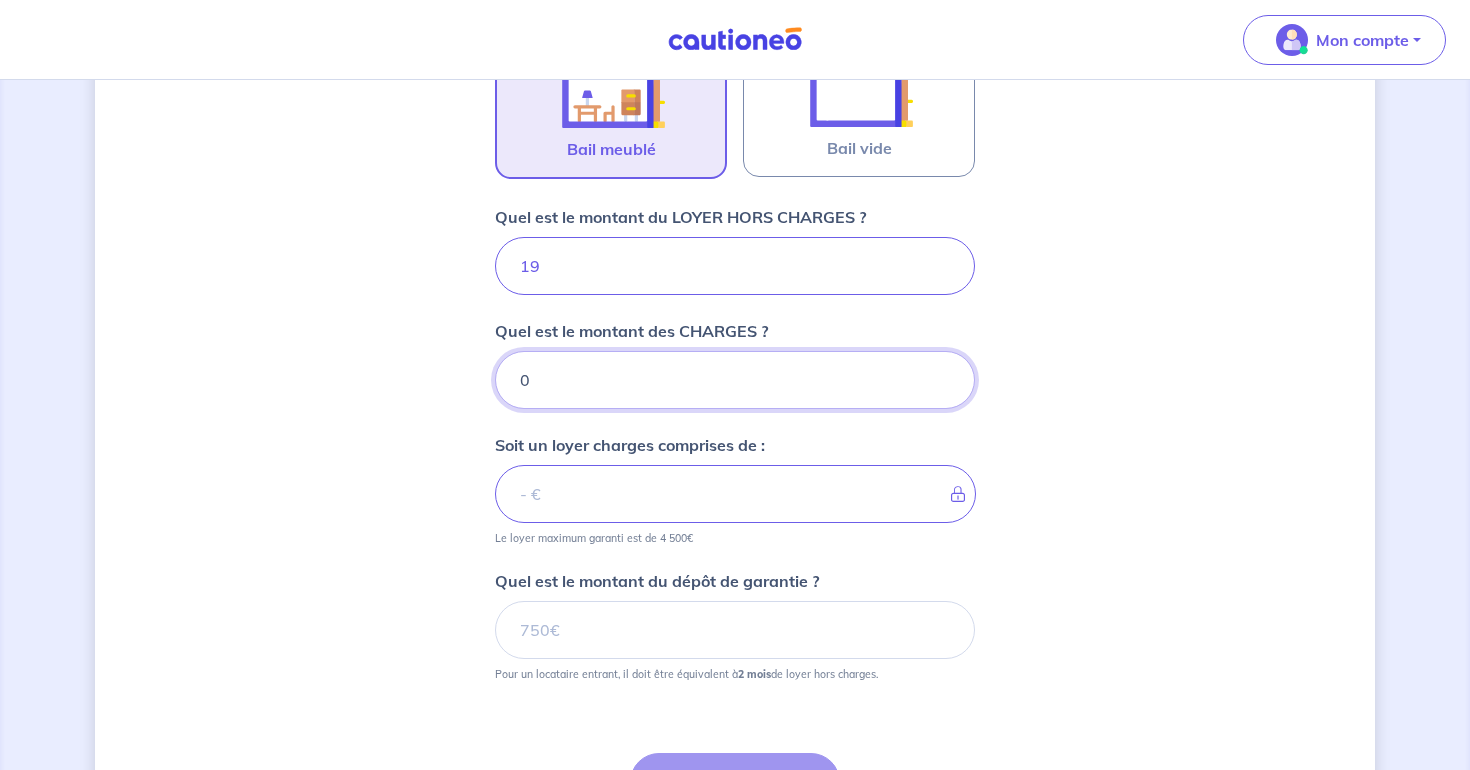 type on "0" 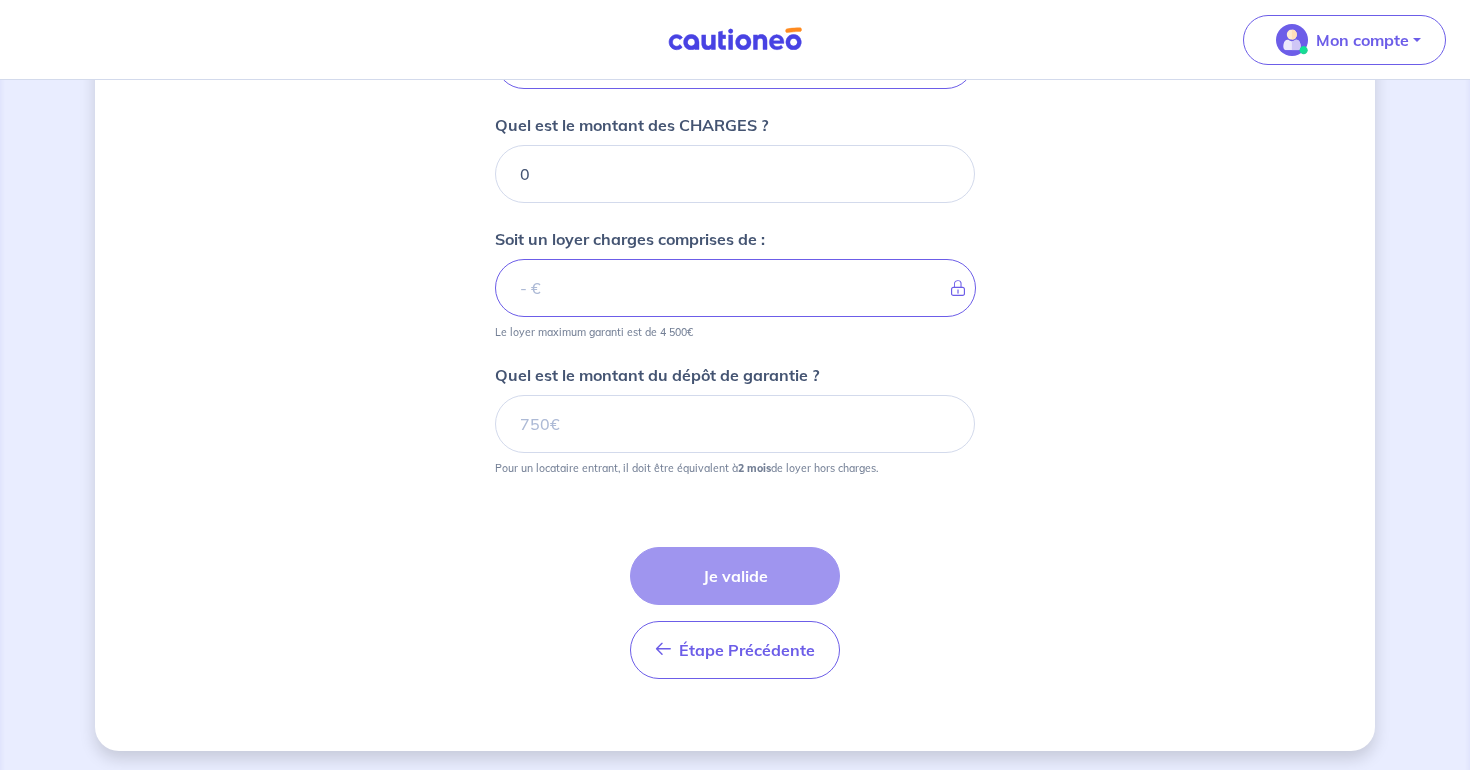 scroll, scrollTop: 908, scrollLeft: 0, axis: vertical 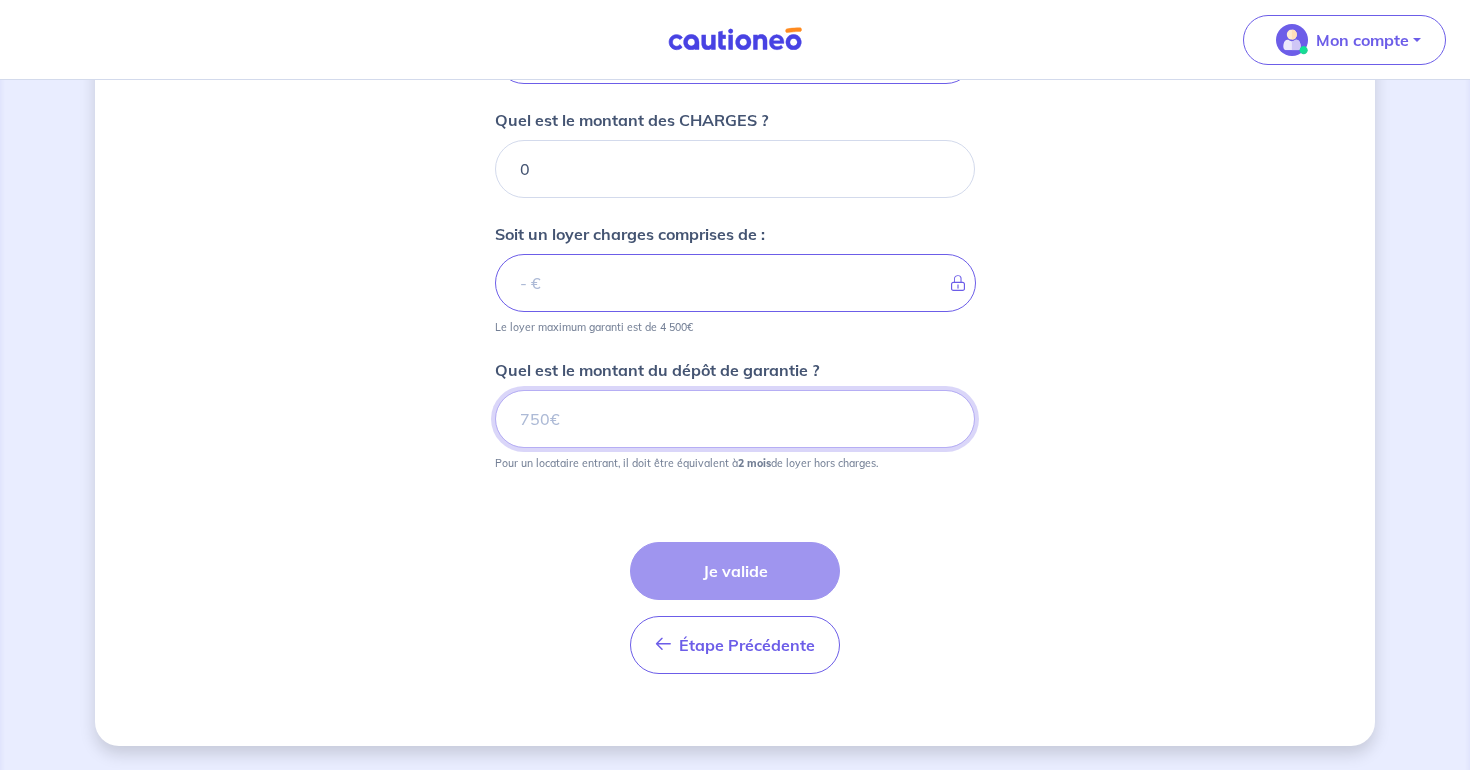 click on "Quel est le montant du dépôt de garantie ?" at bounding box center (735, 419) 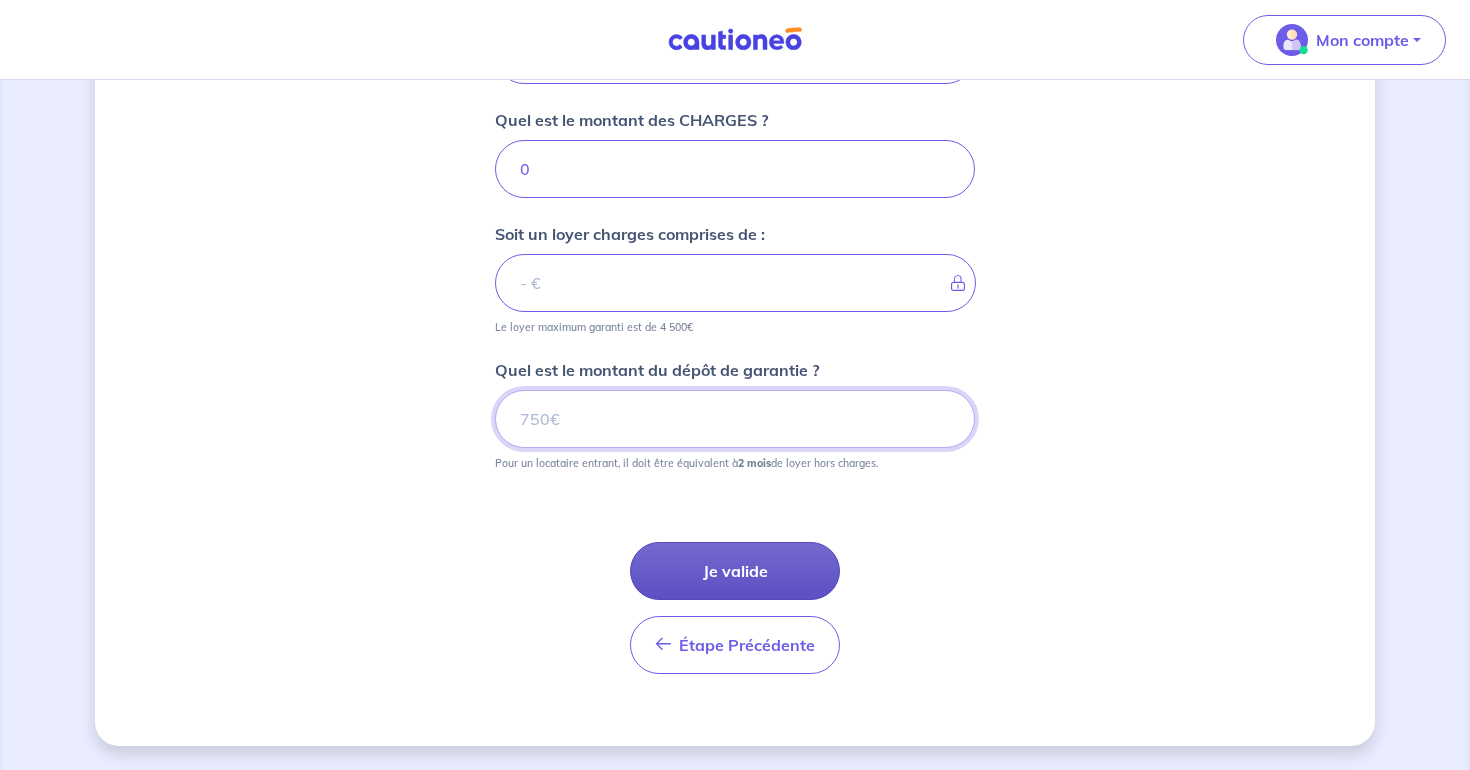type on "[NUMBER]" 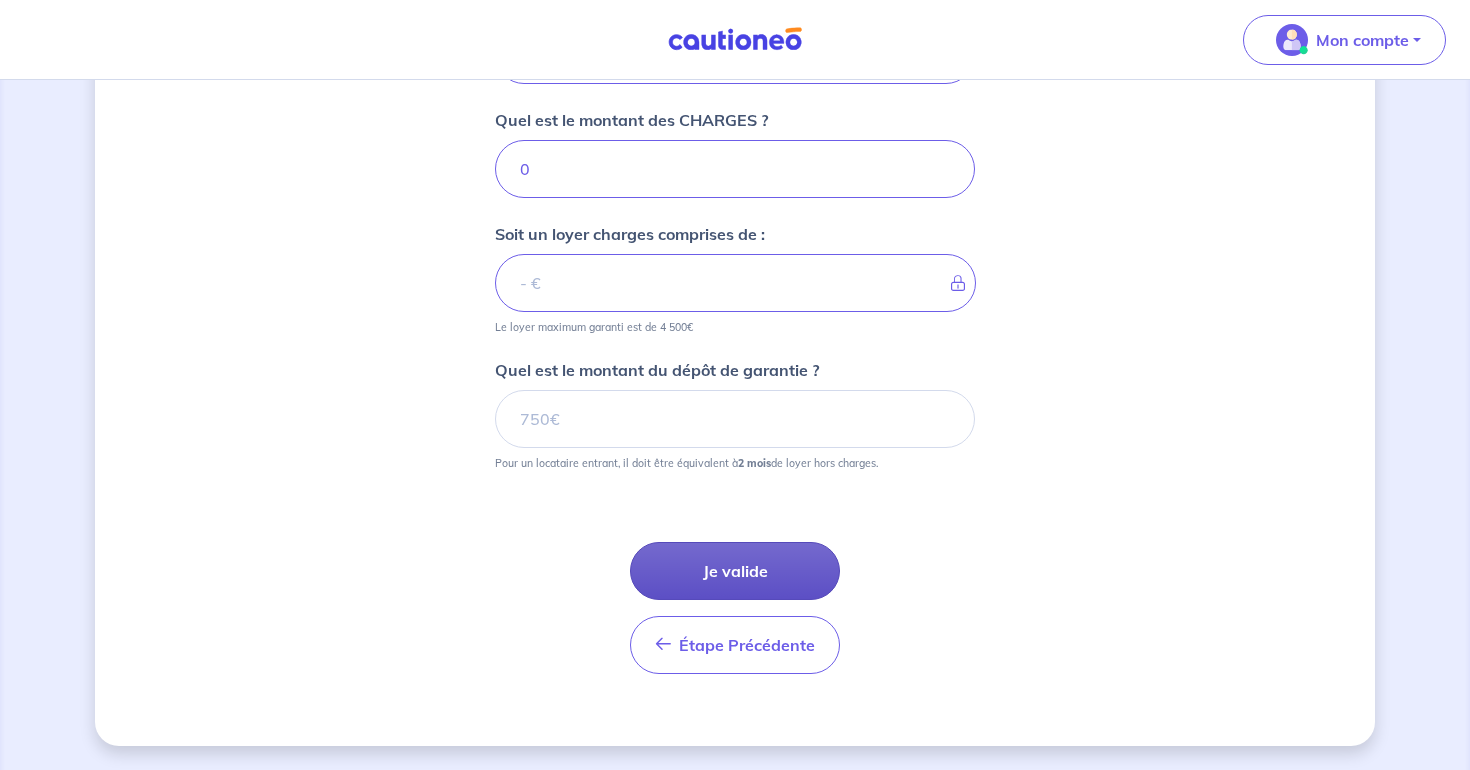 click on "Je valide" at bounding box center [735, 571] 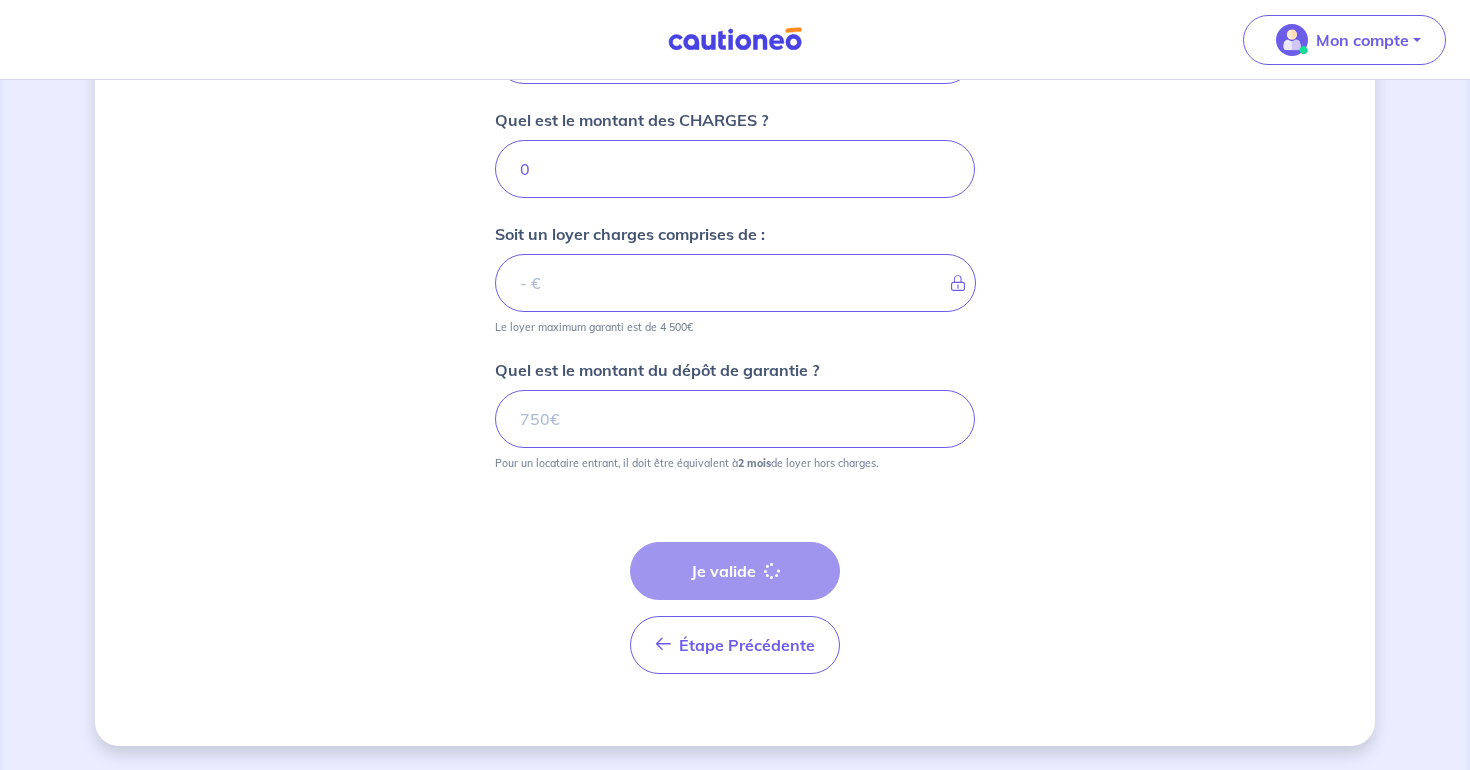 scroll, scrollTop: 0, scrollLeft: 0, axis: both 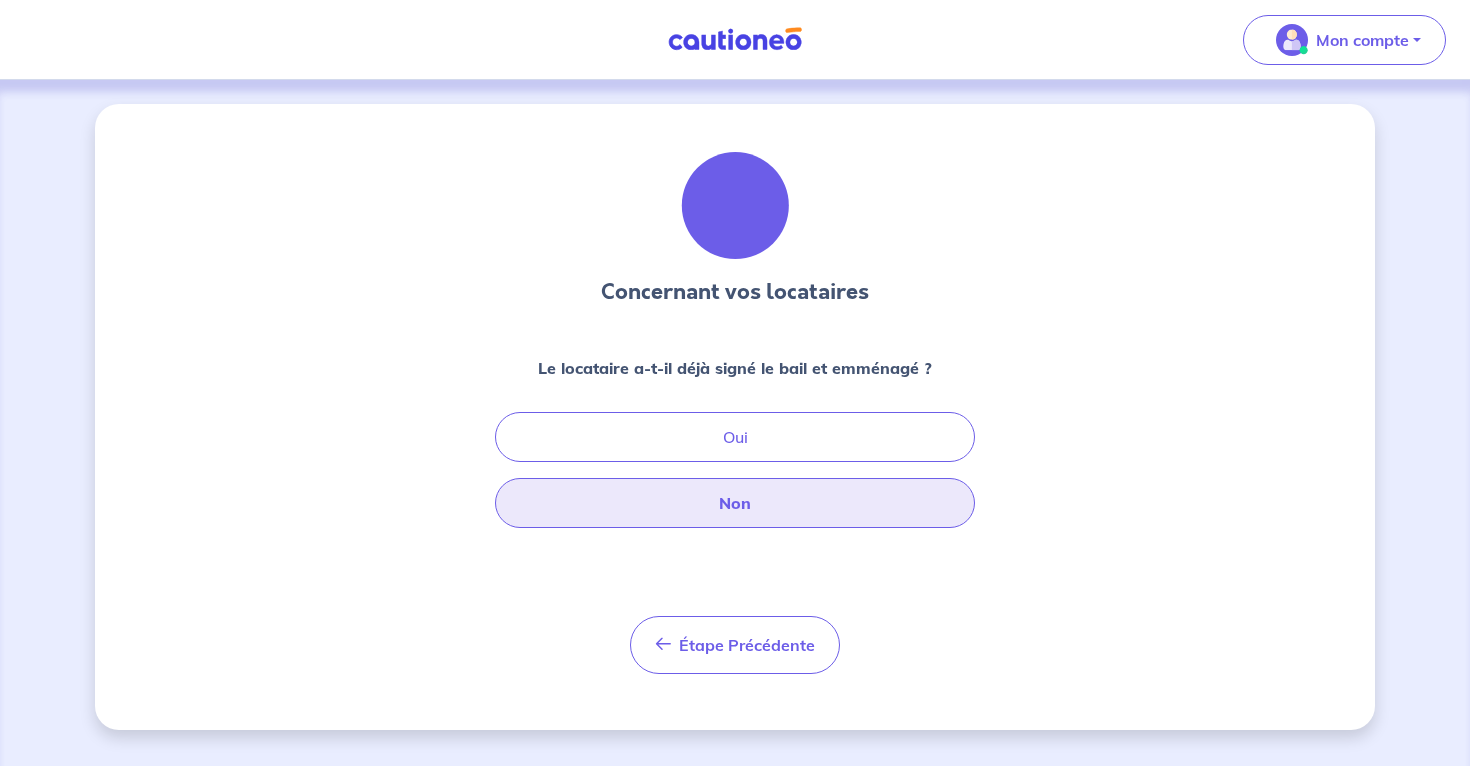 click on "Non" at bounding box center (735, 503) 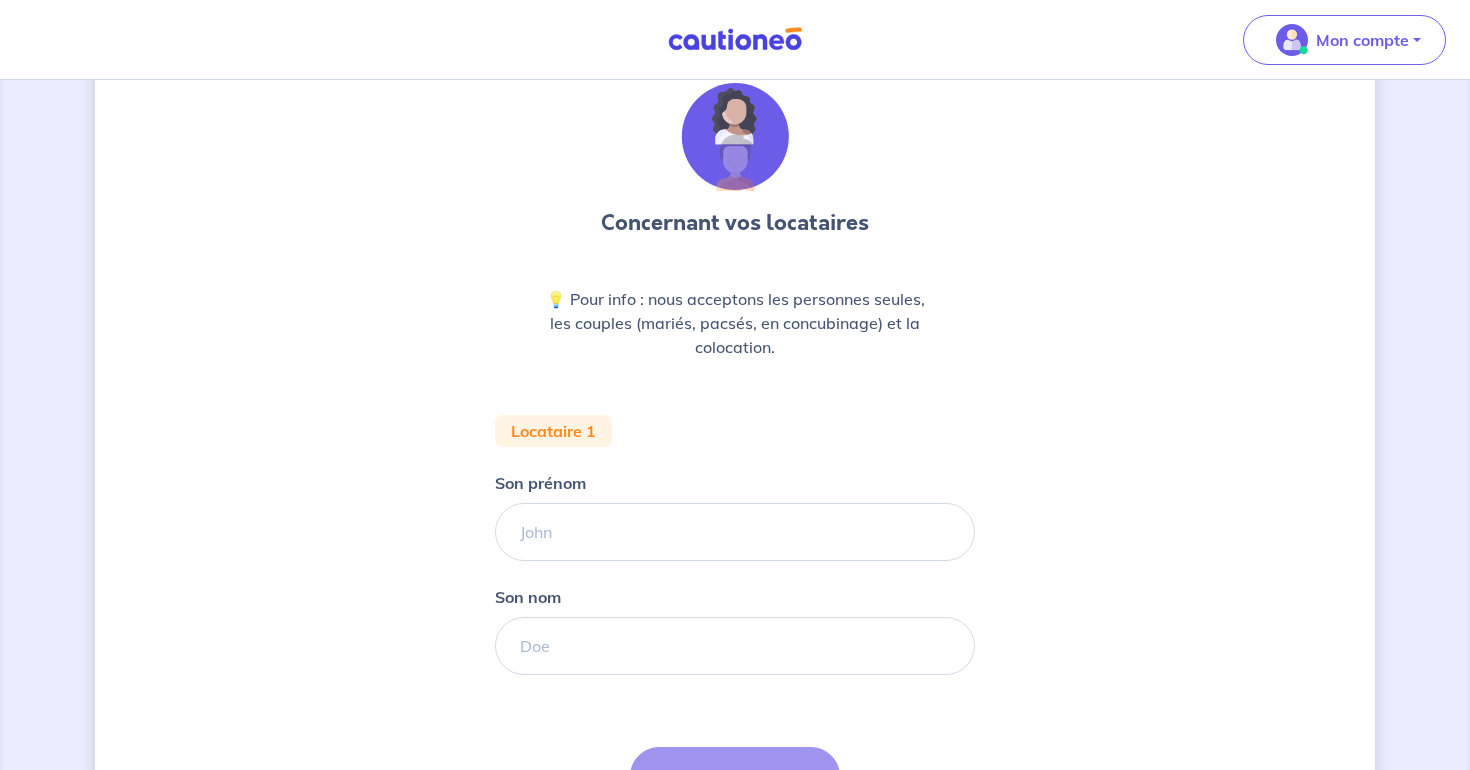 scroll, scrollTop: 70, scrollLeft: 0, axis: vertical 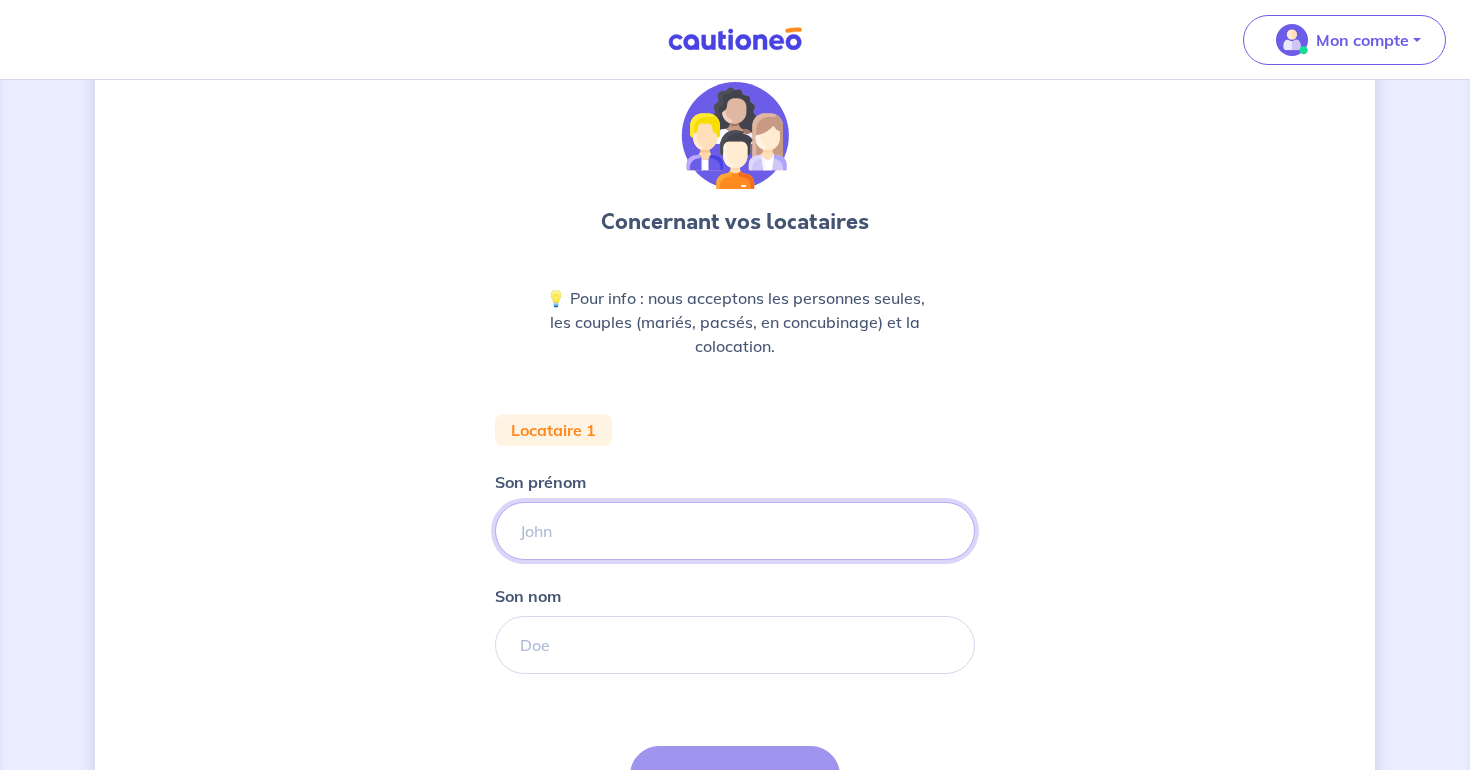click on "Son prénom" at bounding box center (735, 531) 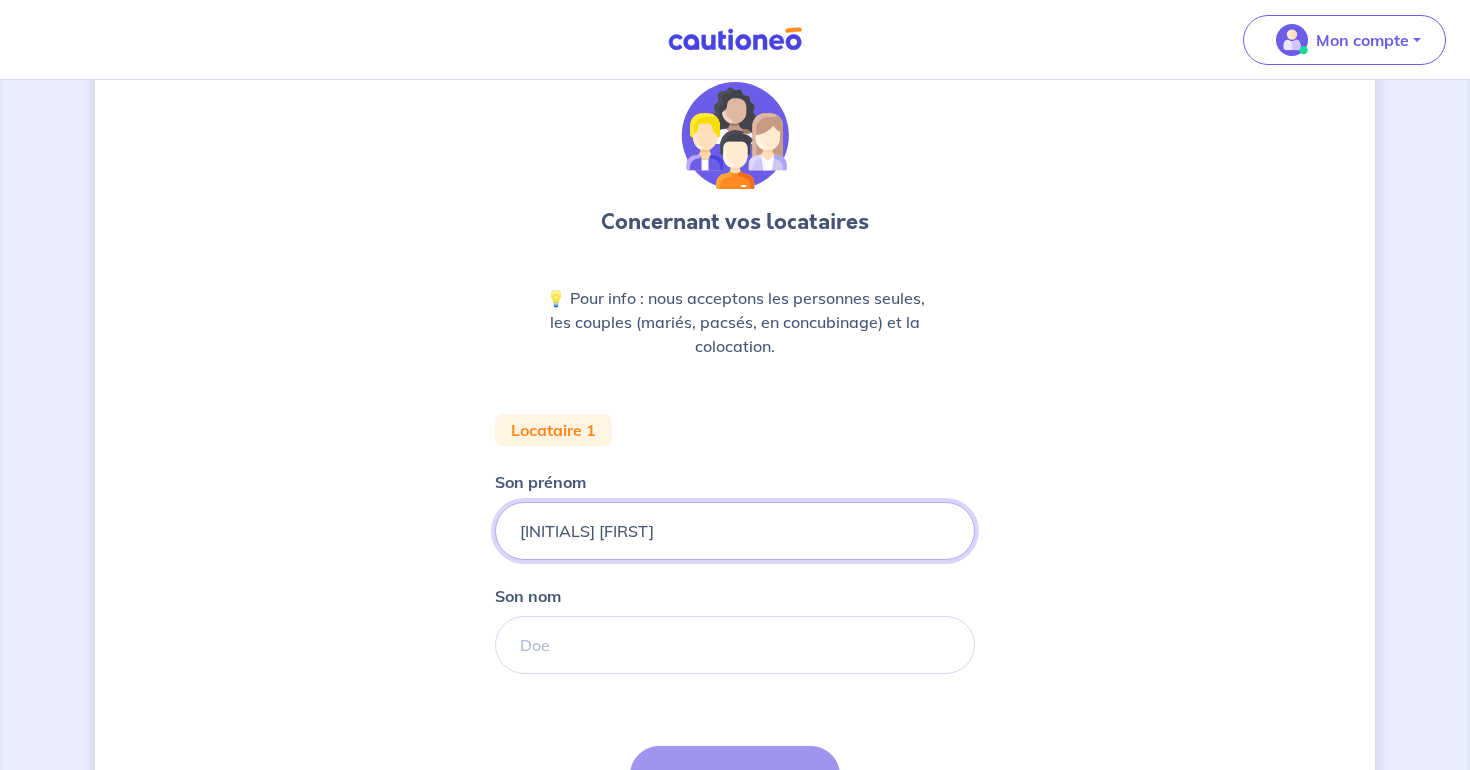 type on "[INITIALS] [FIRST]" 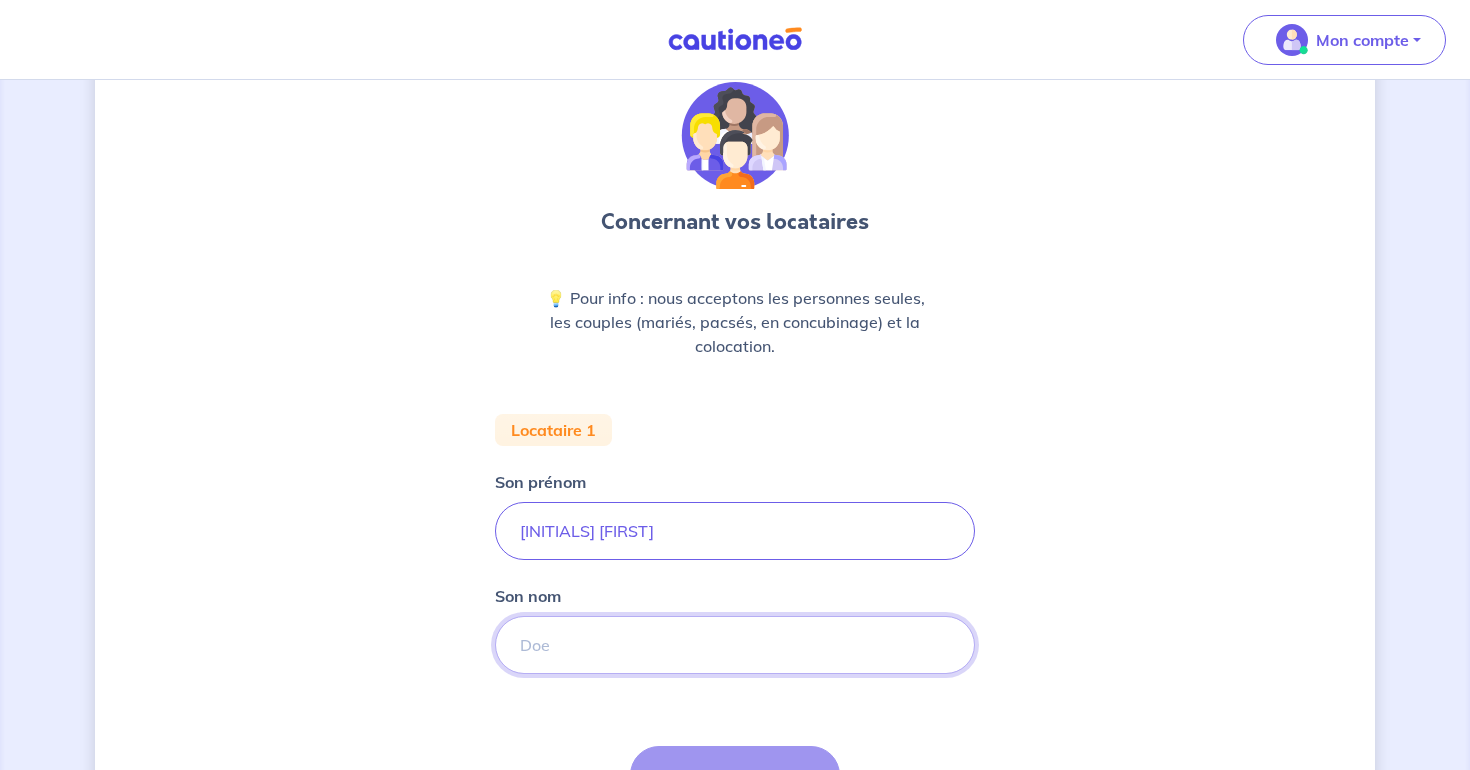 click on "Son nom" at bounding box center [735, 645] 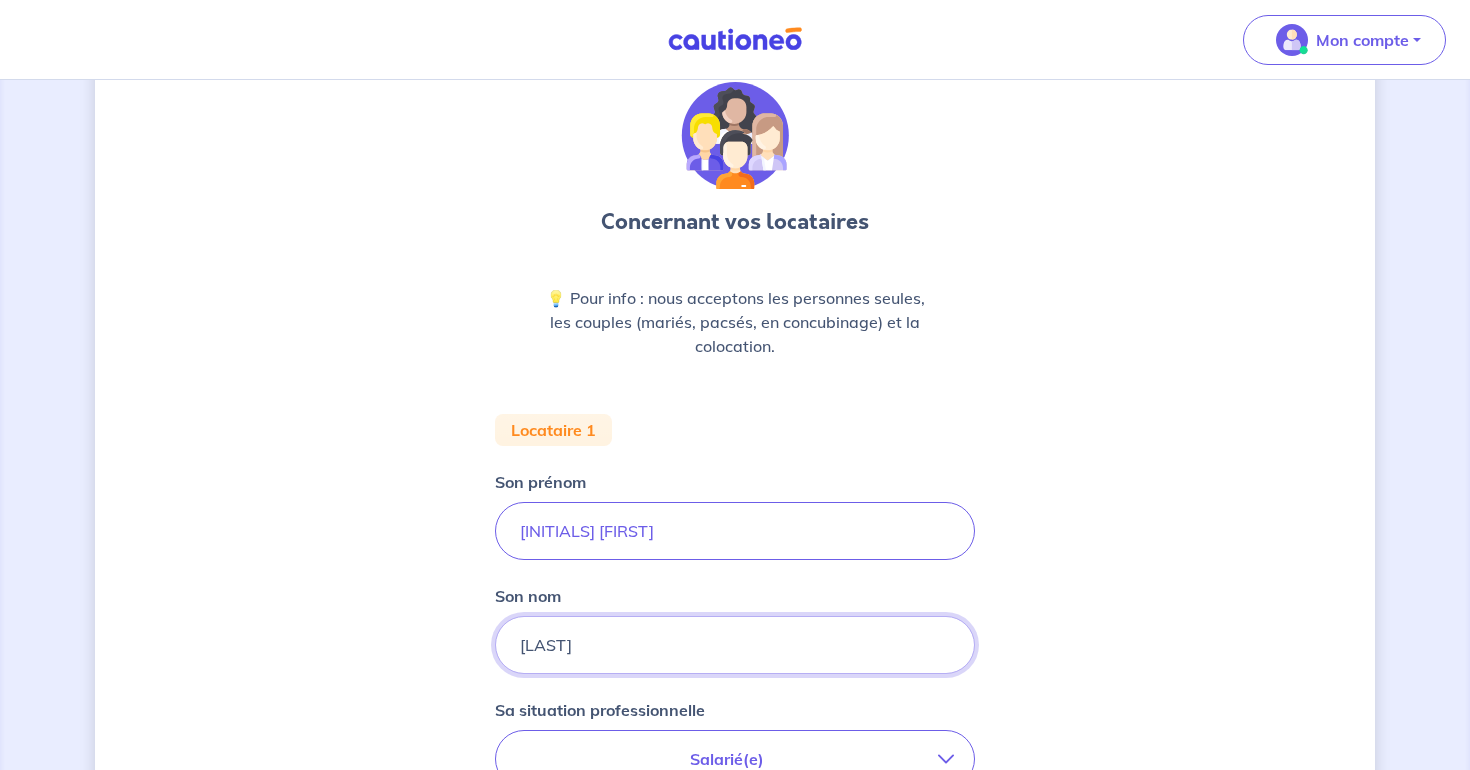type on "[LAST]" 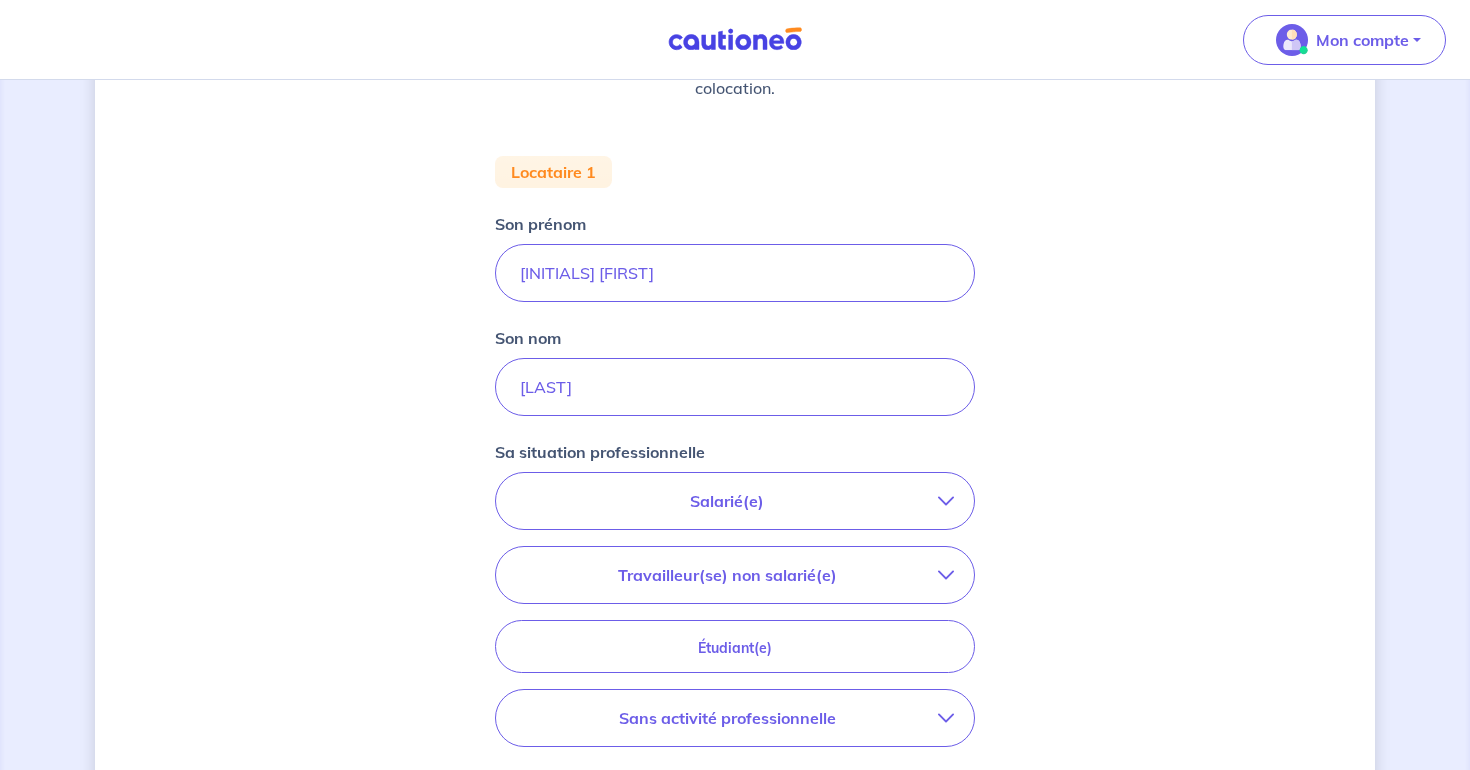 scroll, scrollTop: 370, scrollLeft: 0, axis: vertical 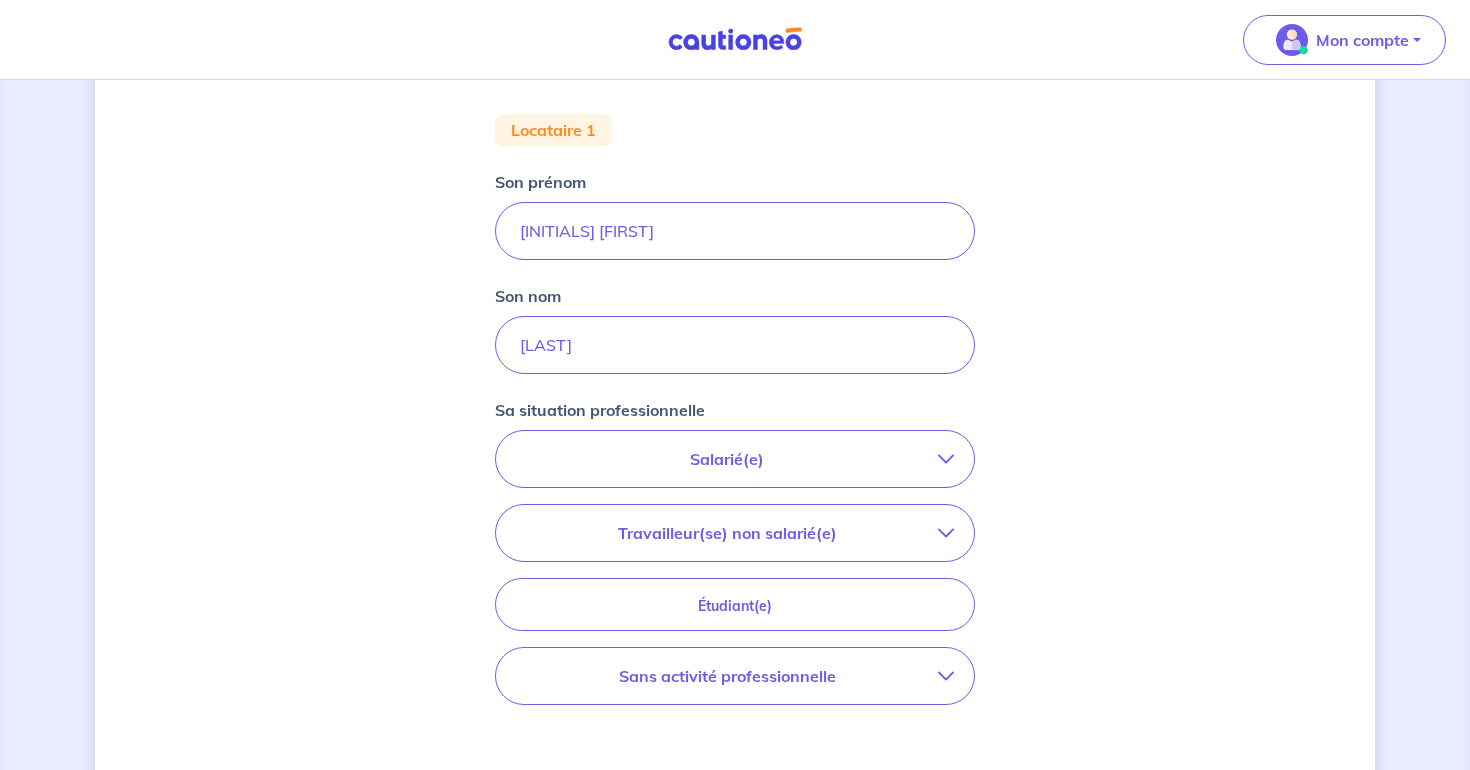 click on "Salarié(e)" at bounding box center [727, 459] 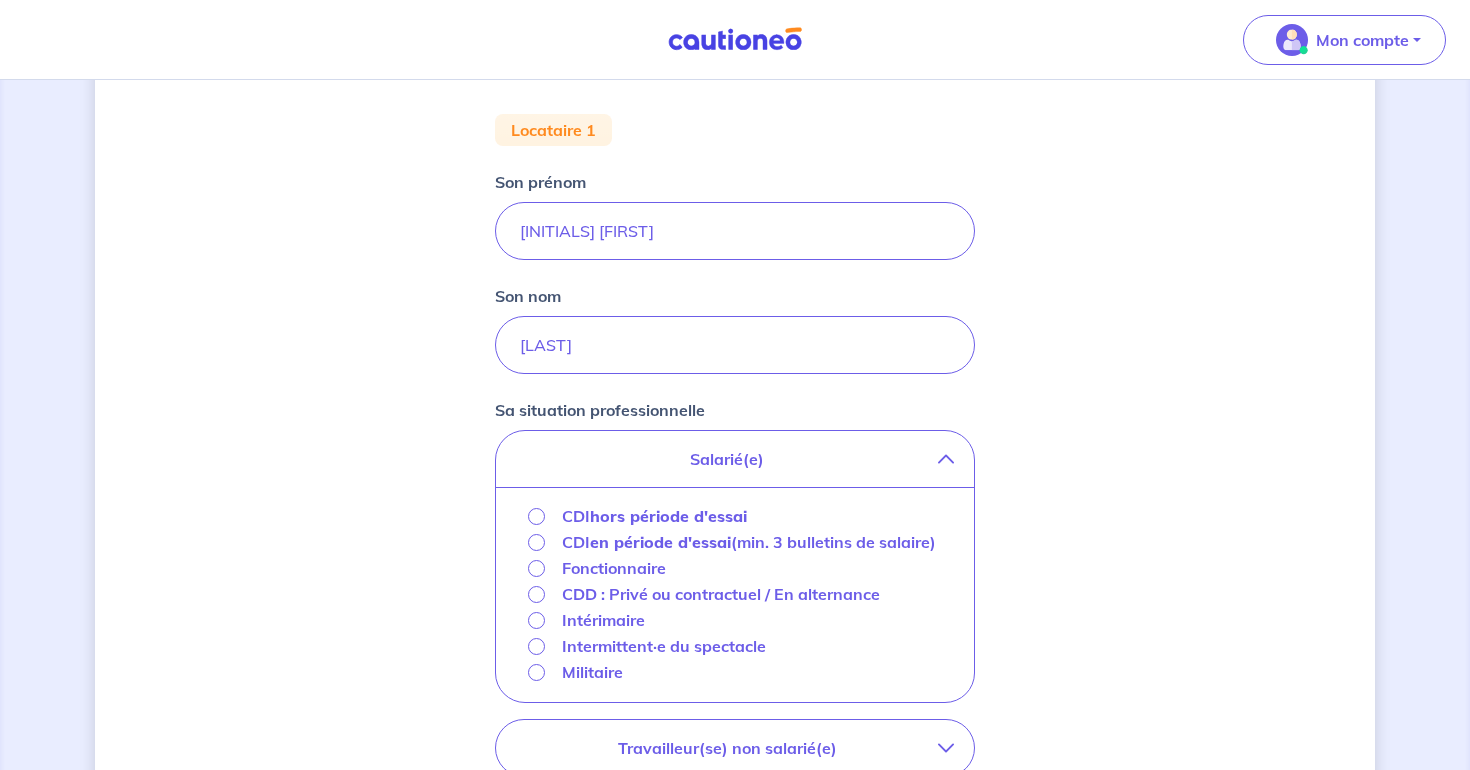 click on "CDI  hors période d'essai" at bounding box center [536, 516] 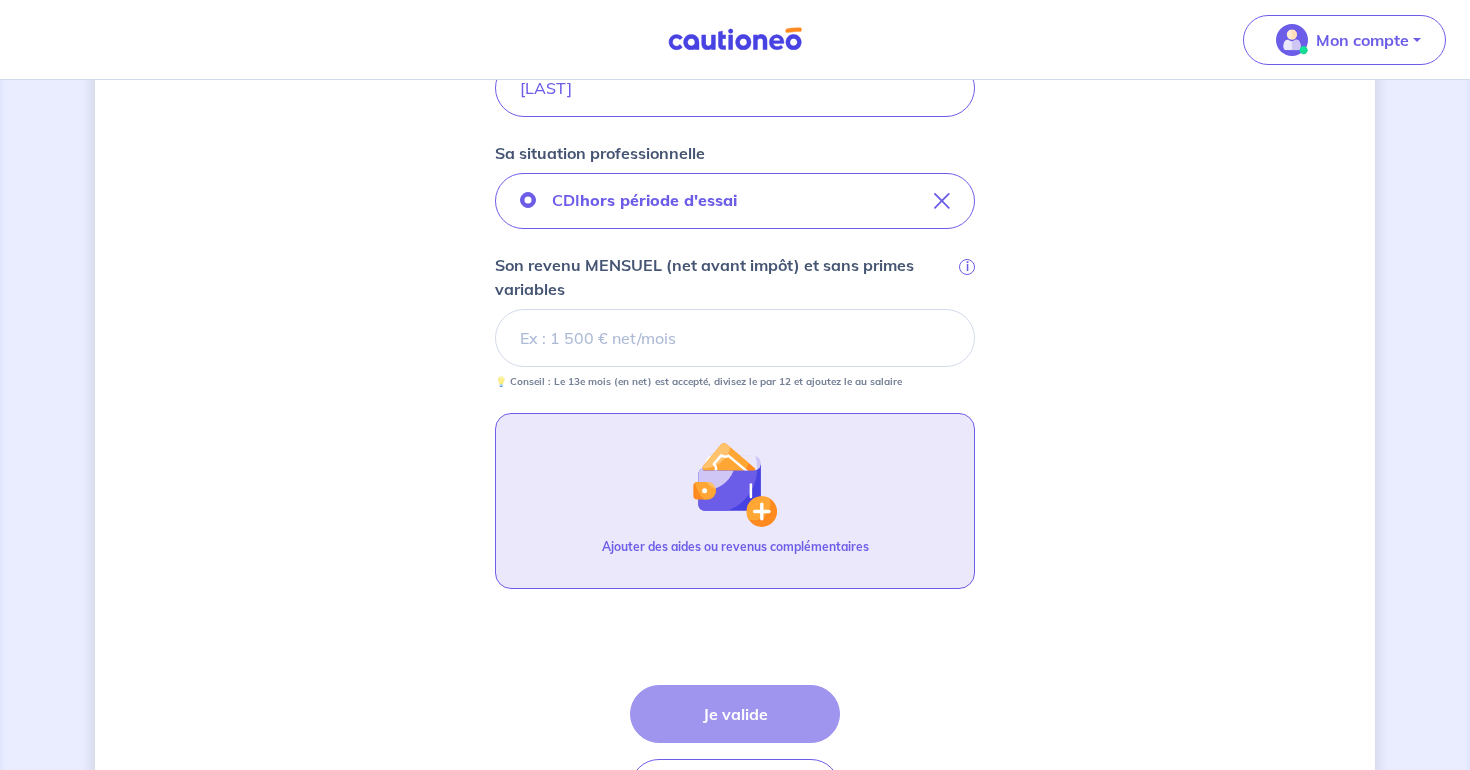 scroll, scrollTop: 627, scrollLeft: 0, axis: vertical 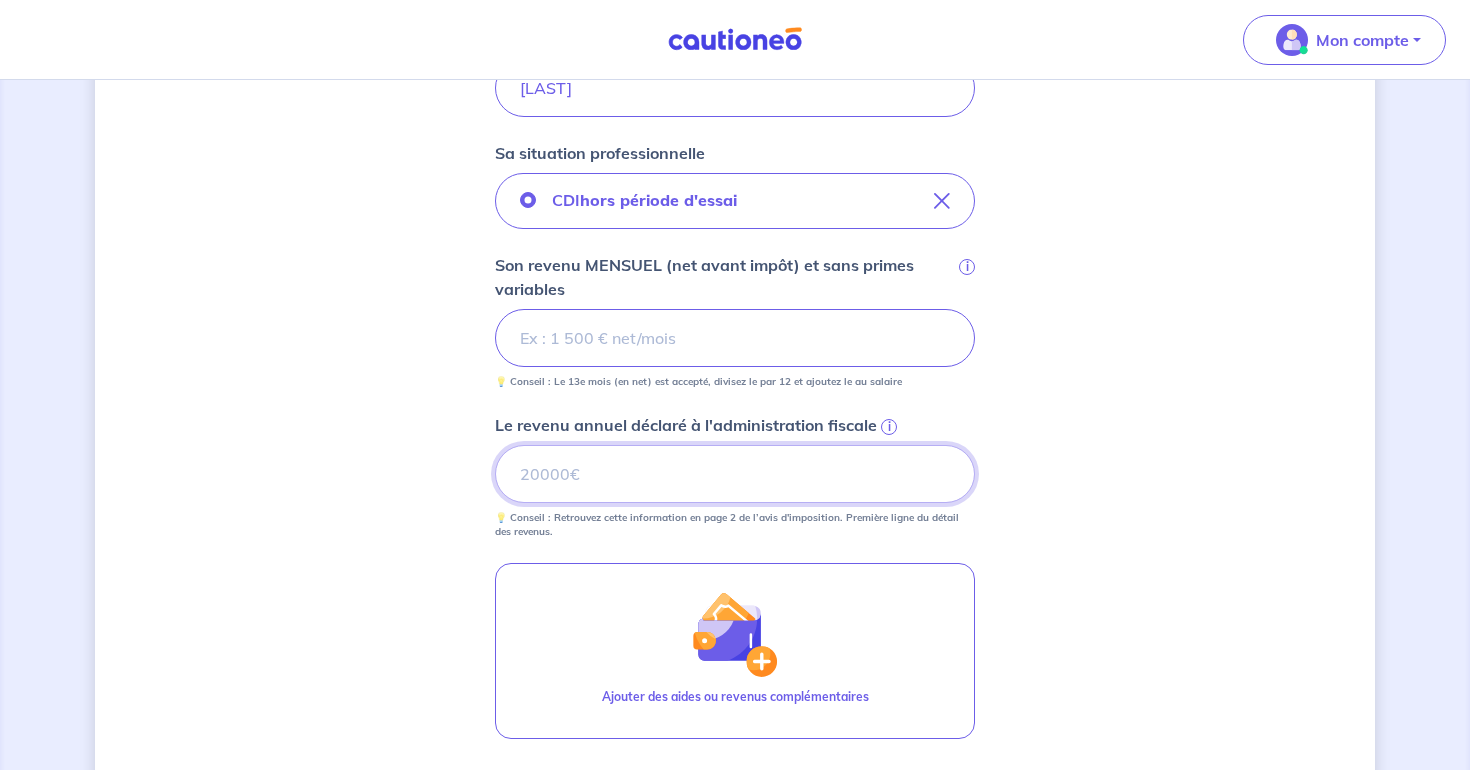 click on "Le revenu annuel déclaré à l'administration fiscale i" at bounding box center [735, 474] 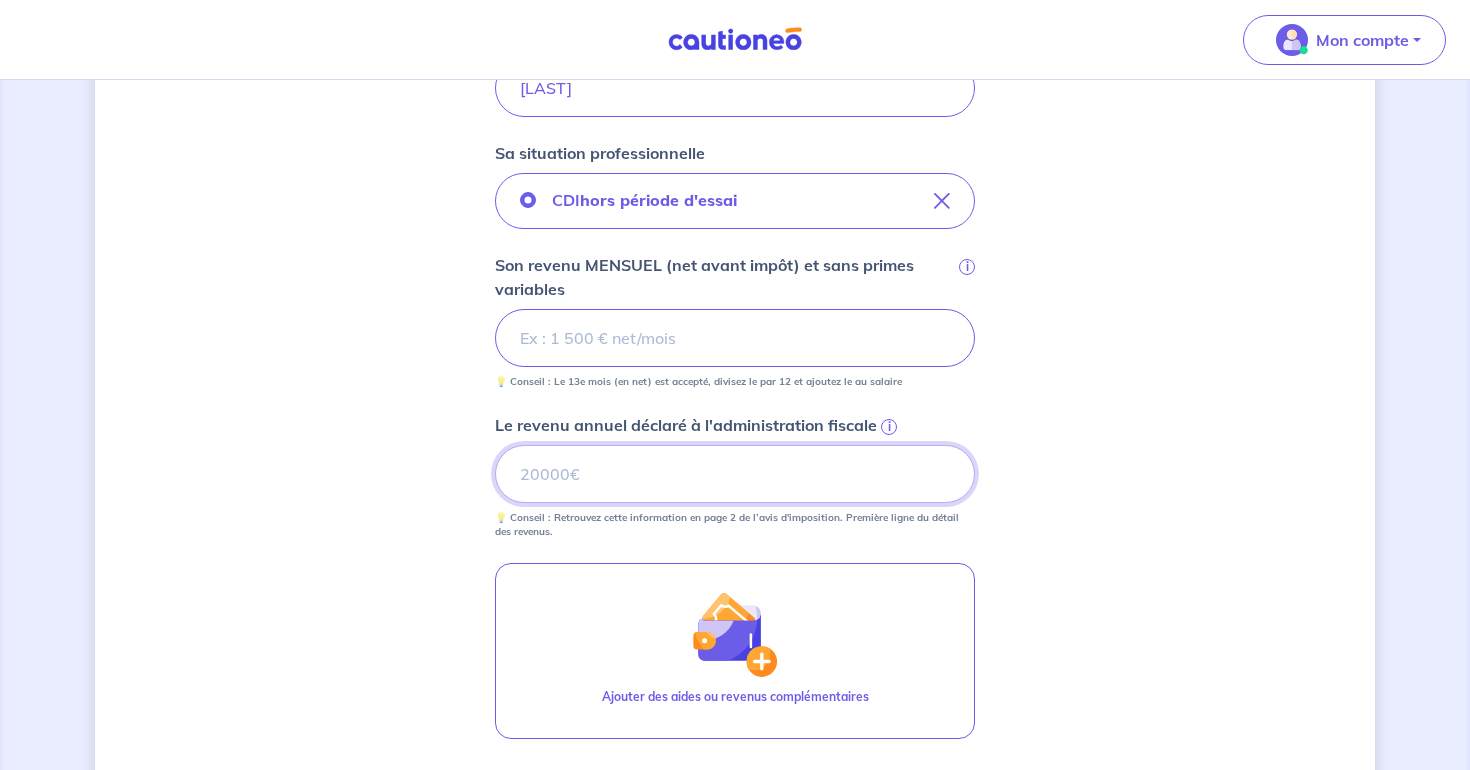 type on "[NUMBER]" 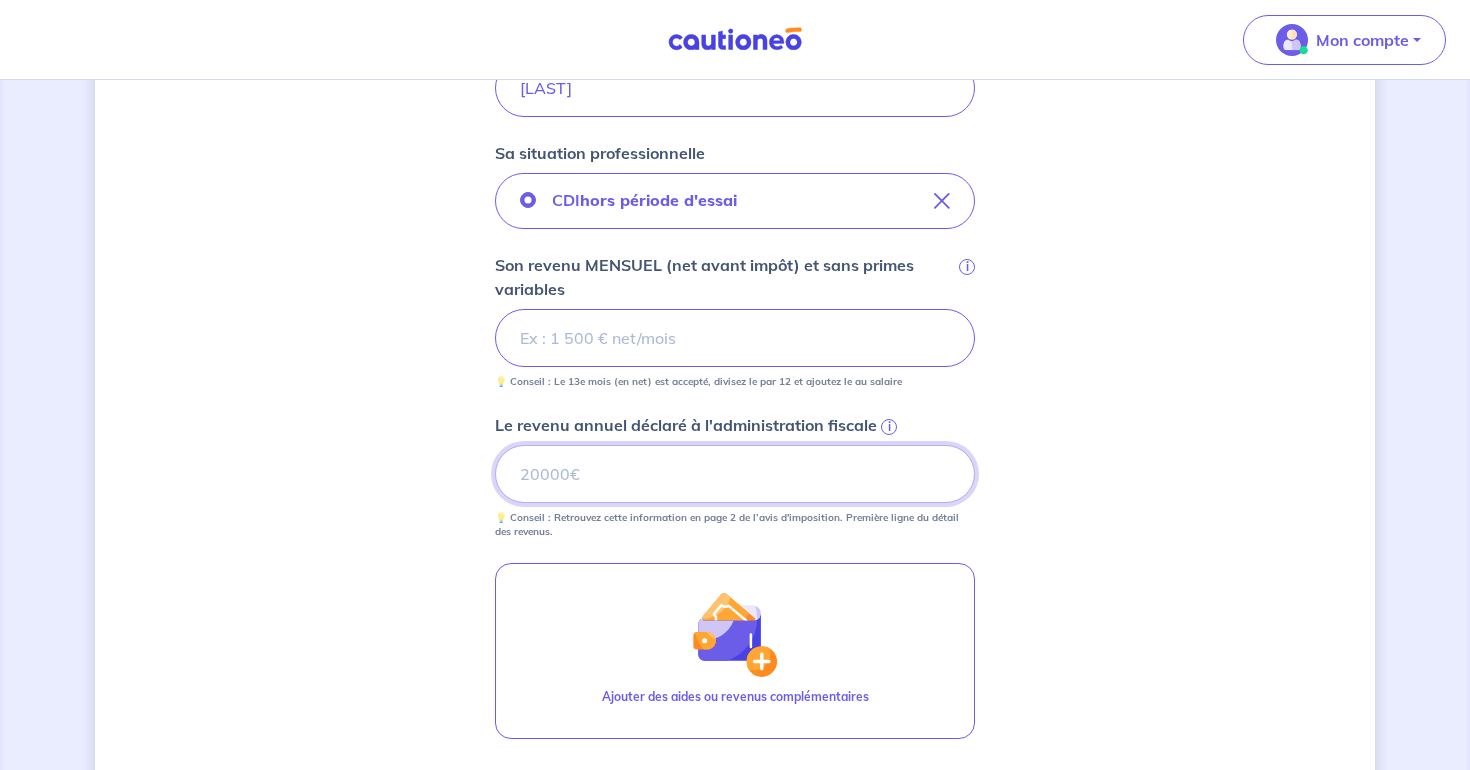 click on "Je valide" at bounding box center [735, 864] 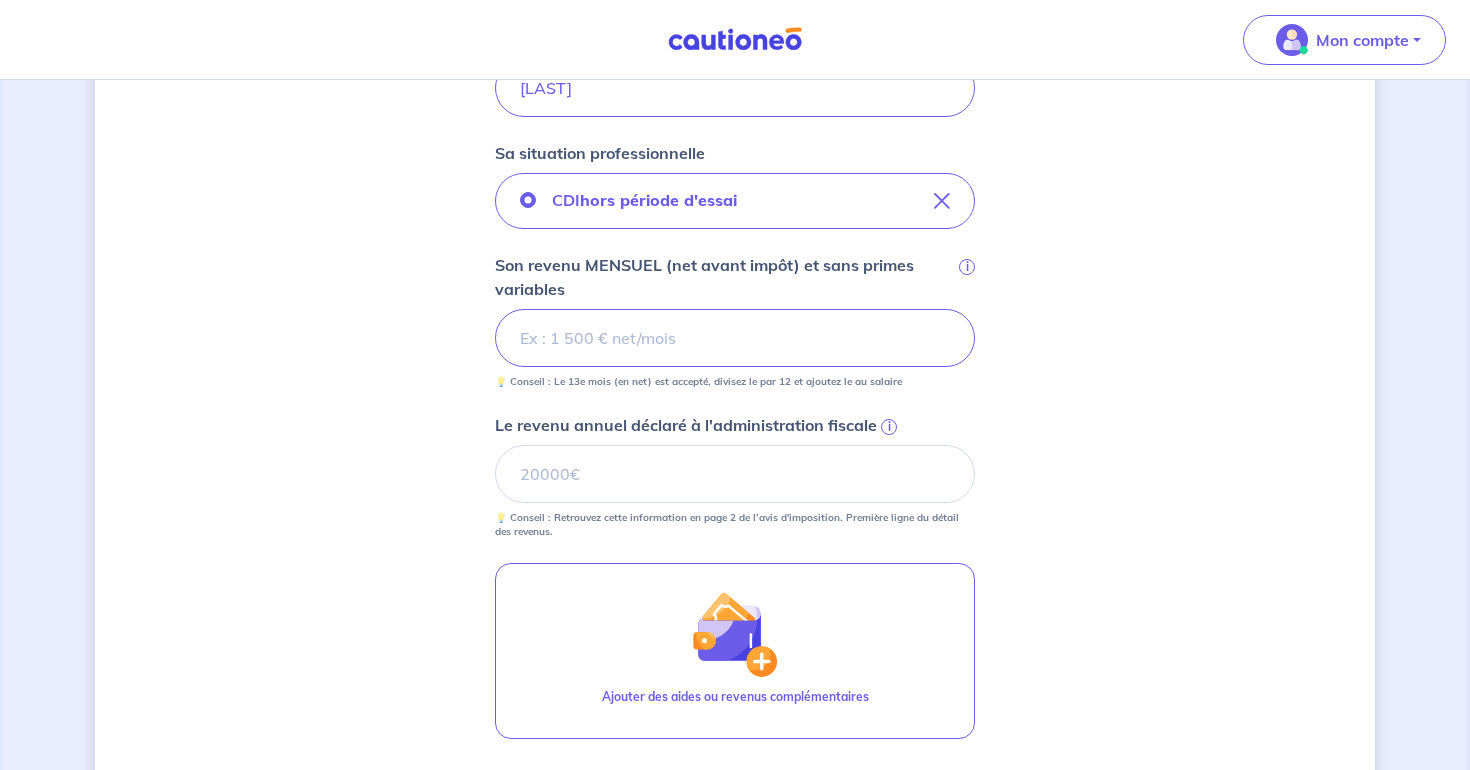 scroll, scrollTop: 0, scrollLeft: 0, axis: both 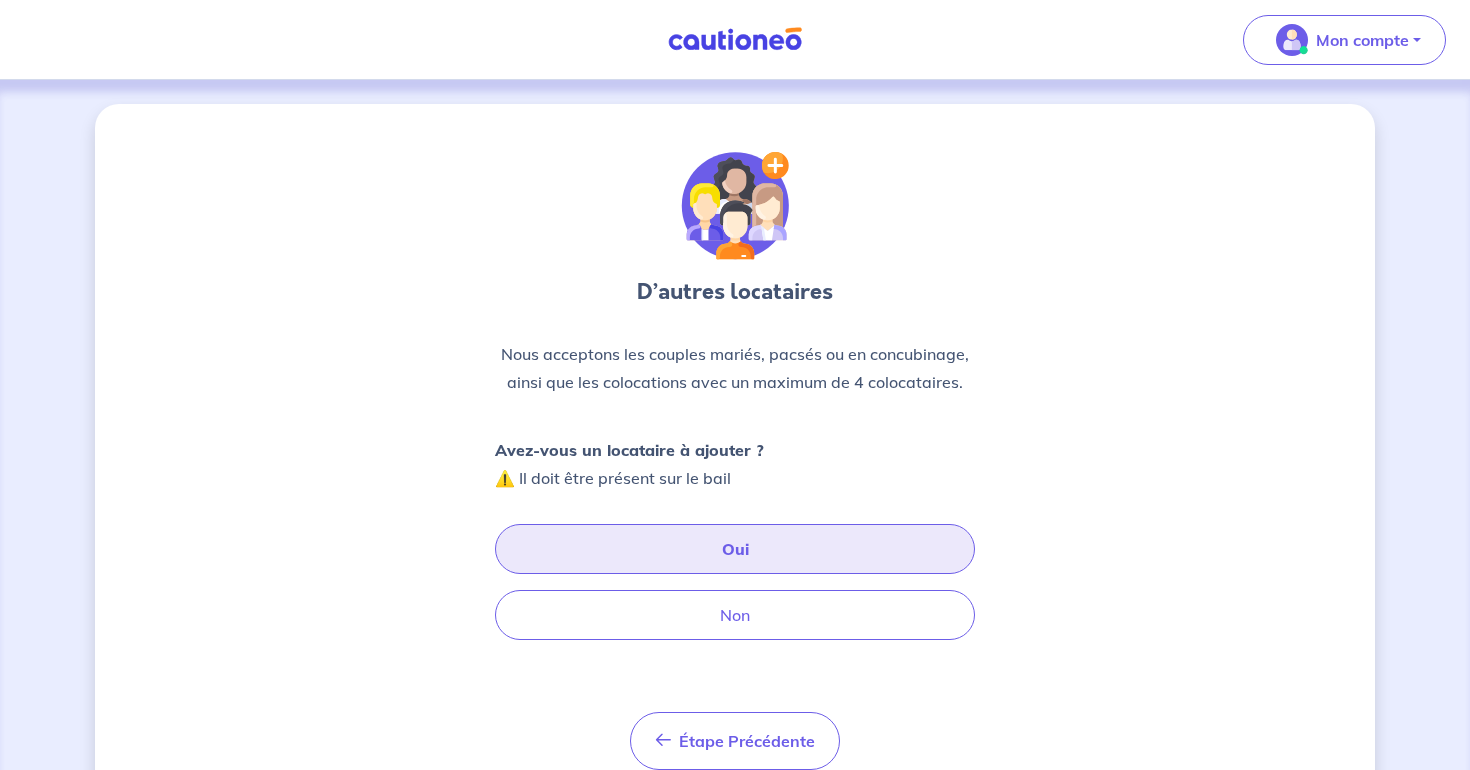 click on "Oui" at bounding box center [735, 549] 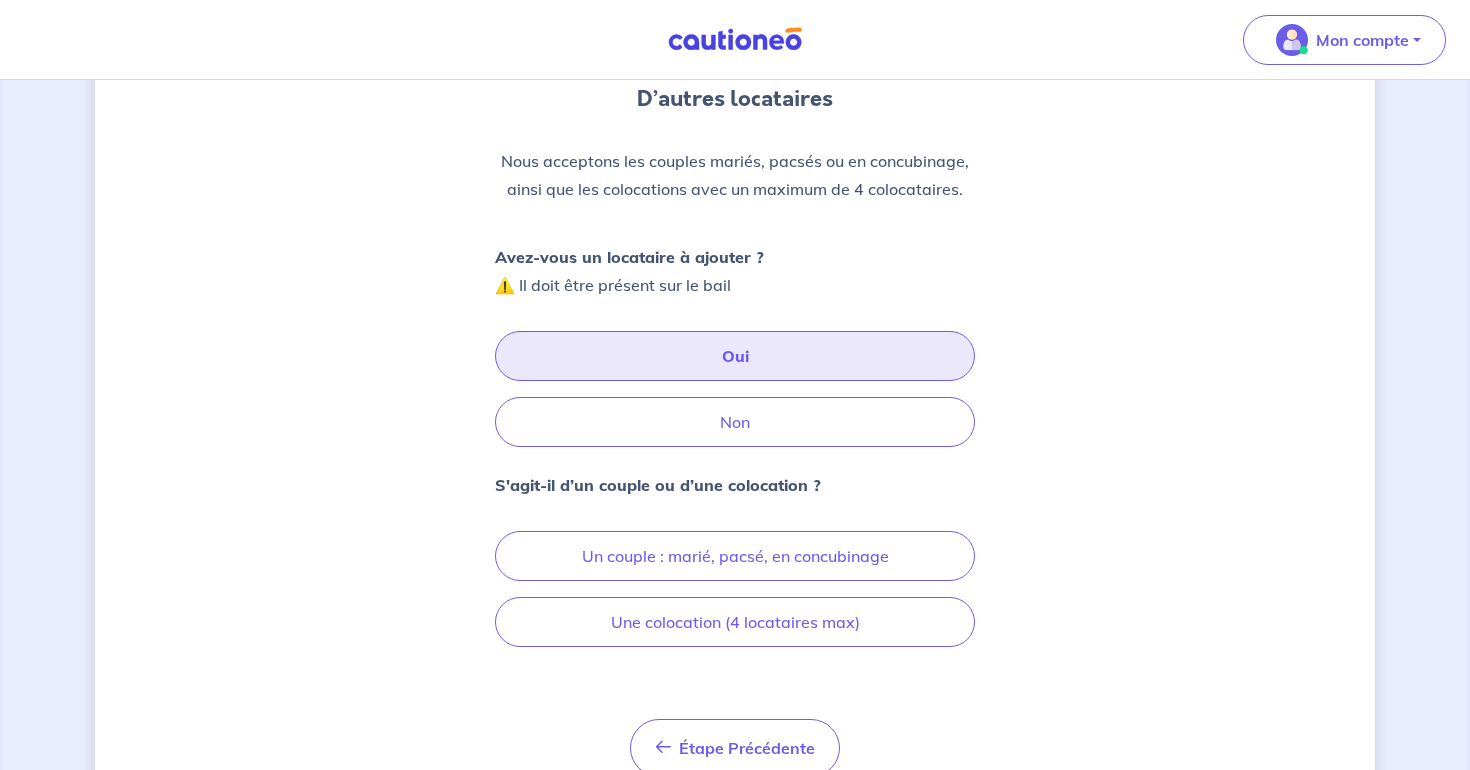 scroll, scrollTop: 205, scrollLeft: 0, axis: vertical 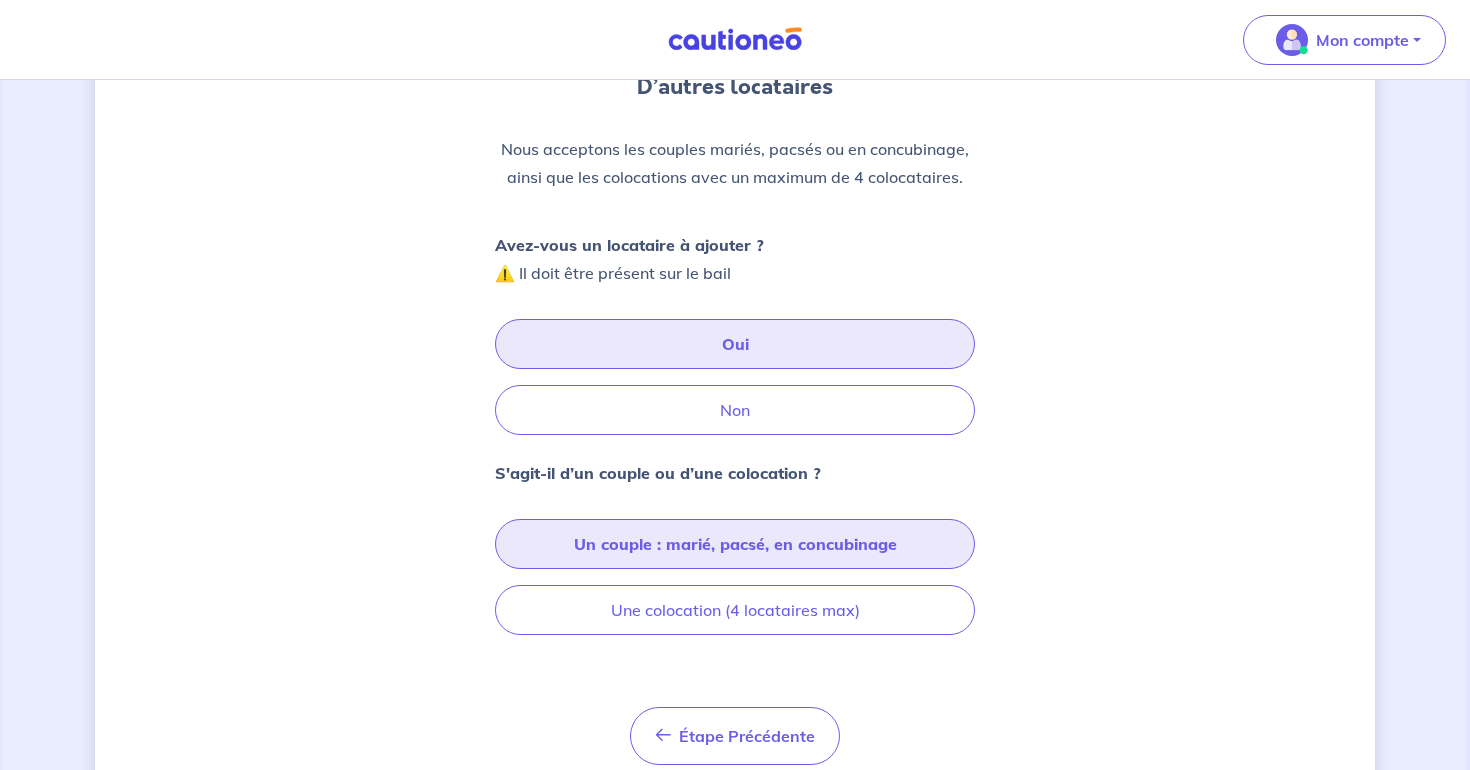 click on "Un couple : marié, pacsé, en concubinage" at bounding box center (735, 544) 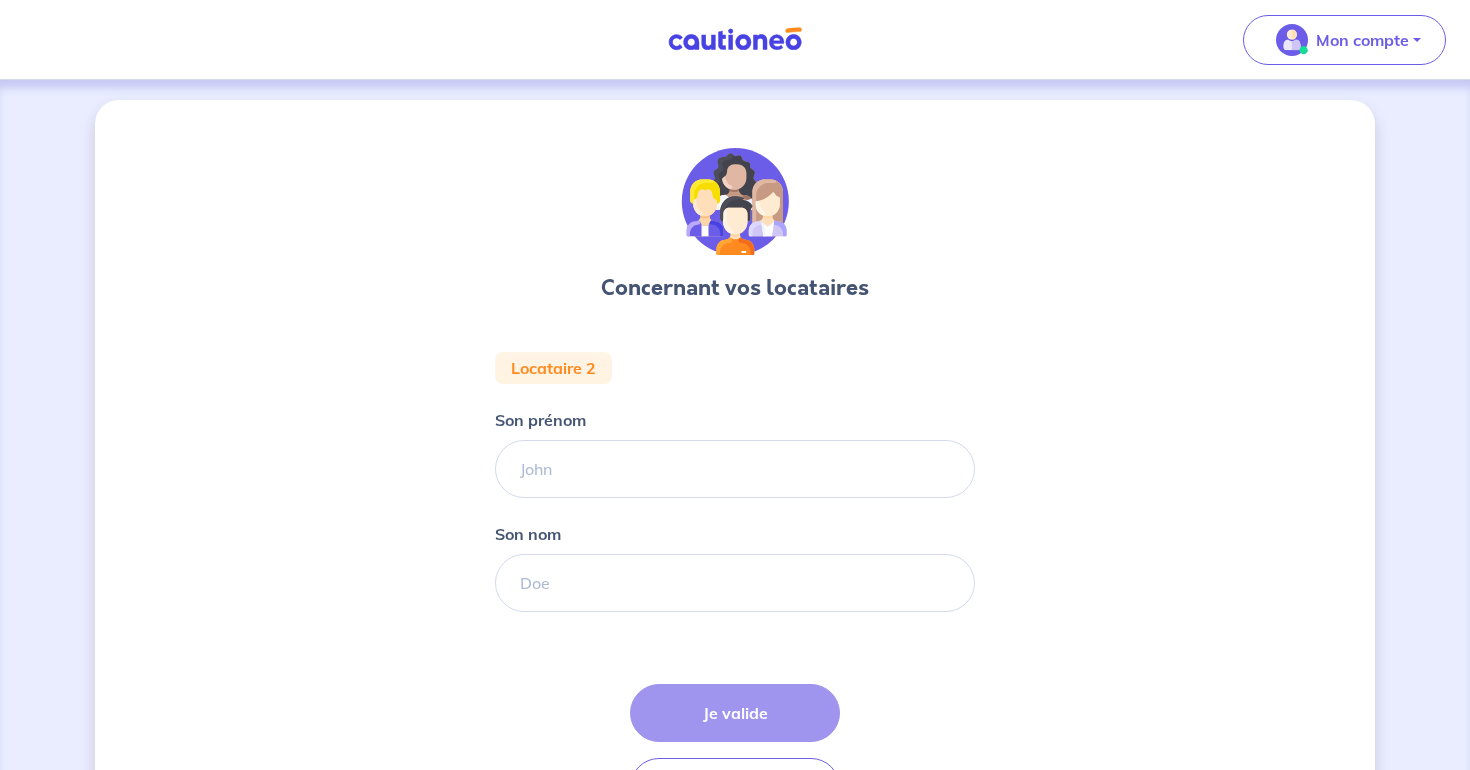 scroll, scrollTop: 0, scrollLeft: 0, axis: both 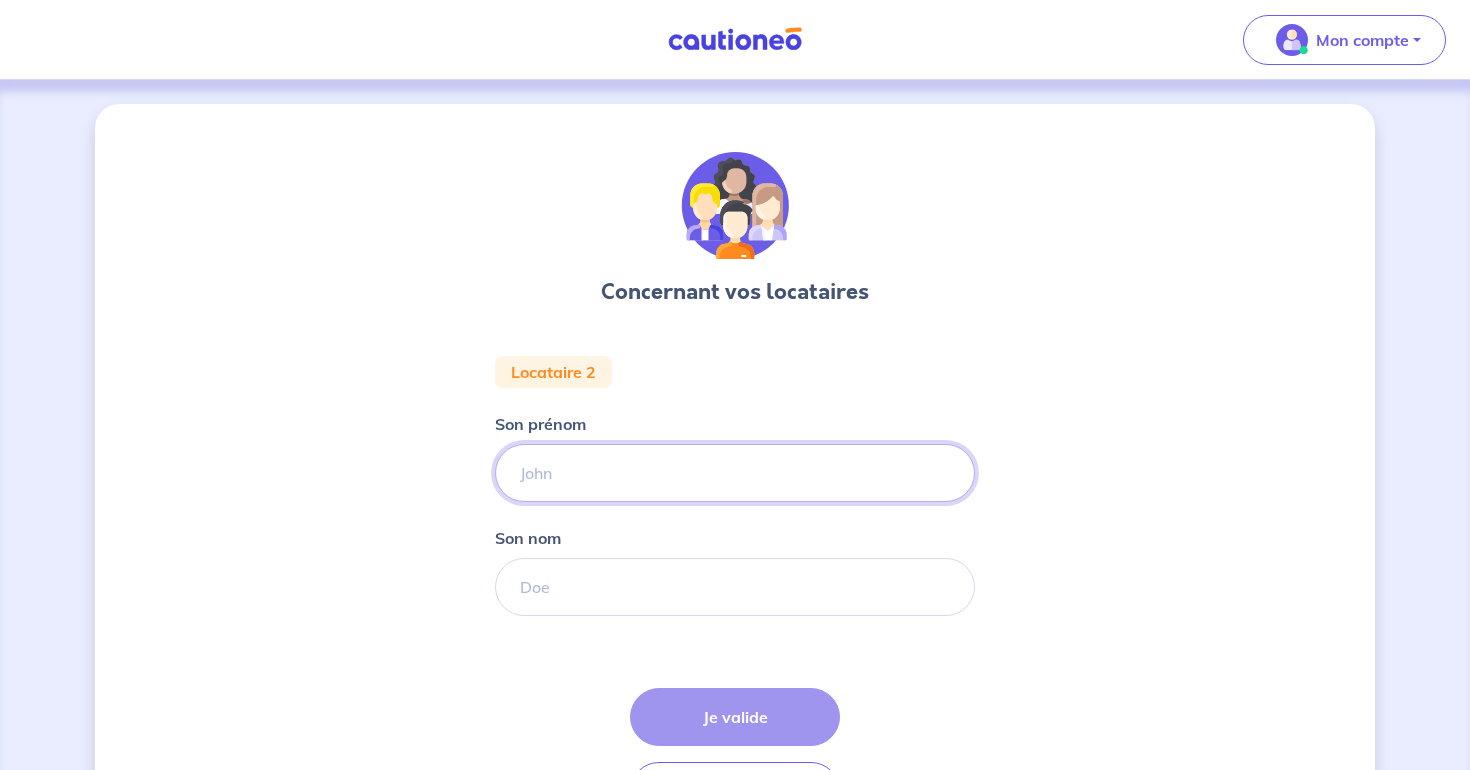 click on "Son prénom" at bounding box center (735, 473) 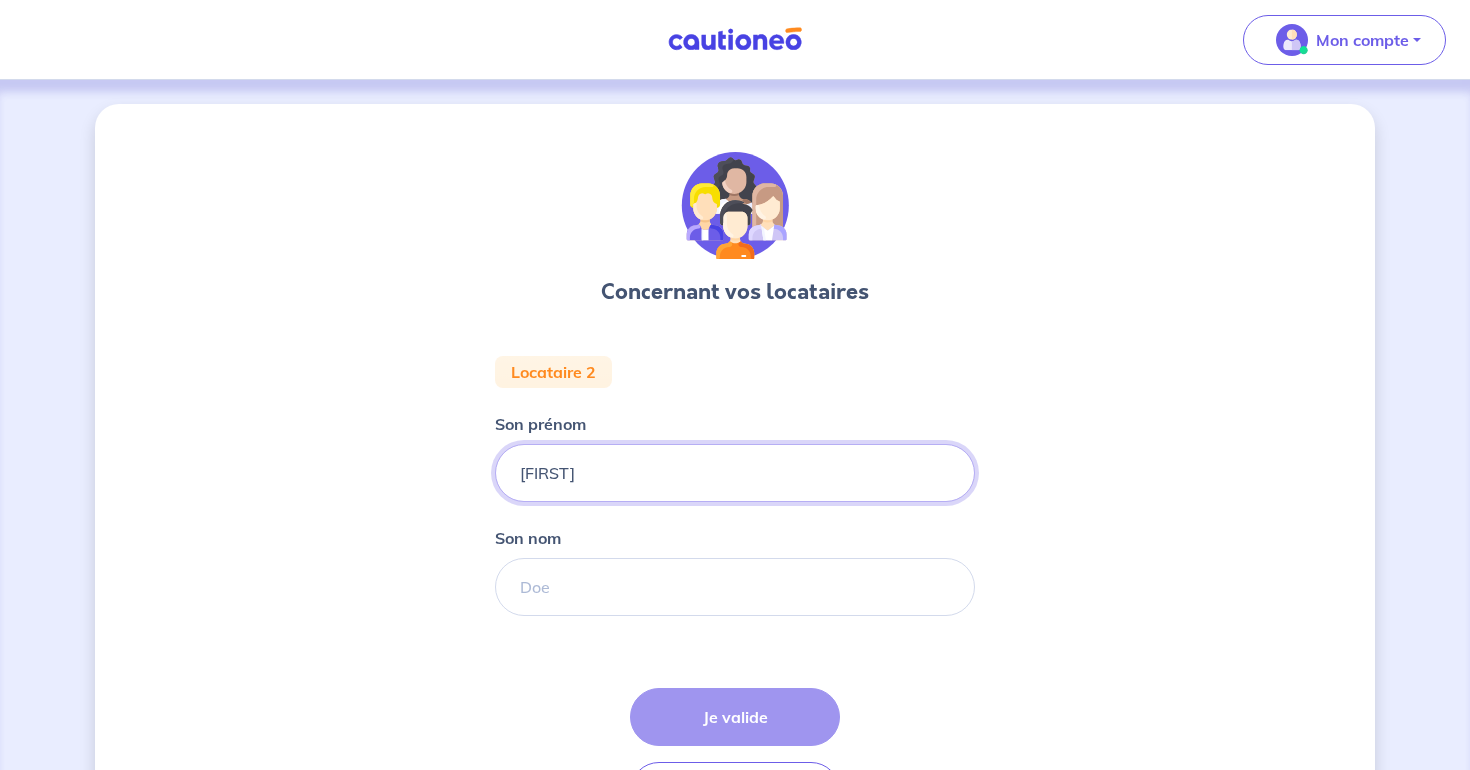 type on "[FIRST]" 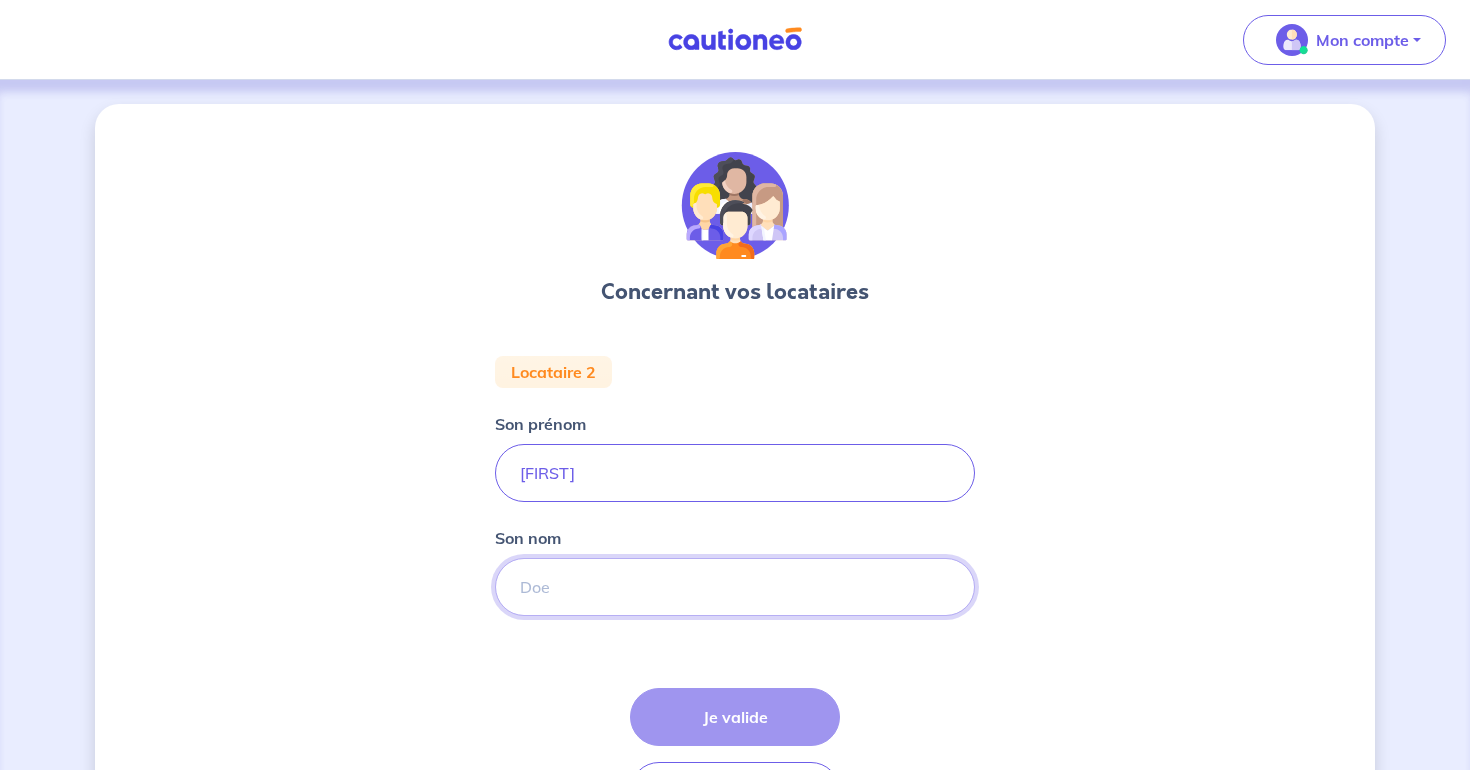 click on "Son nom" at bounding box center [735, 587] 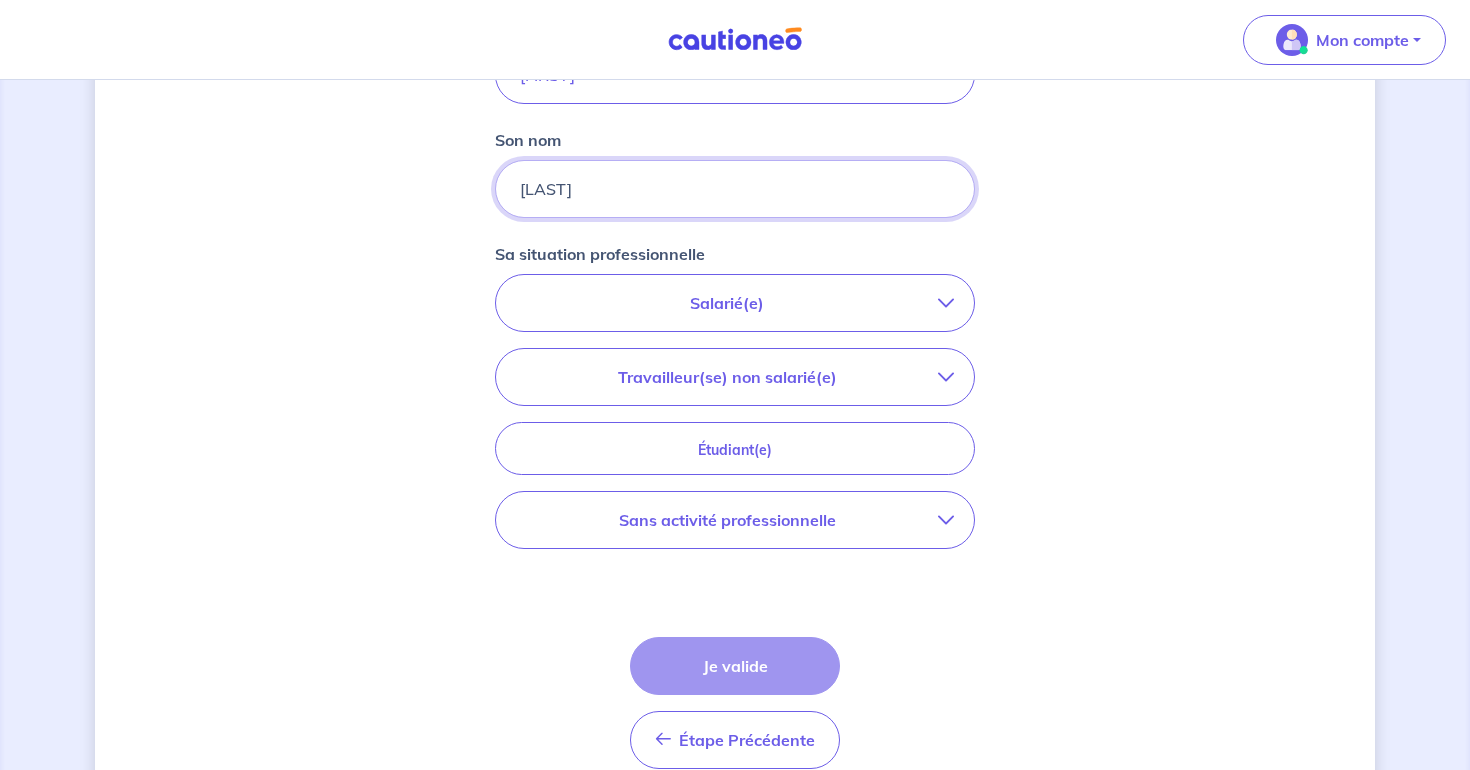 scroll, scrollTop: 398, scrollLeft: 0, axis: vertical 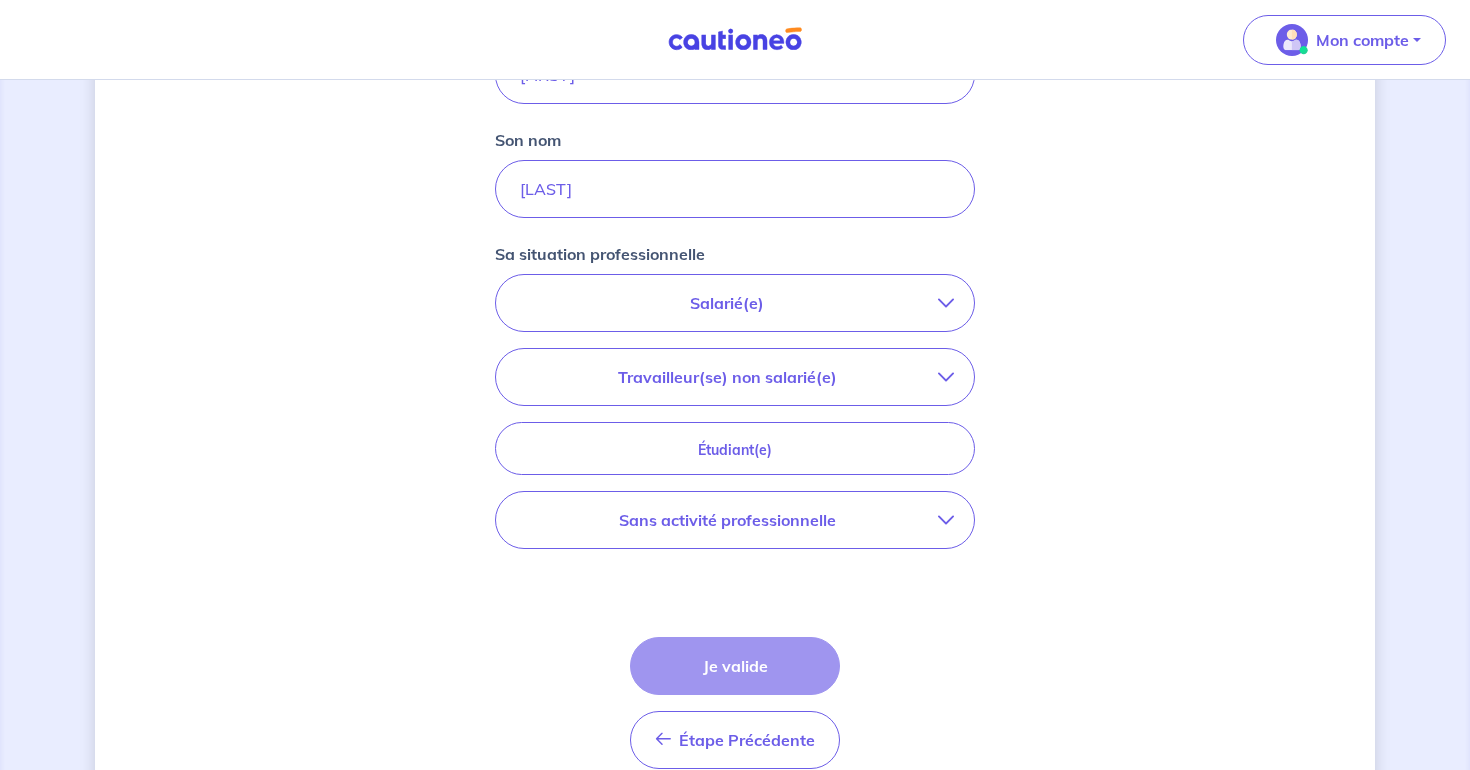 click on "Salarié(e)" at bounding box center (735, 303) 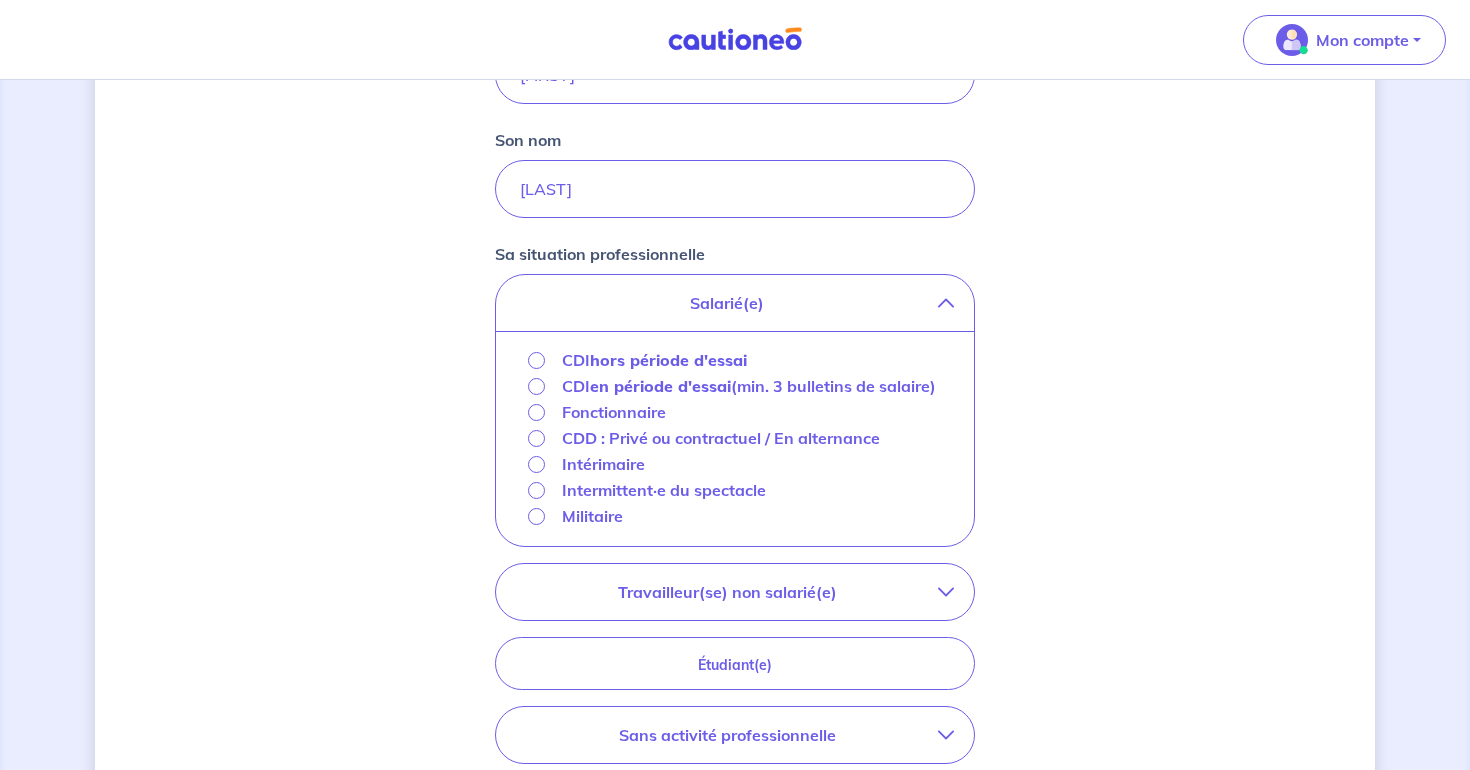 click on "CDI  hors période d'essai" at bounding box center (536, 360) 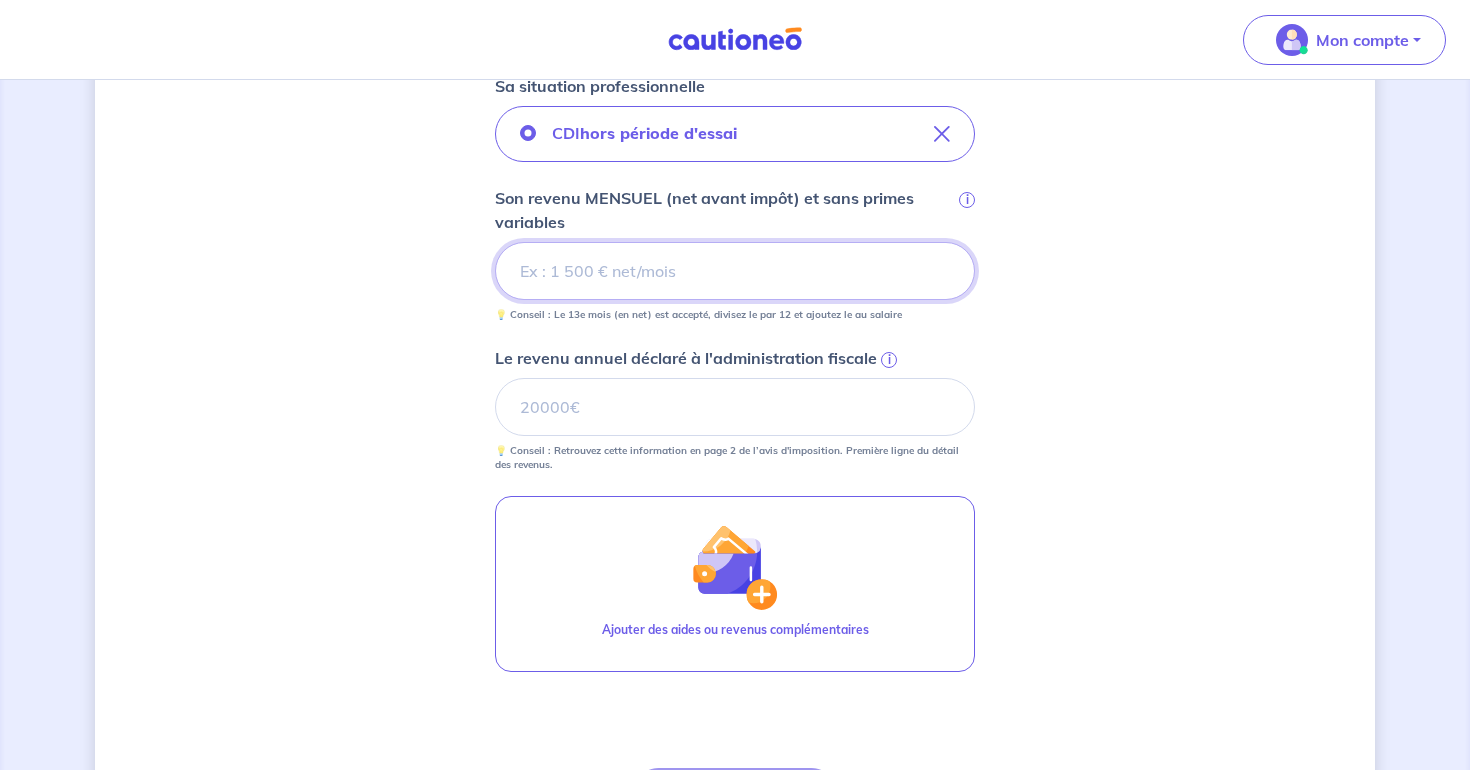 scroll, scrollTop: 570, scrollLeft: 0, axis: vertical 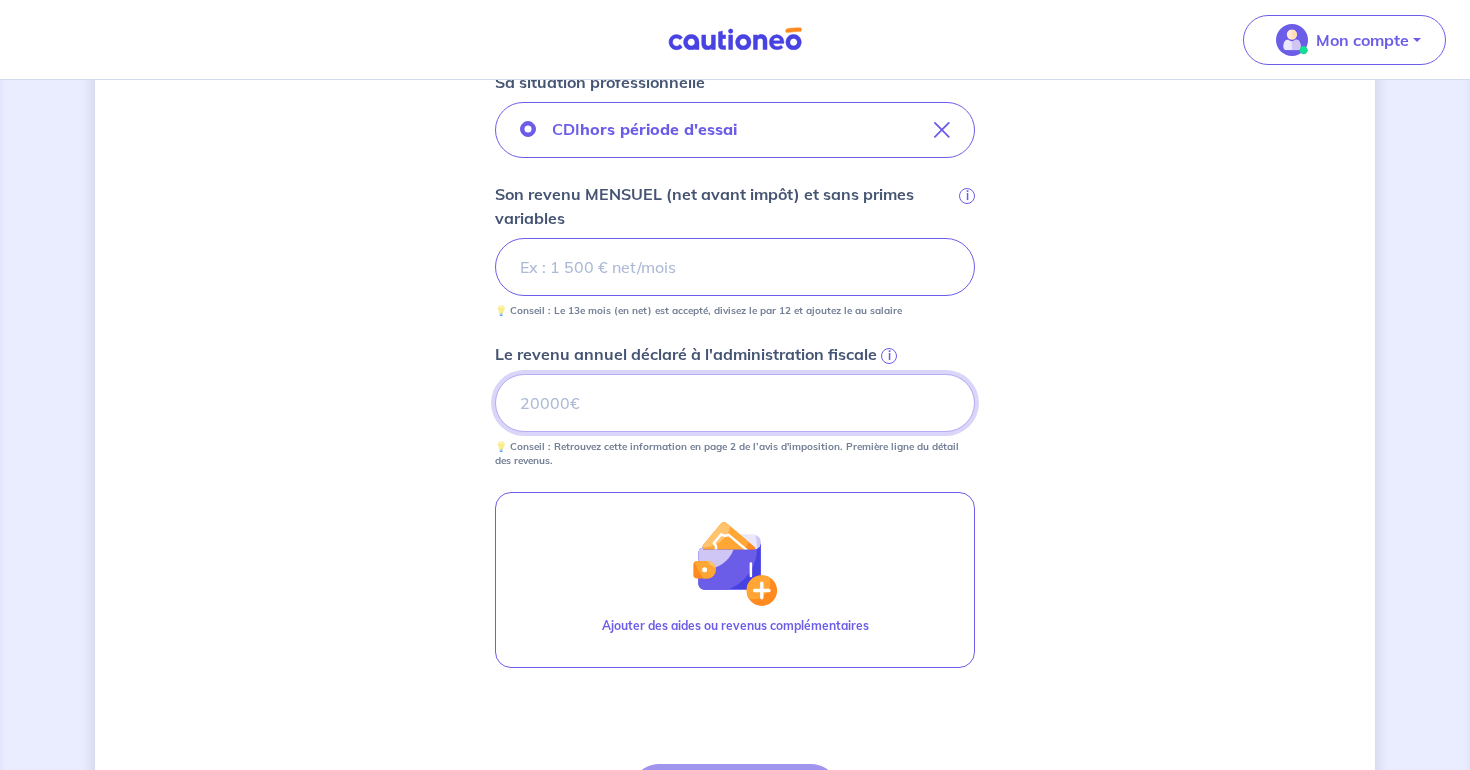 click on "Le revenu annuel déclaré à l'administration fiscale i" at bounding box center (735, 403) 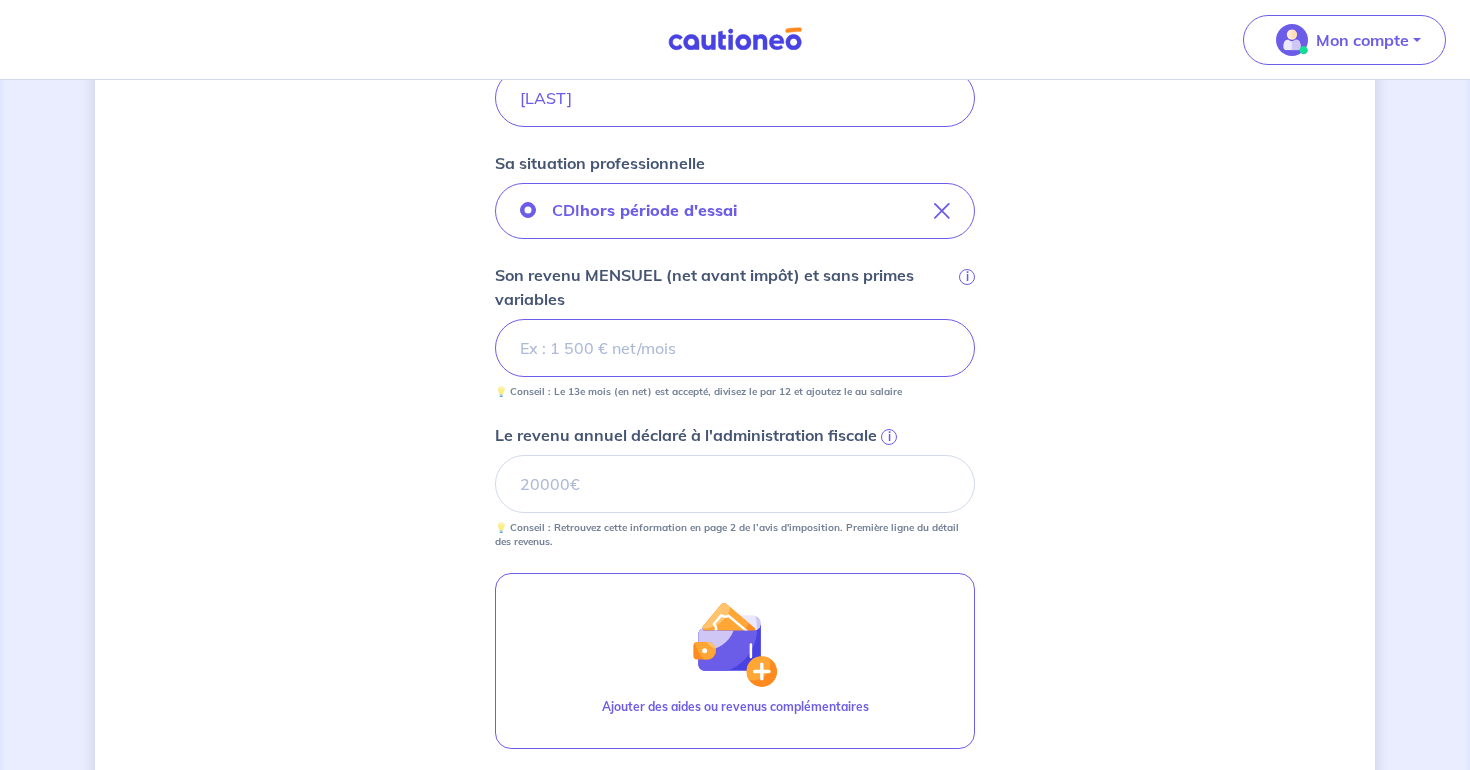 scroll, scrollTop: 490, scrollLeft: 0, axis: vertical 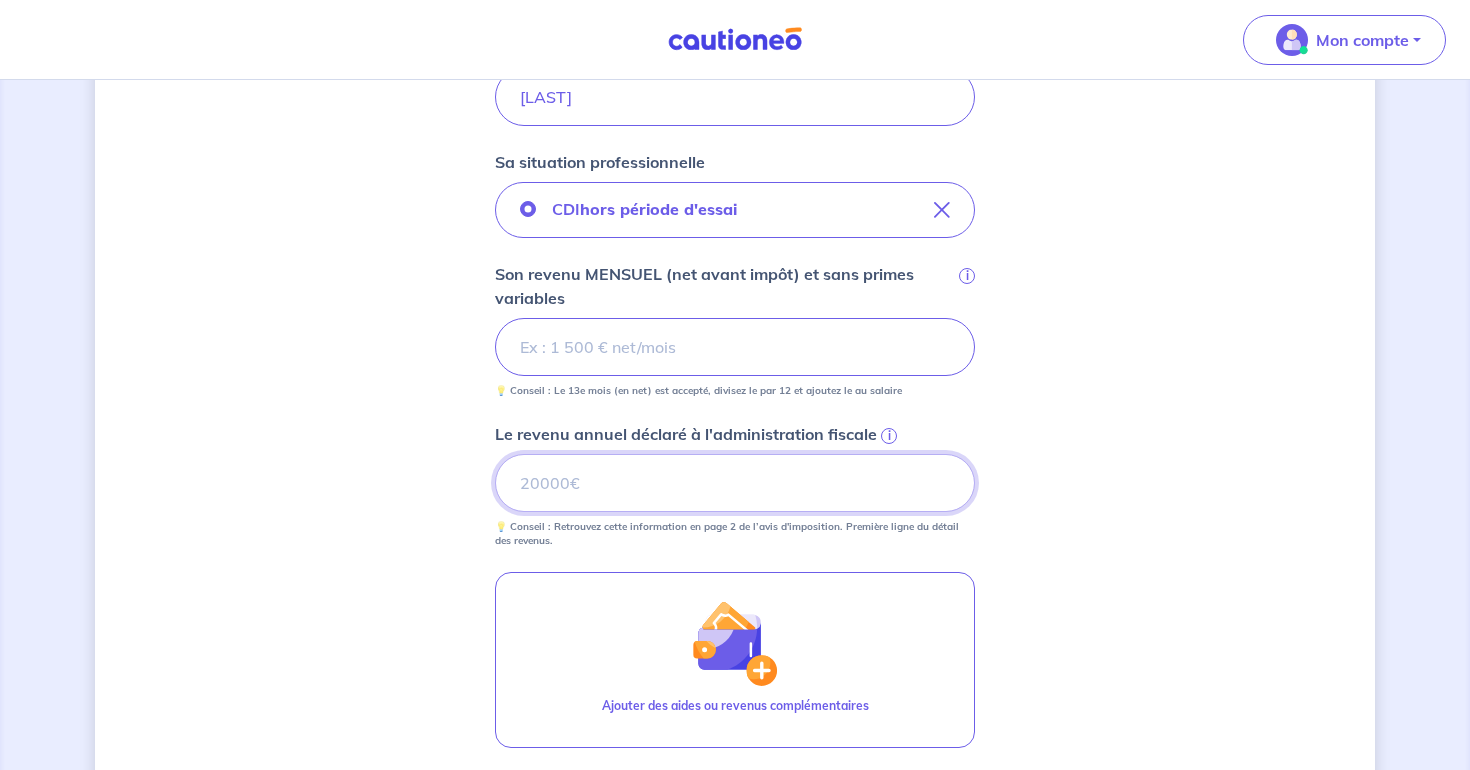 click on "Le revenu annuel déclaré à l'administration fiscale i" at bounding box center [735, 483] 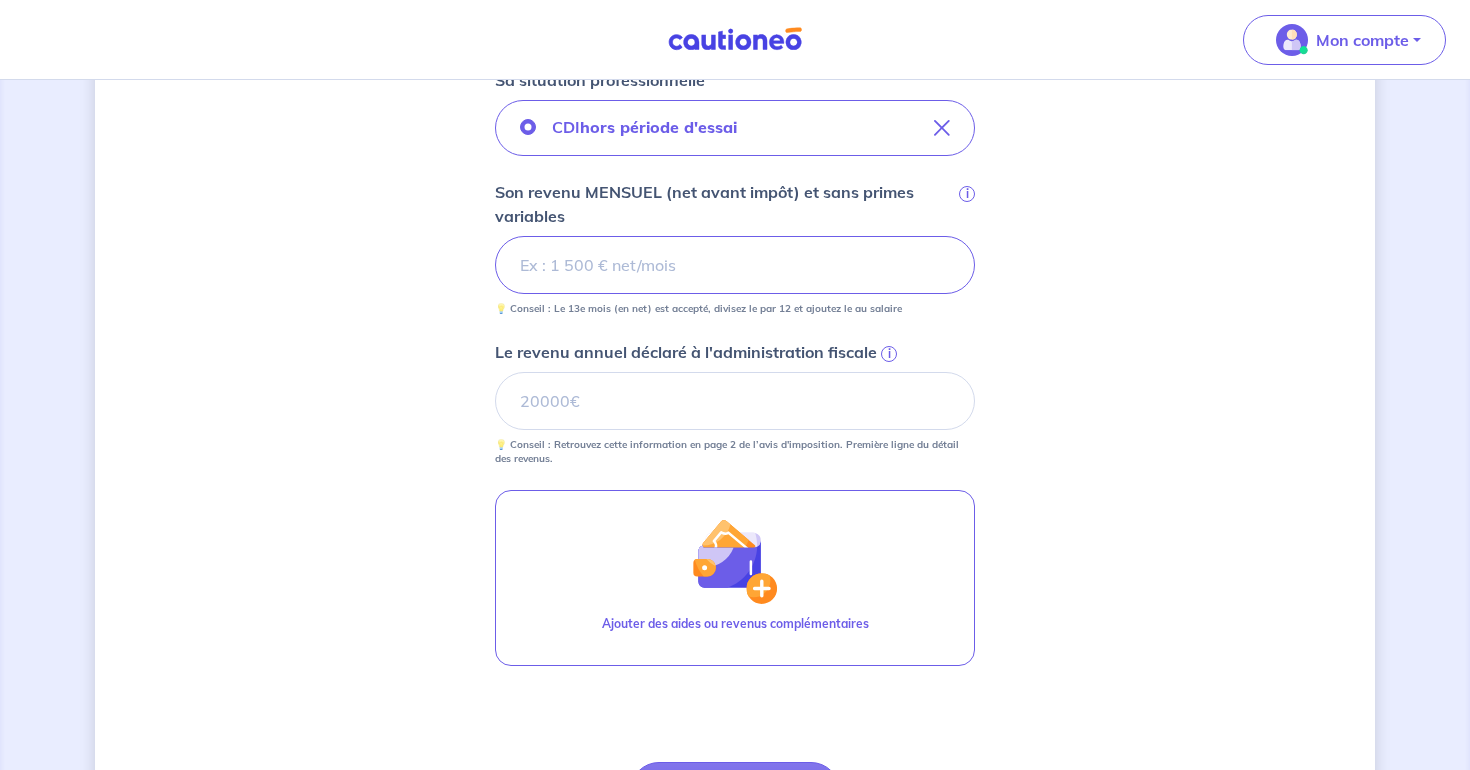 scroll, scrollTop: 576, scrollLeft: 0, axis: vertical 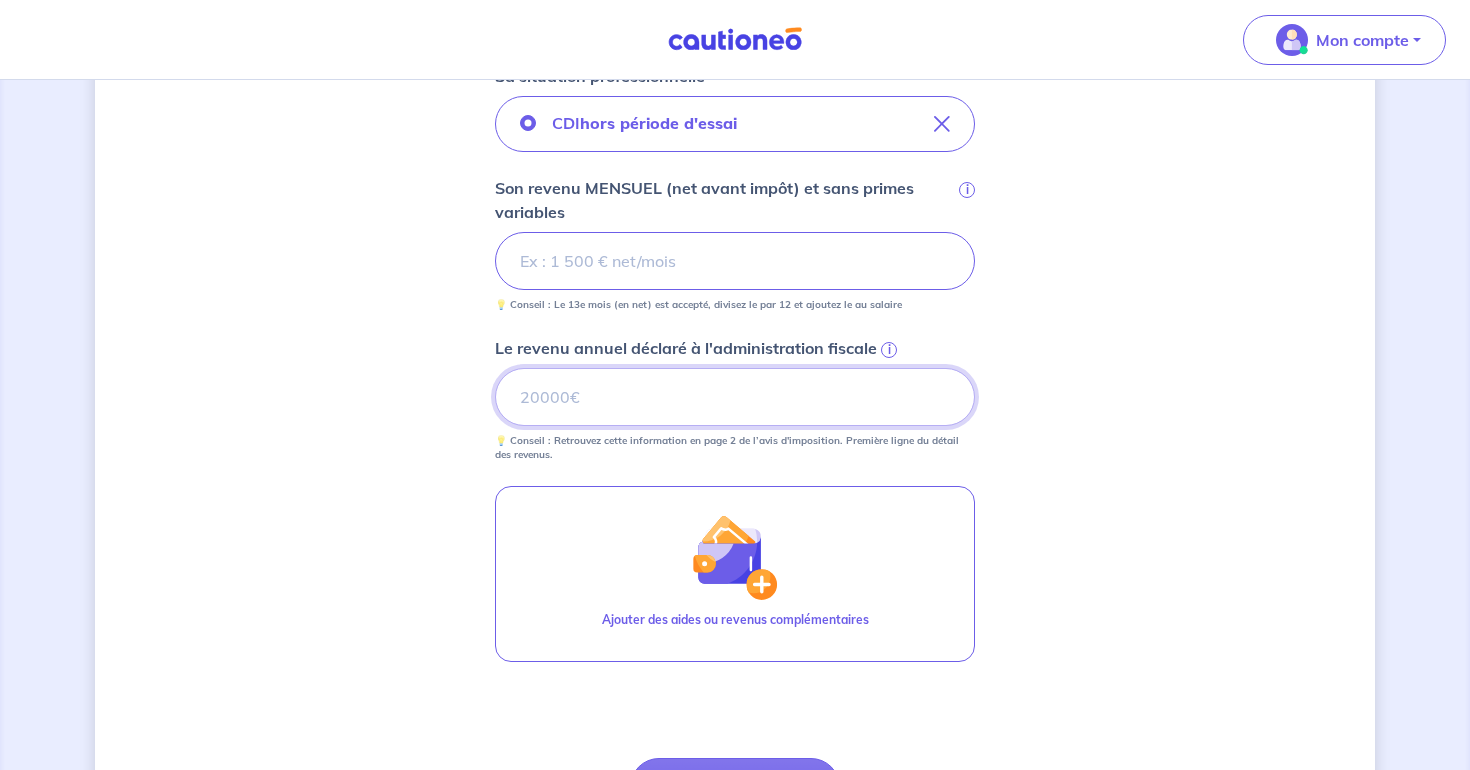 click on "[NUMBER]" at bounding box center [735, 397] 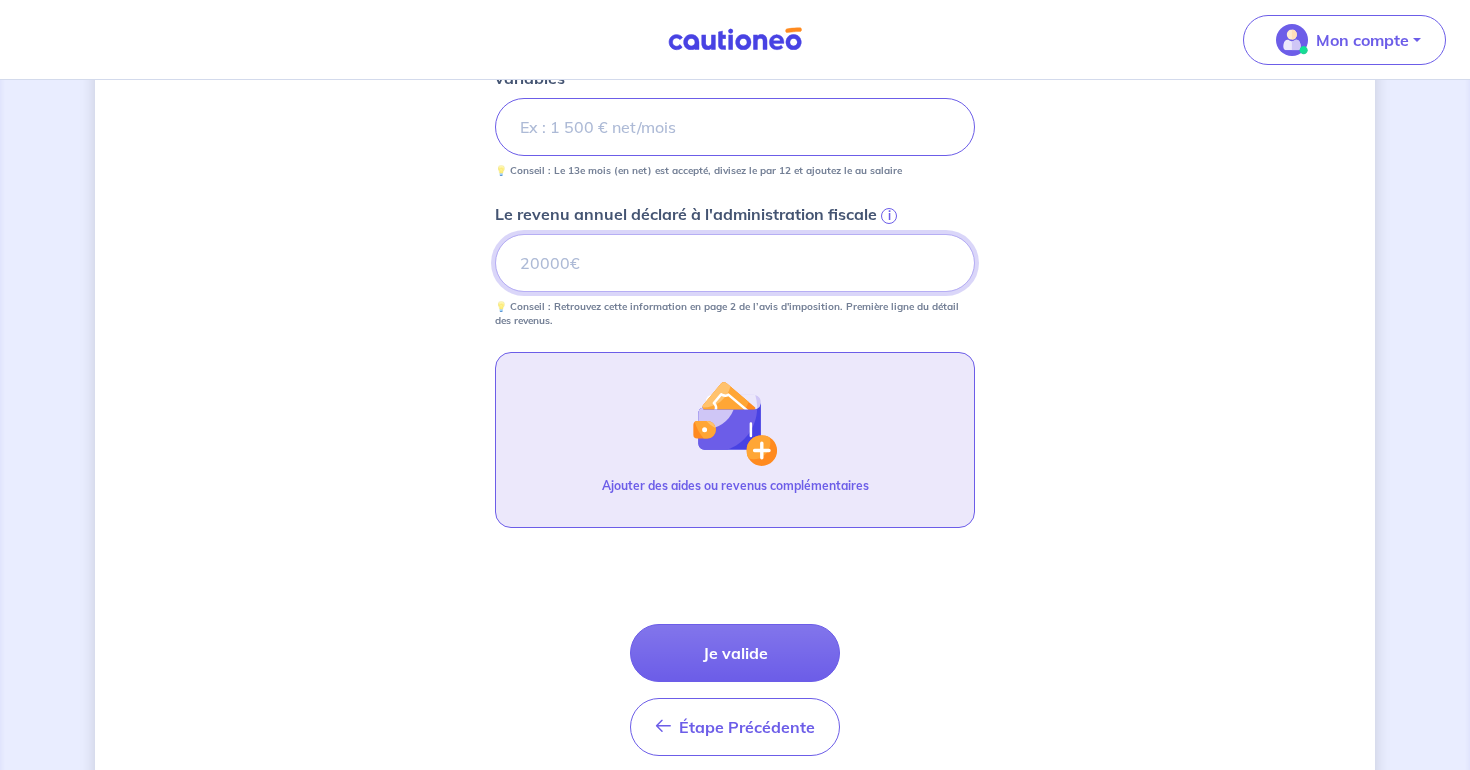 scroll, scrollTop: 711, scrollLeft: 0, axis: vertical 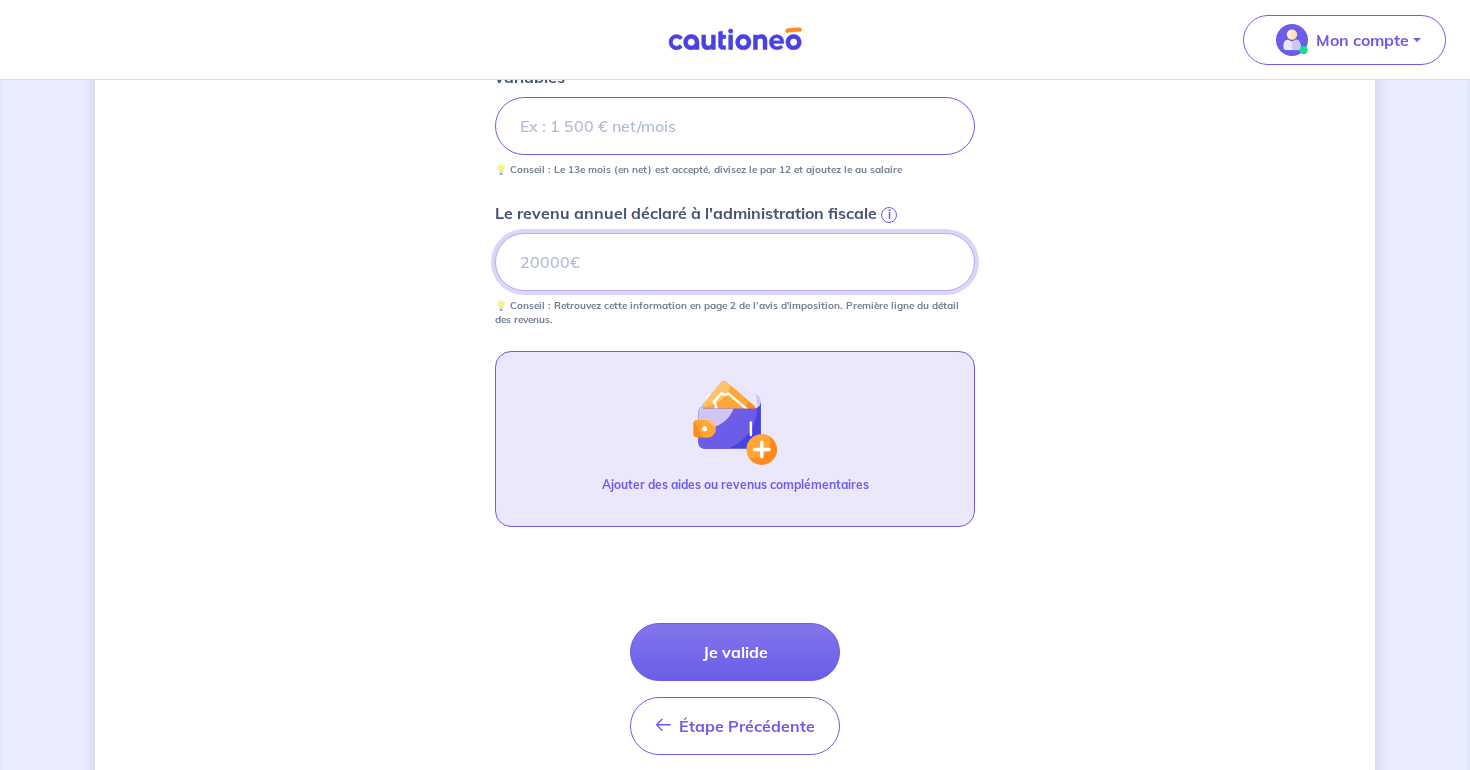 type on "[NUMBER]" 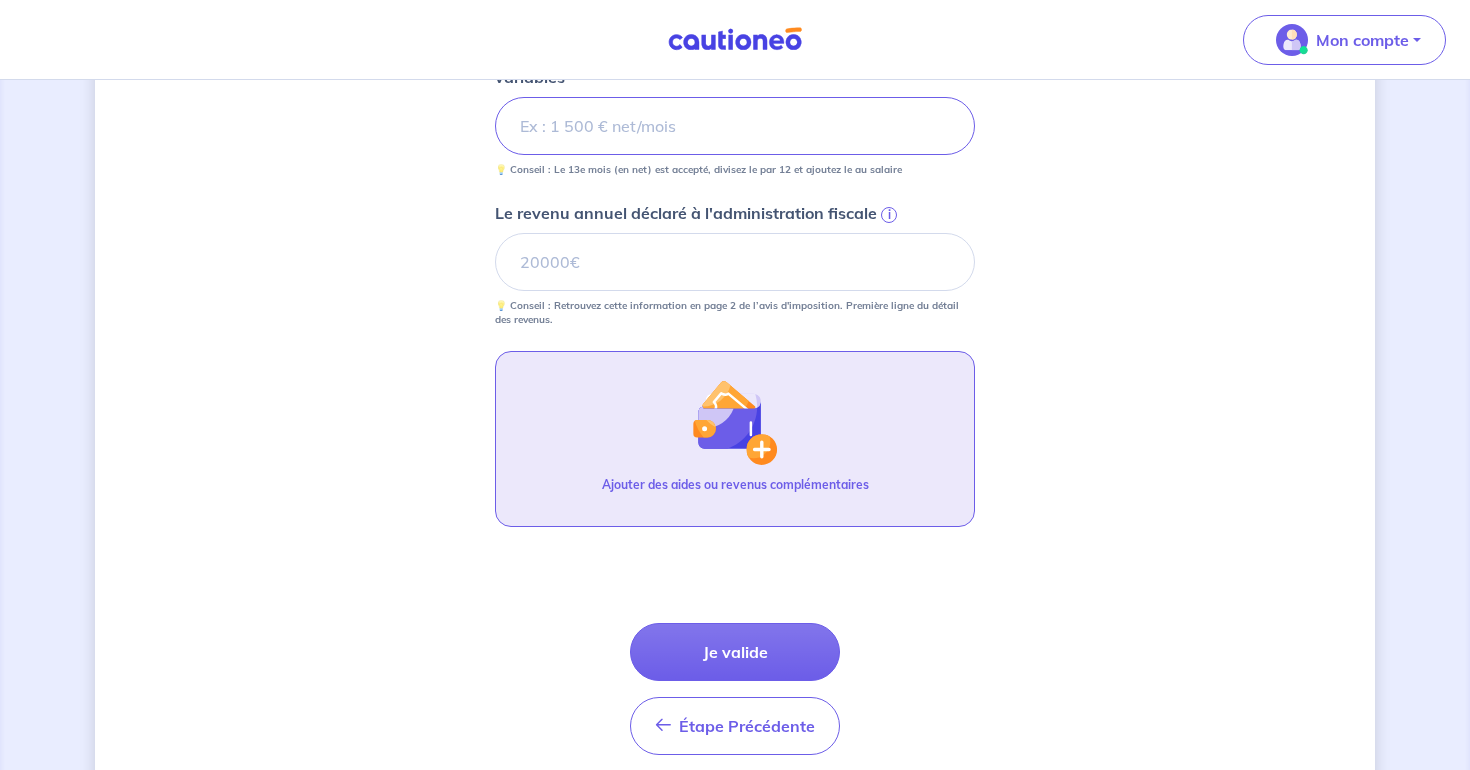 click at bounding box center (735, 422) 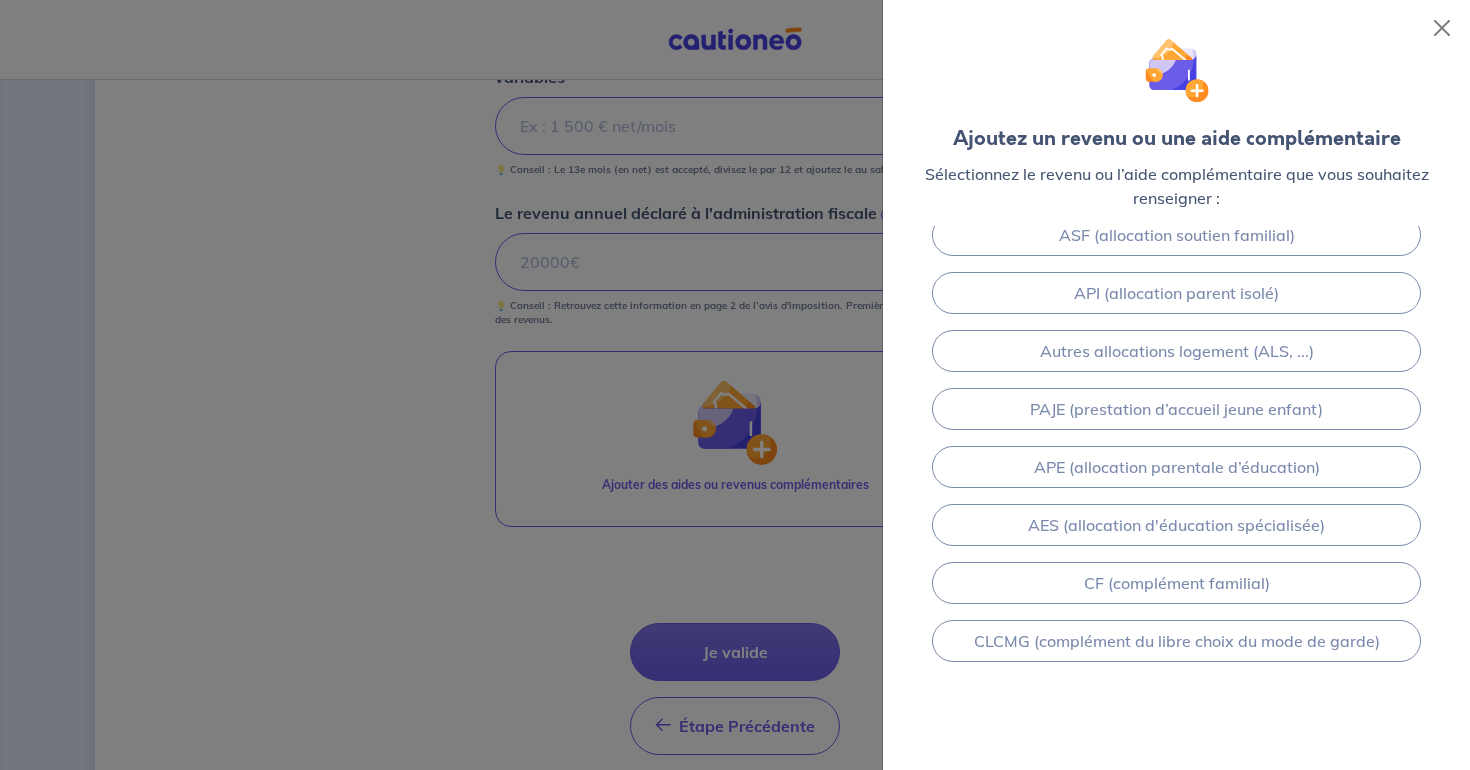 scroll, scrollTop: 368, scrollLeft: 0, axis: vertical 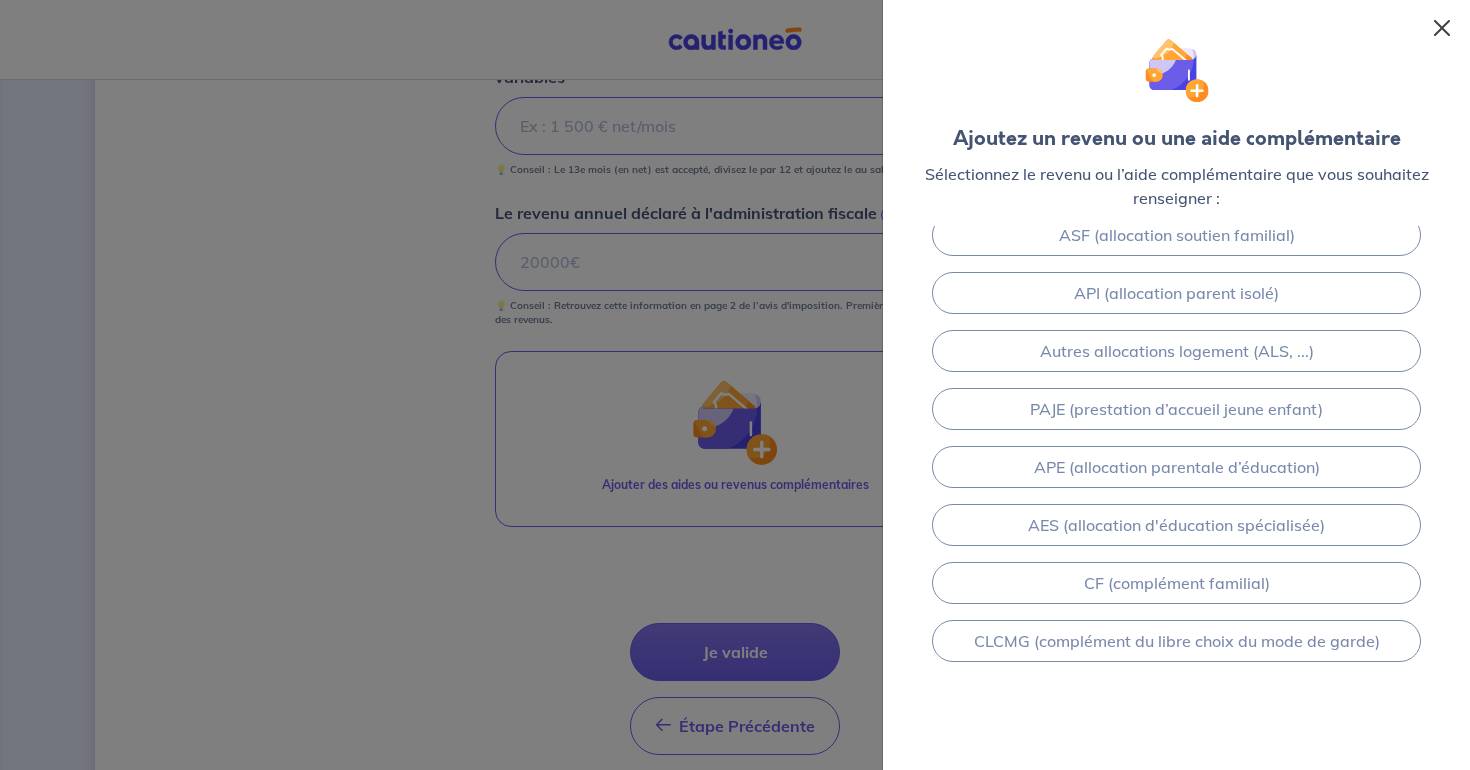 click at bounding box center (1442, 28) 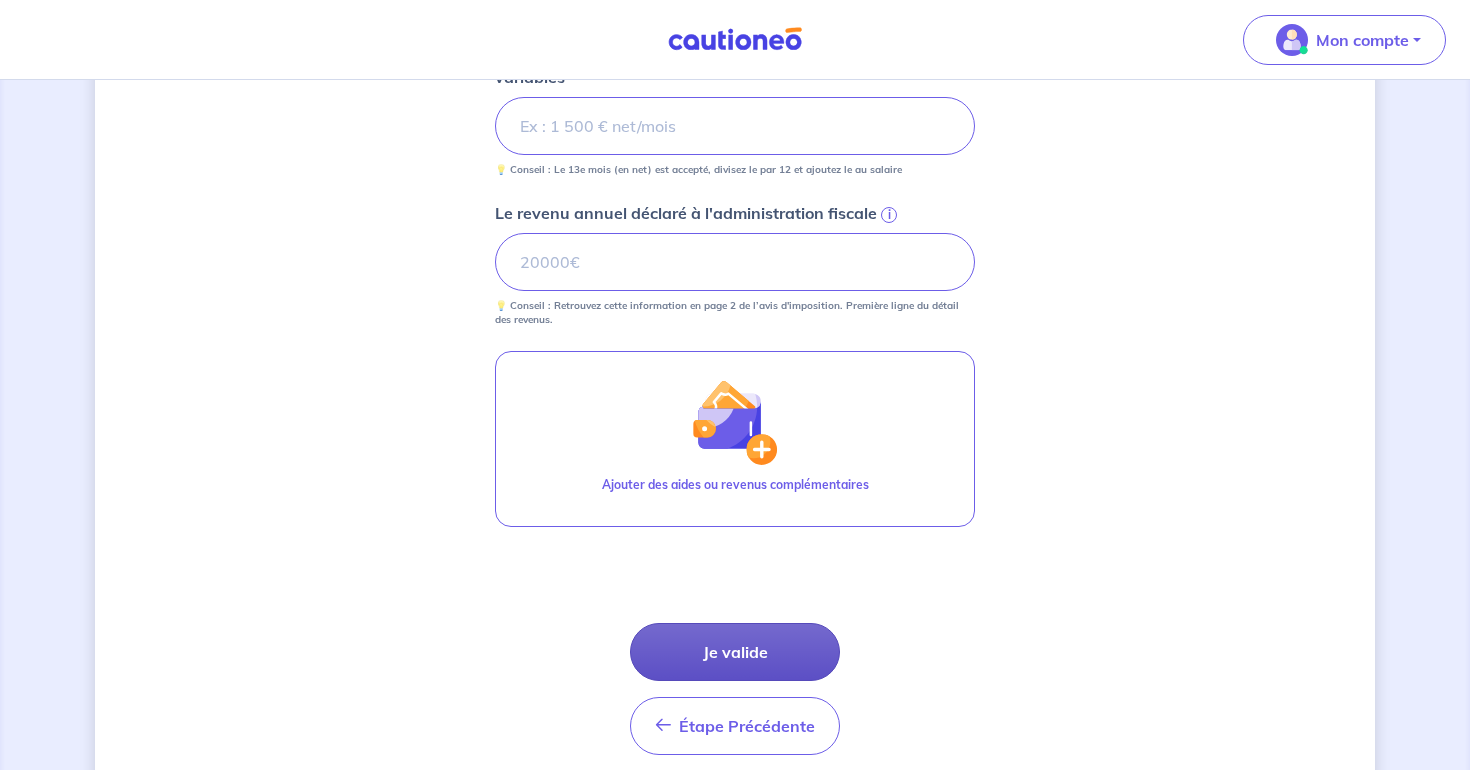click on "Je valide" at bounding box center [735, 652] 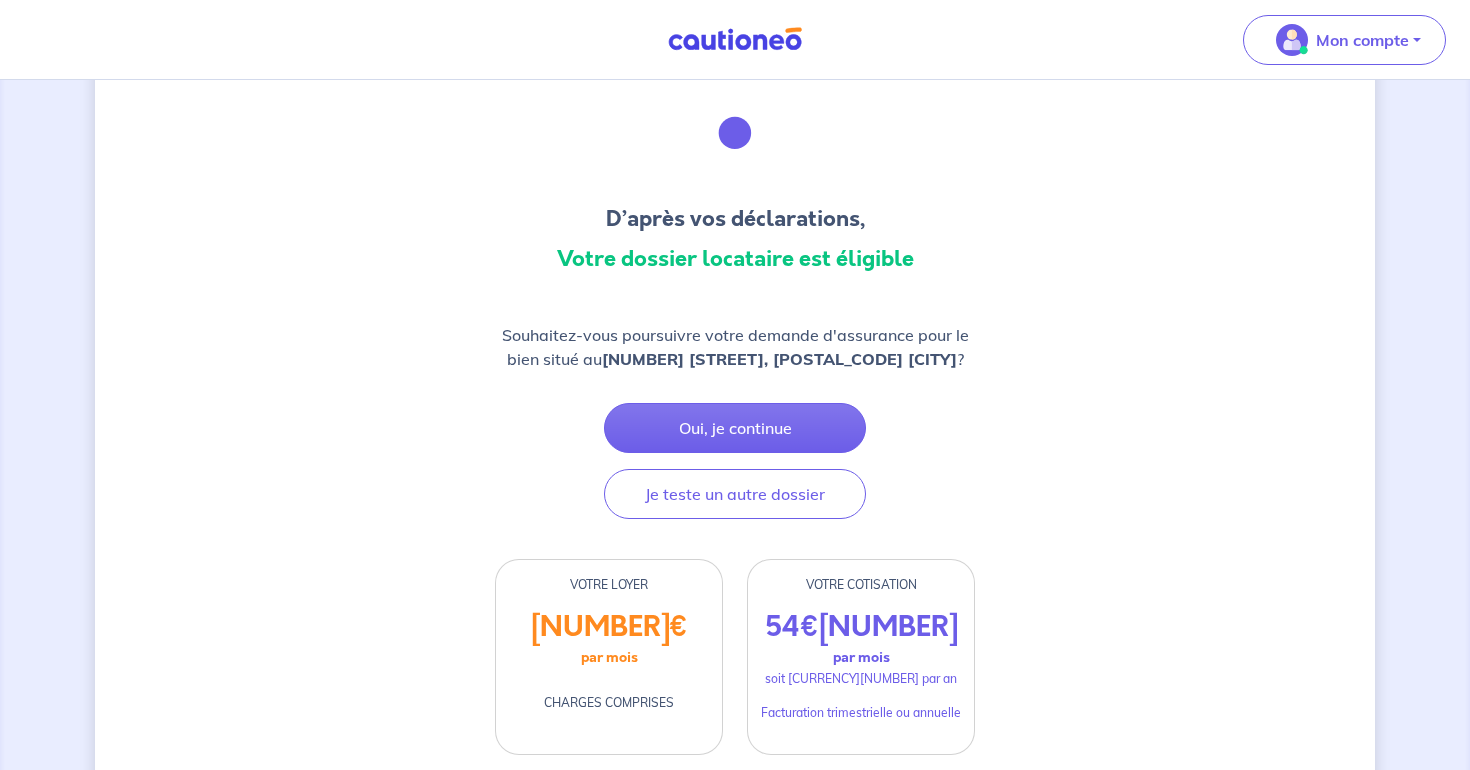 scroll, scrollTop: 73, scrollLeft: 0, axis: vertical 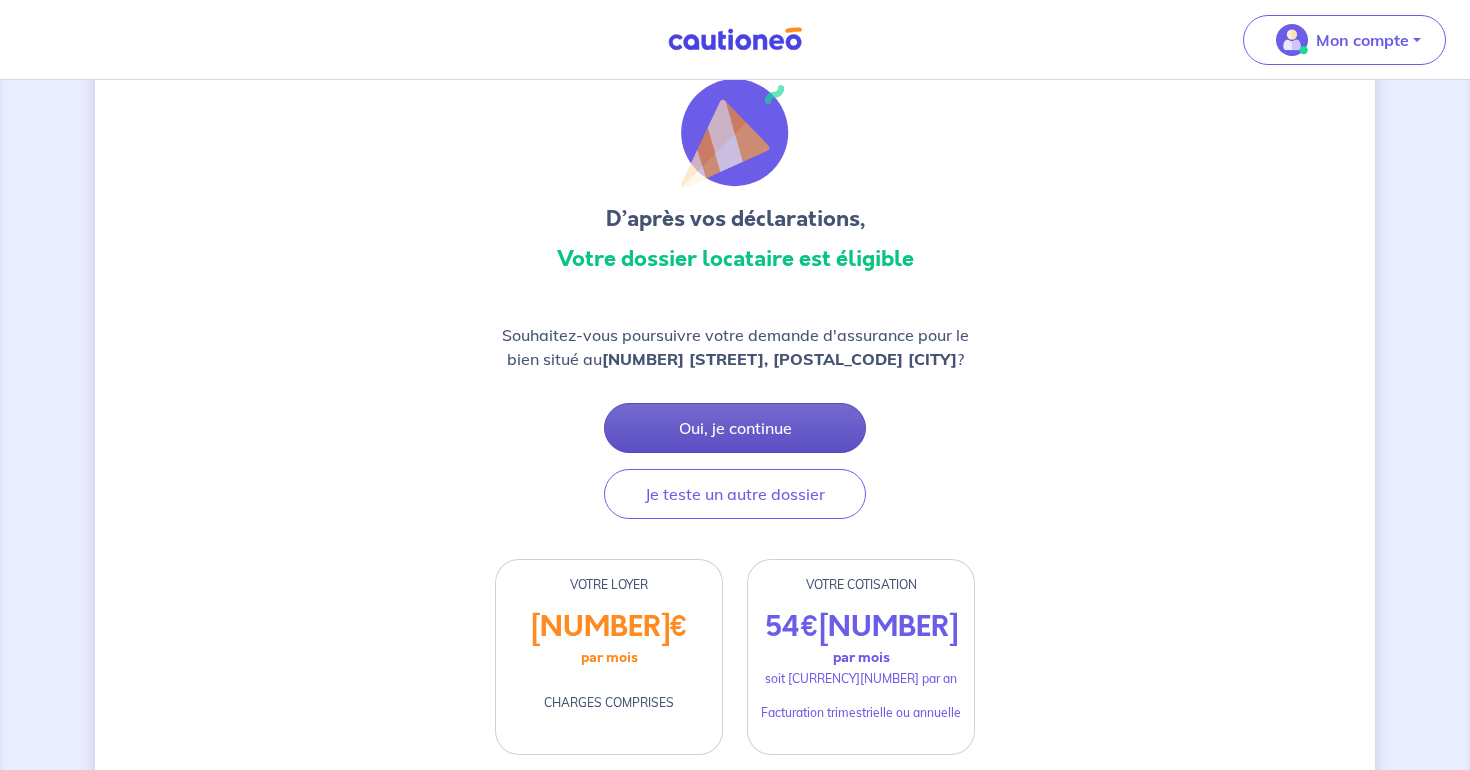 click on "Oui, je continue" at bounding box center [735, 428] 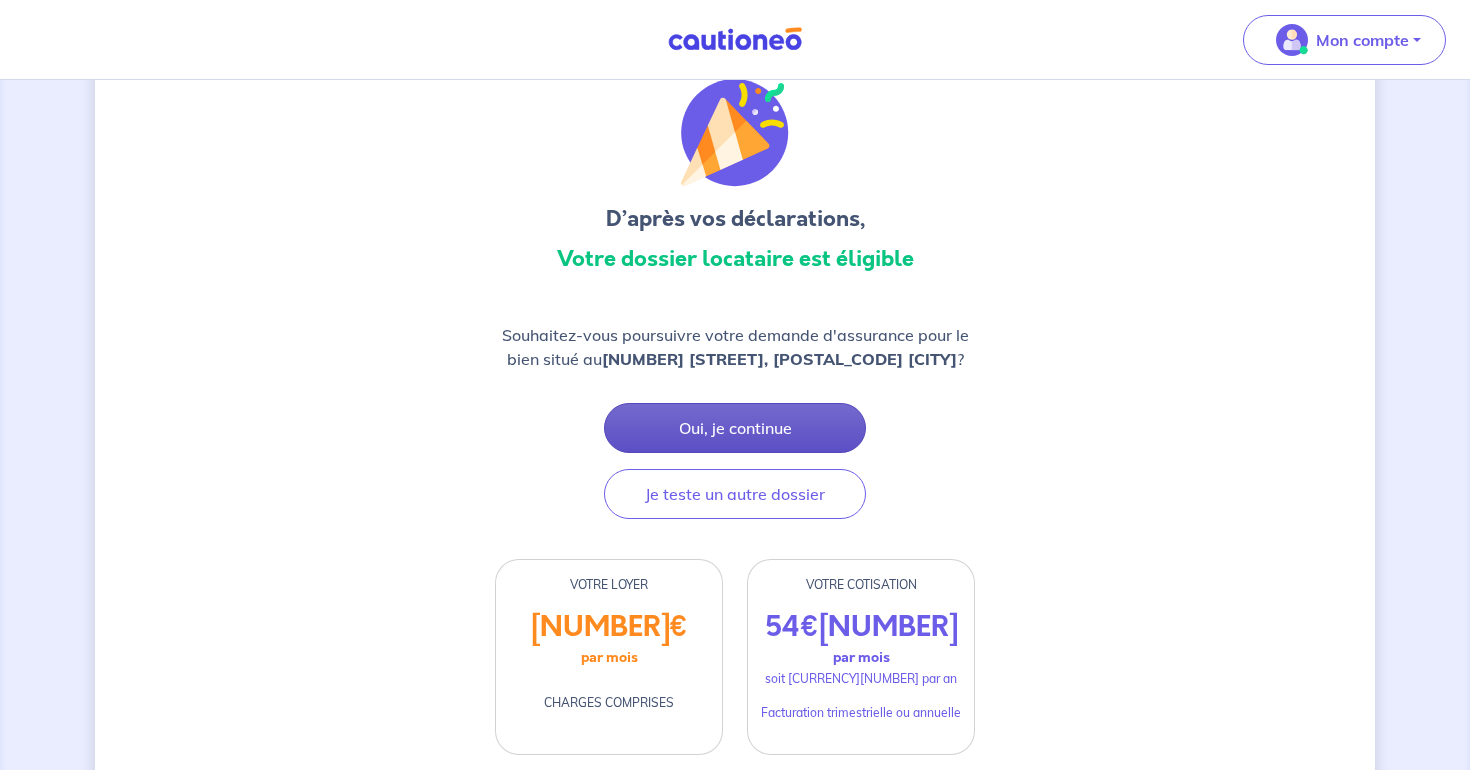 scroll, scrollTop: 0, scrollLeft: 0, axis: both 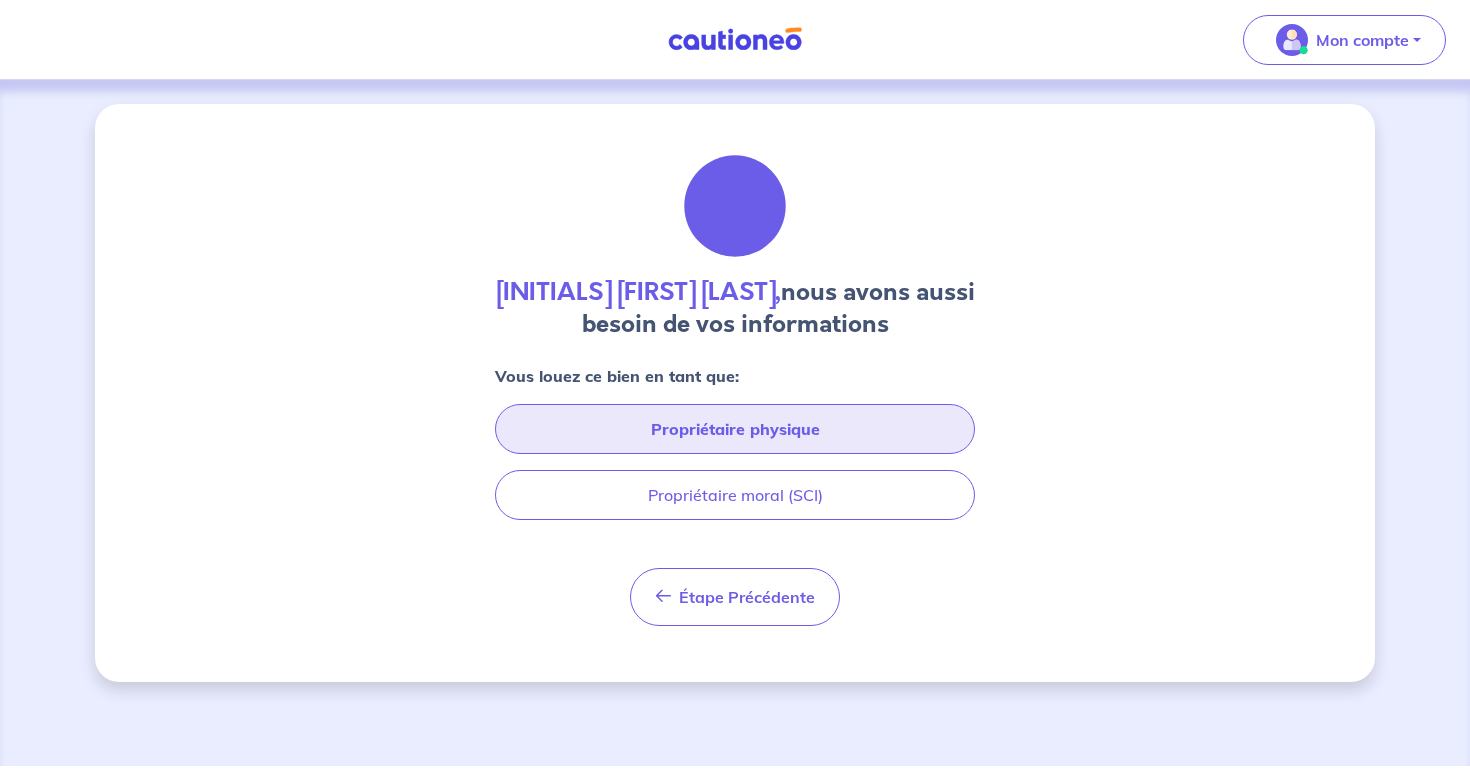 click on "Propriétaire physique" at bounding box center [735, 429] 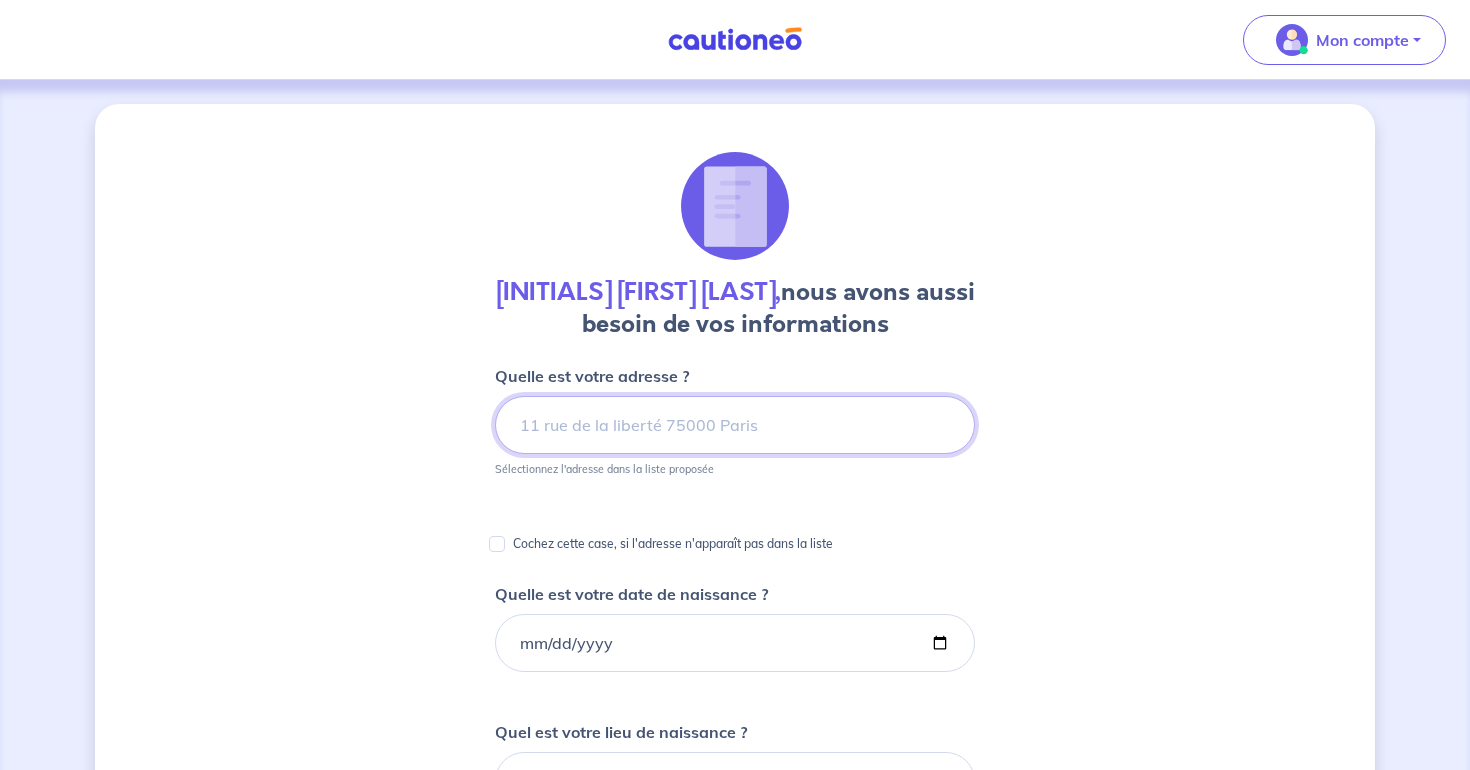 scroll, scrollTop: 0, scrollLeft: 0, axis: both 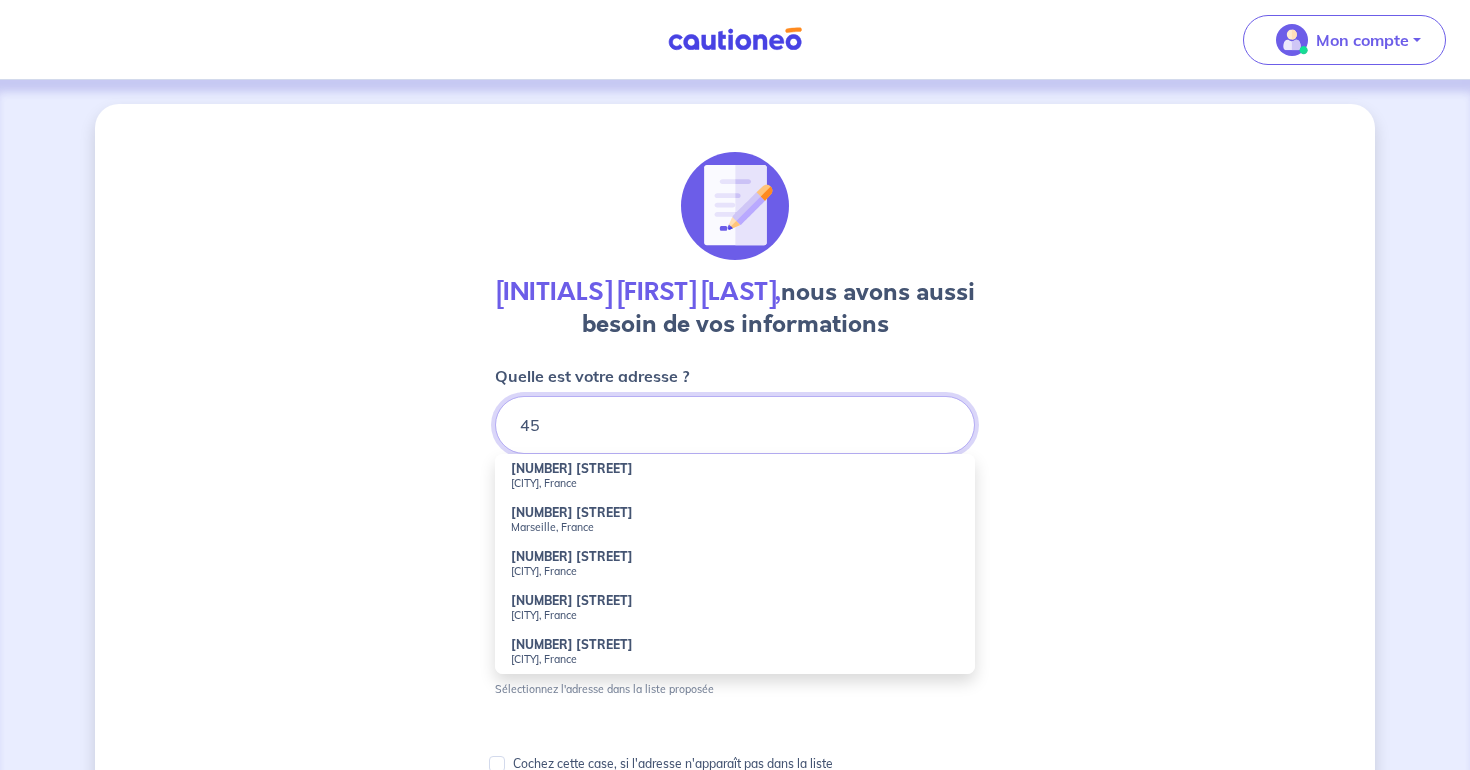 type on "4" 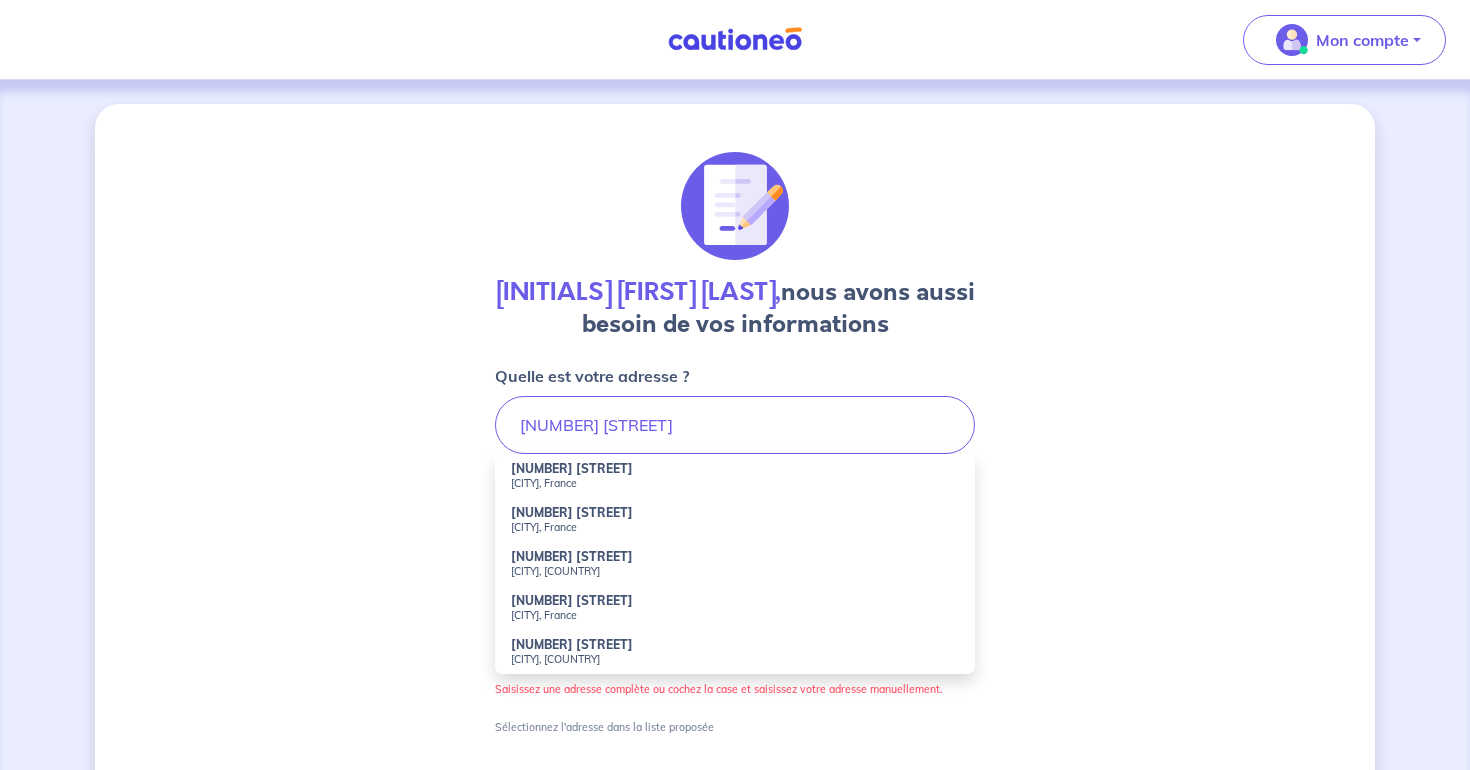 click on "[NUMBER] [STREET], [CITY], France" at bounding box center [735, 476] 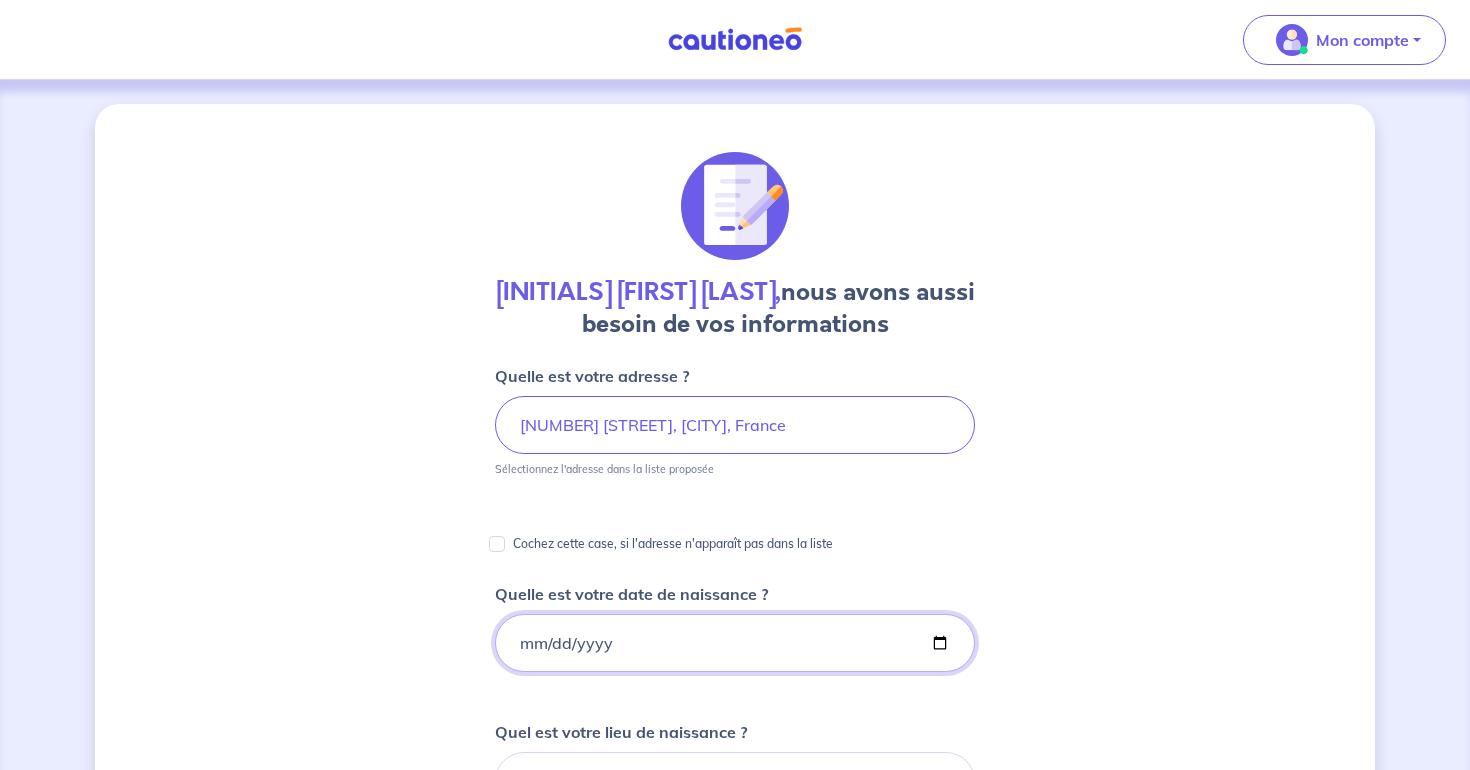 click on "Quelle est votre date de naissance ?" at bounding box center [735, 643] 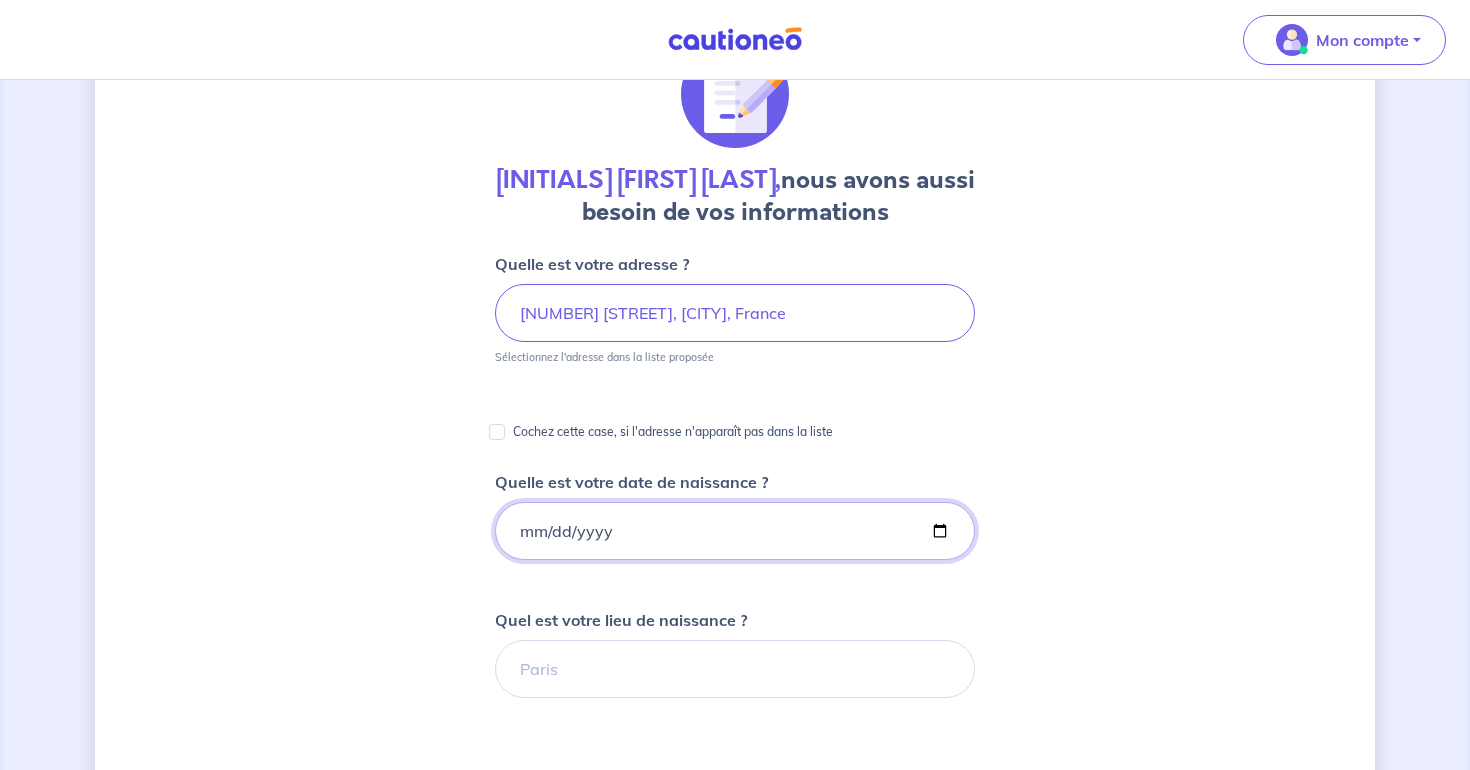 scroll, scrollTop: 114, scrollLeft: 0, axis: vertical 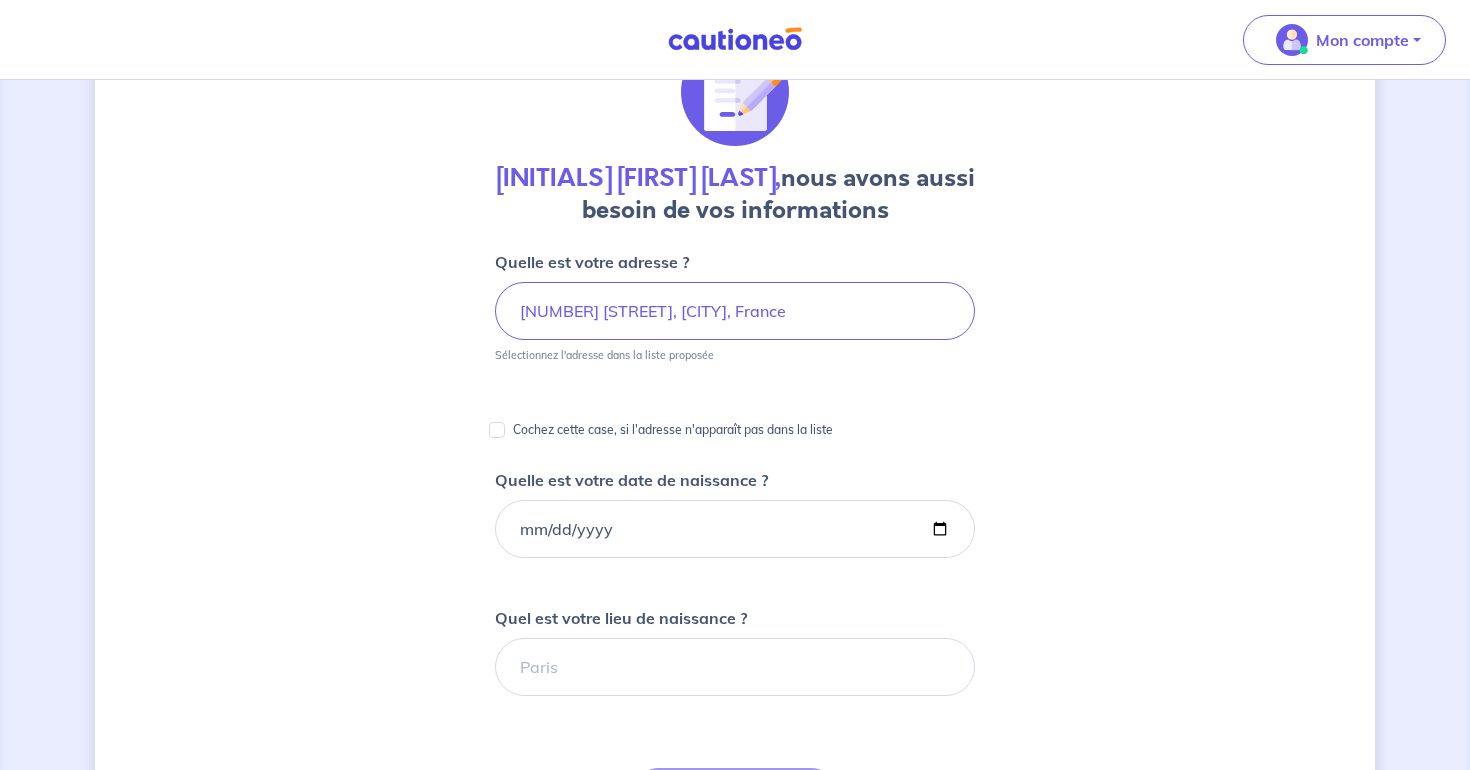 click on "[INITIALS] [FIRST] [LAST],  nous avons aussi besoin de vos informations Quelle est votre adresse ? [NUMBER] [STREET], [CITY], France Sélectionnez l'adresse dans la liste proposée Cochez cette case, si l'adresse n'apparaît pas dans la liste Quelle est votre date de naissance ? Quel est votre lieu de naissance ? Étape Précédente Précédent Je valide Je valide À  SAVOIR Actuellement, nous ne pouvons inscrire qu'un seul propriétaire sur le contrat. Si vous n'êtes pas le seul propriétaire du logement, rassurez-vous le bien est tout autant garanti." at bounding box center (735, 637) 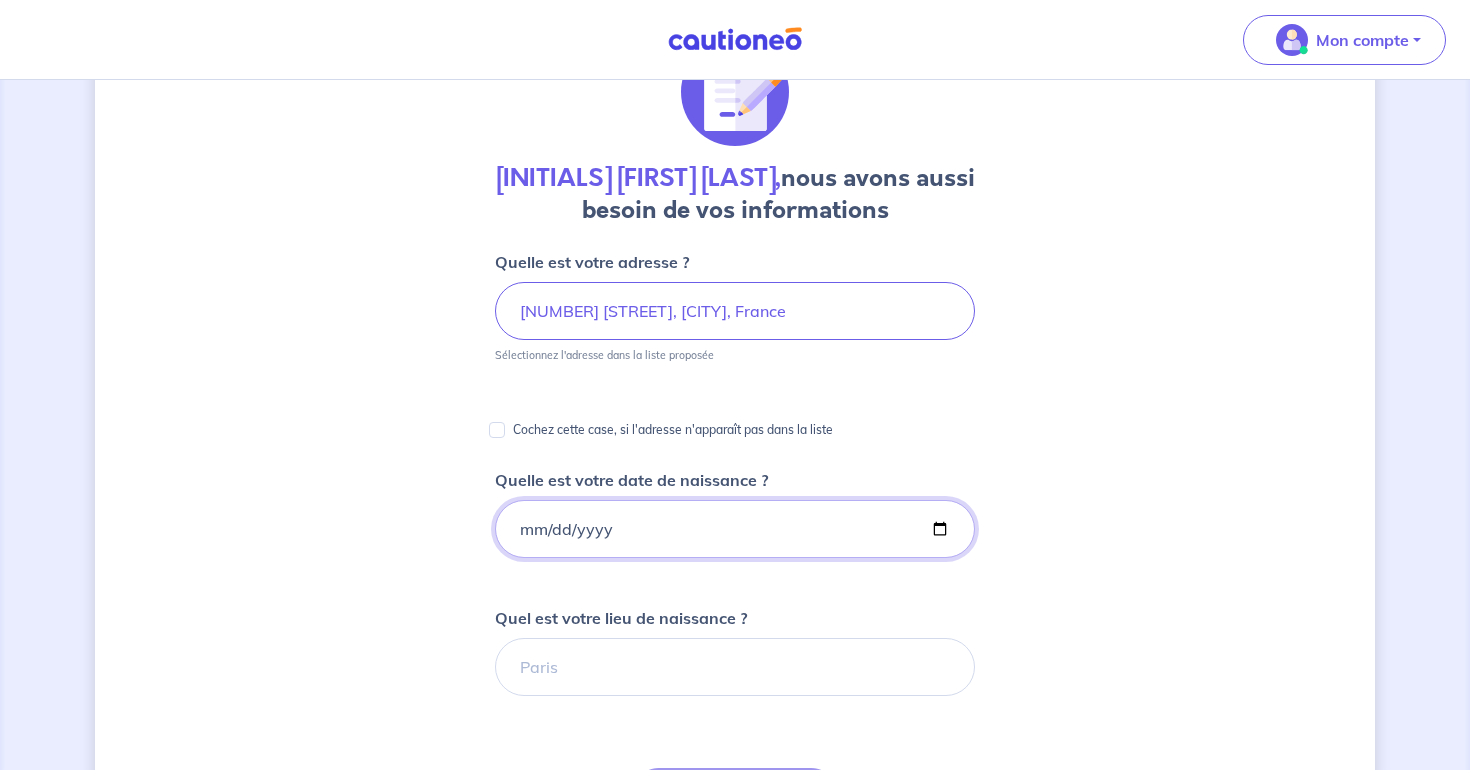 click on "Quelle est votre date de naissance ?" at bounding box center (735, 529) 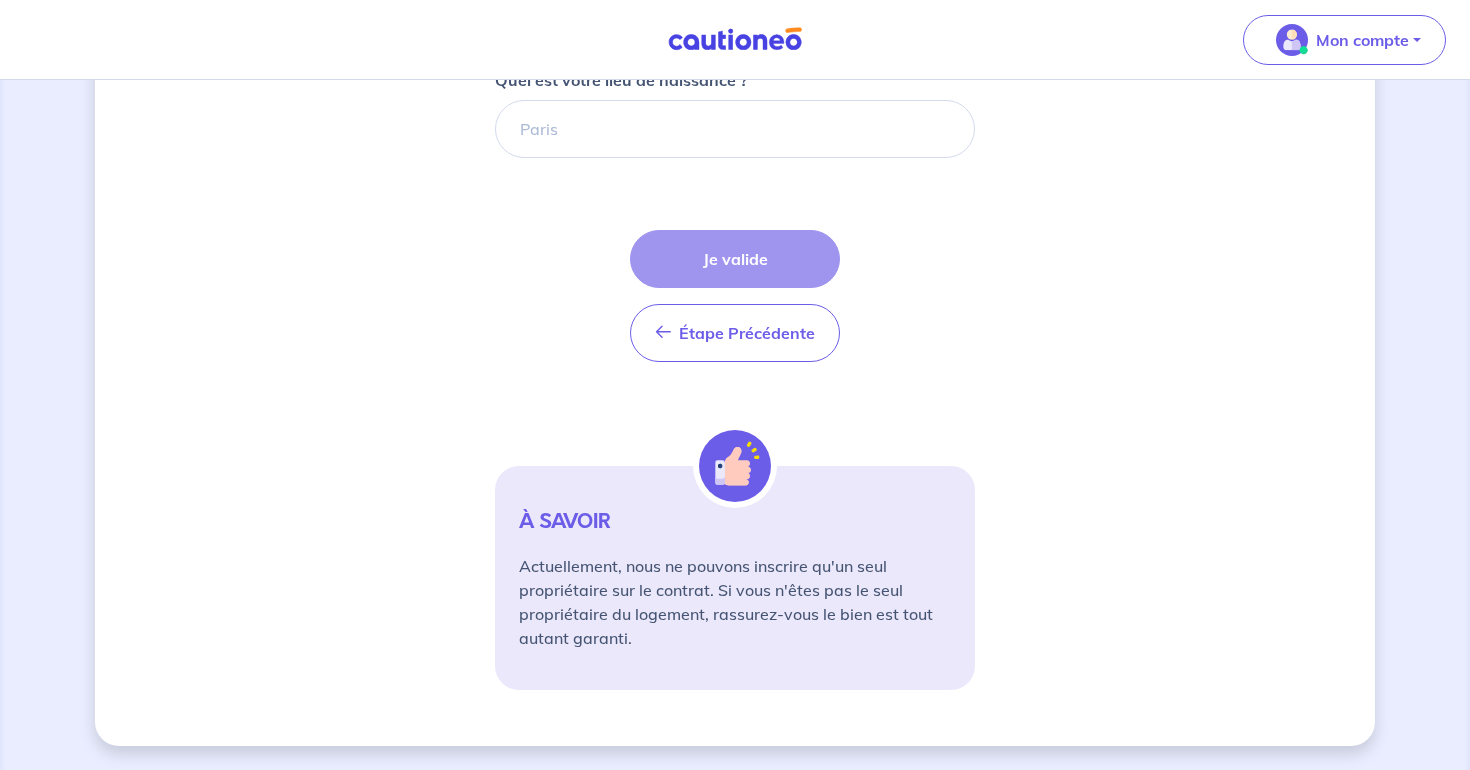 scroll, scrollTop: 652, scrollLeft: 0, axis: vertical 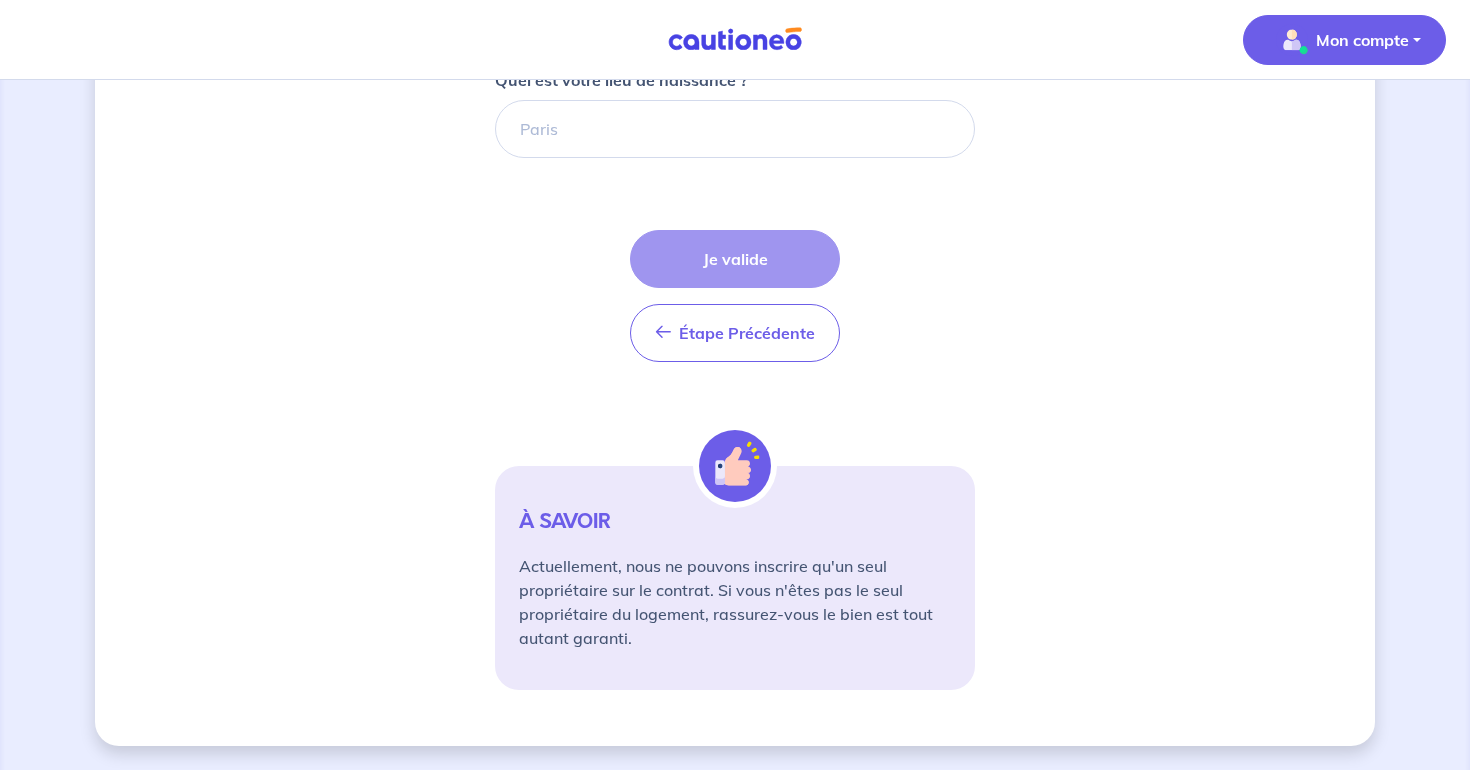 click on "Mon compte" at bounding box center (1344, 40) 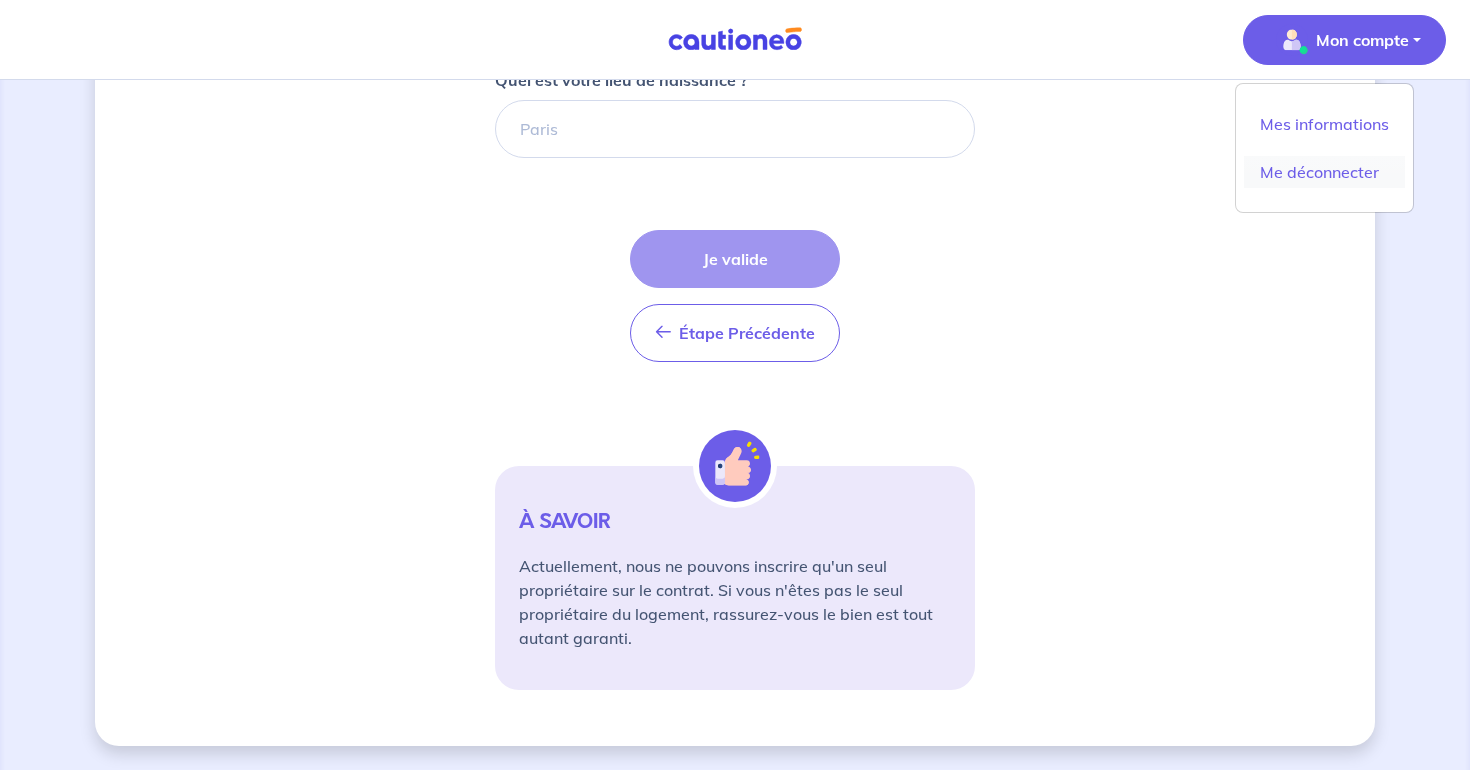 click on "Me déconnecter" at bounding box center [1324, 172] 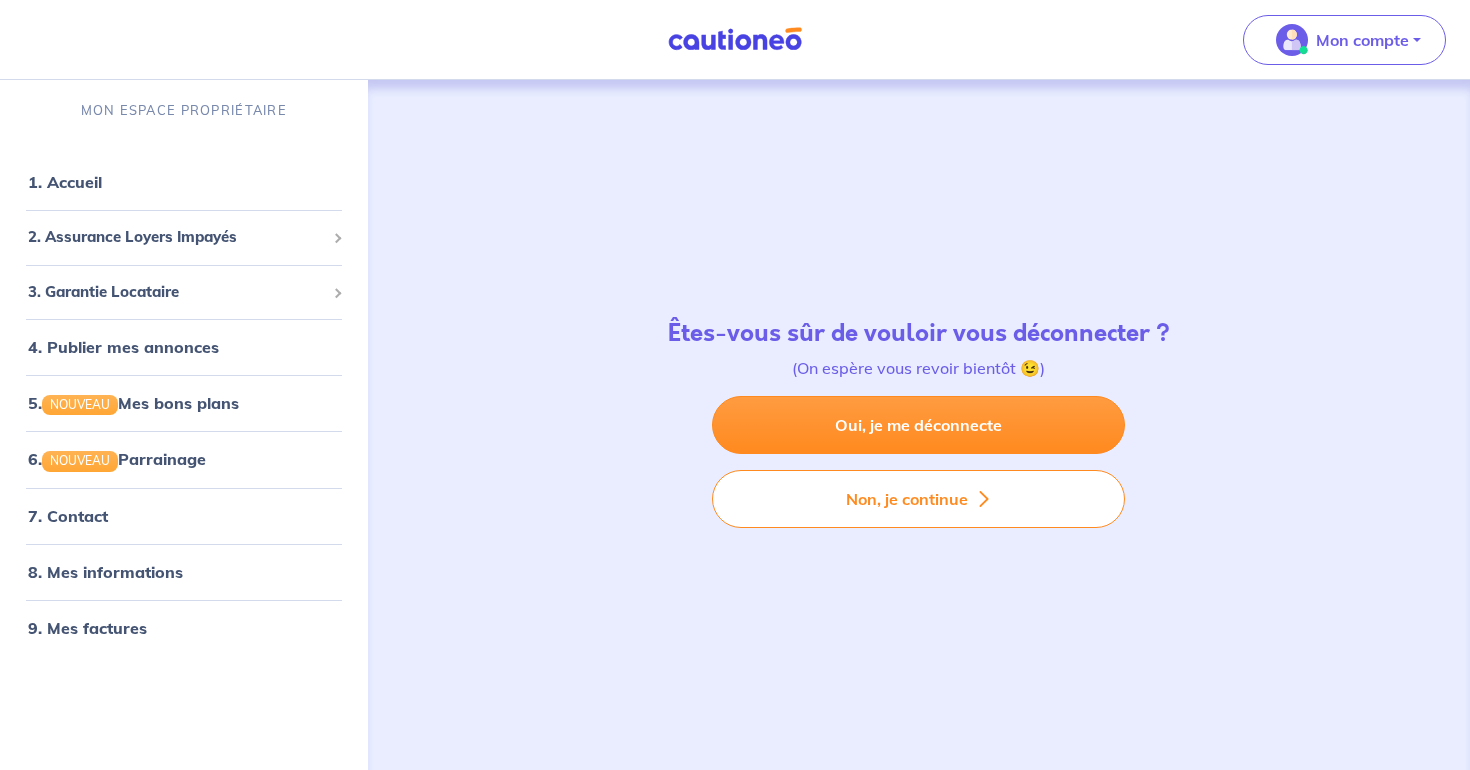scroll, scrollTop: 0, scrollLeft: 0, axis: both 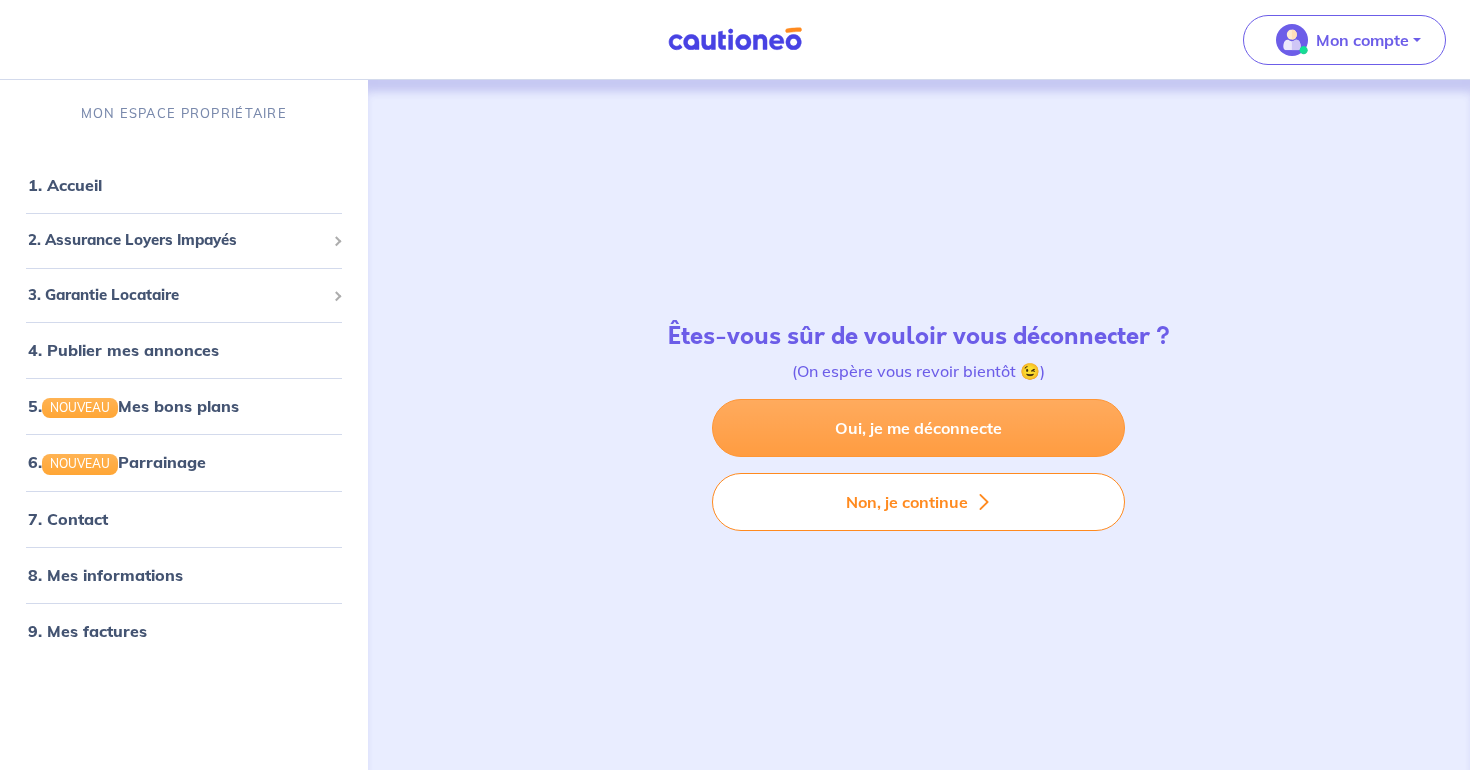 click on "Oui, je me déconnecte" at bounding box center (918, 428) 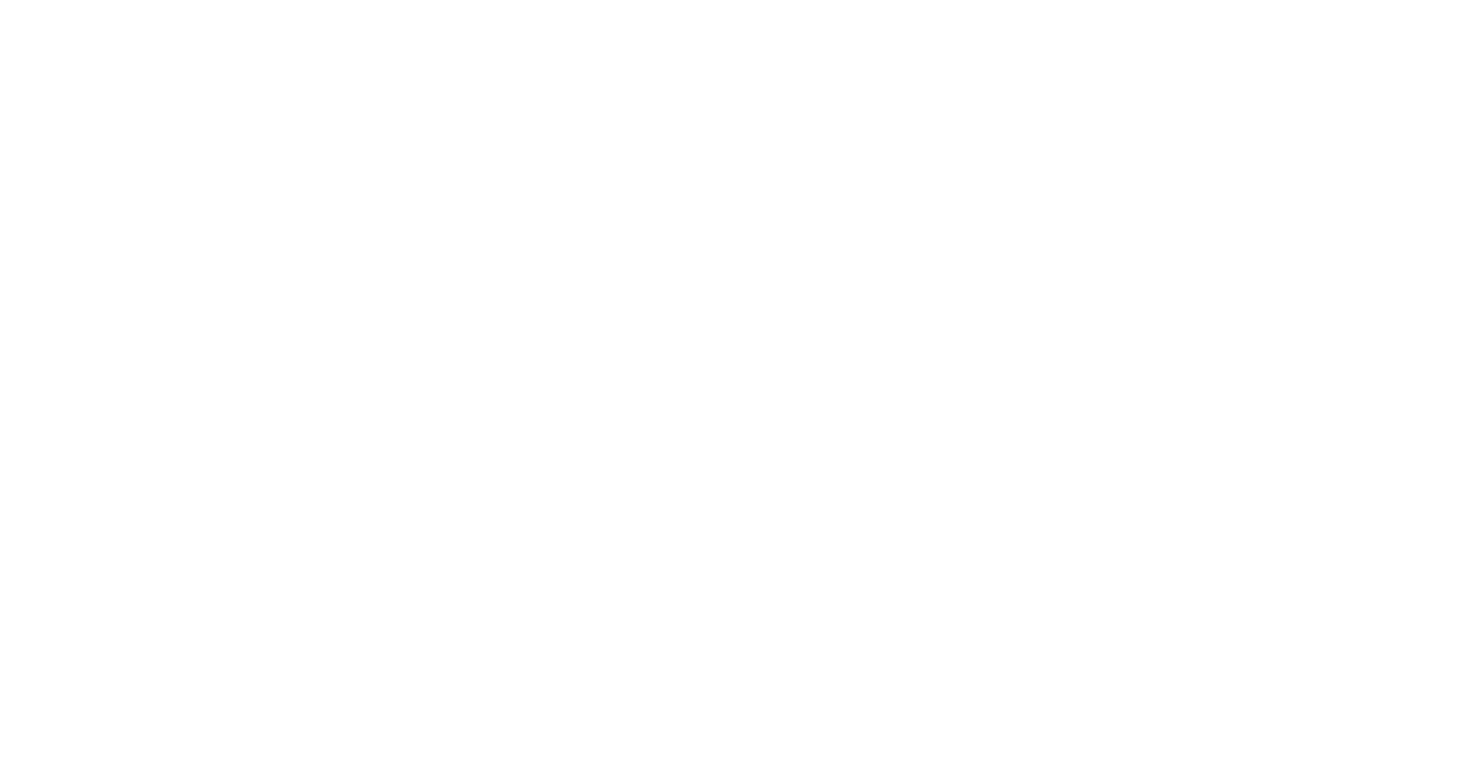 scroll, scrollTop: 0, scrollLeft: 0, axis: both 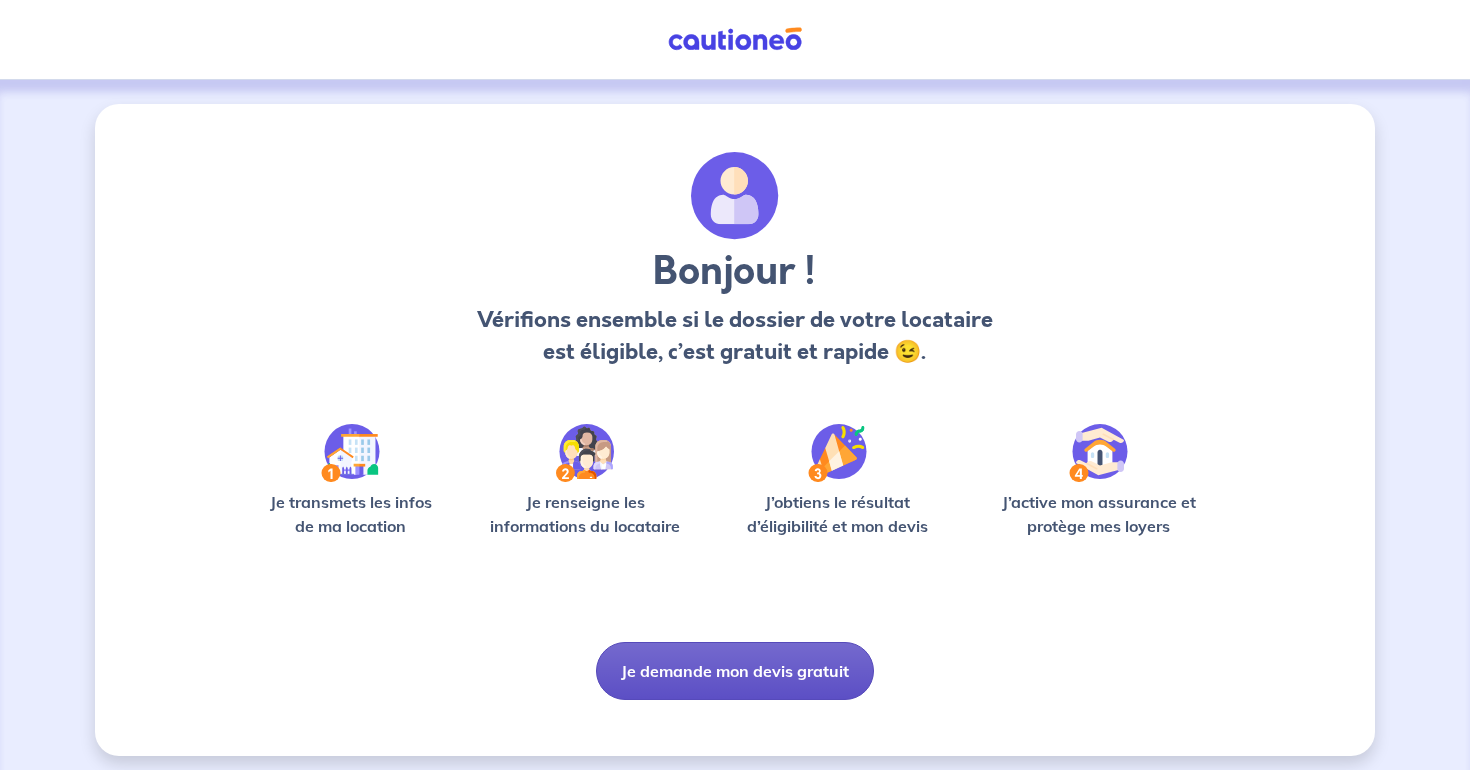 click on "Je demande mon devis gratuit" at bounding box center (735, 671) 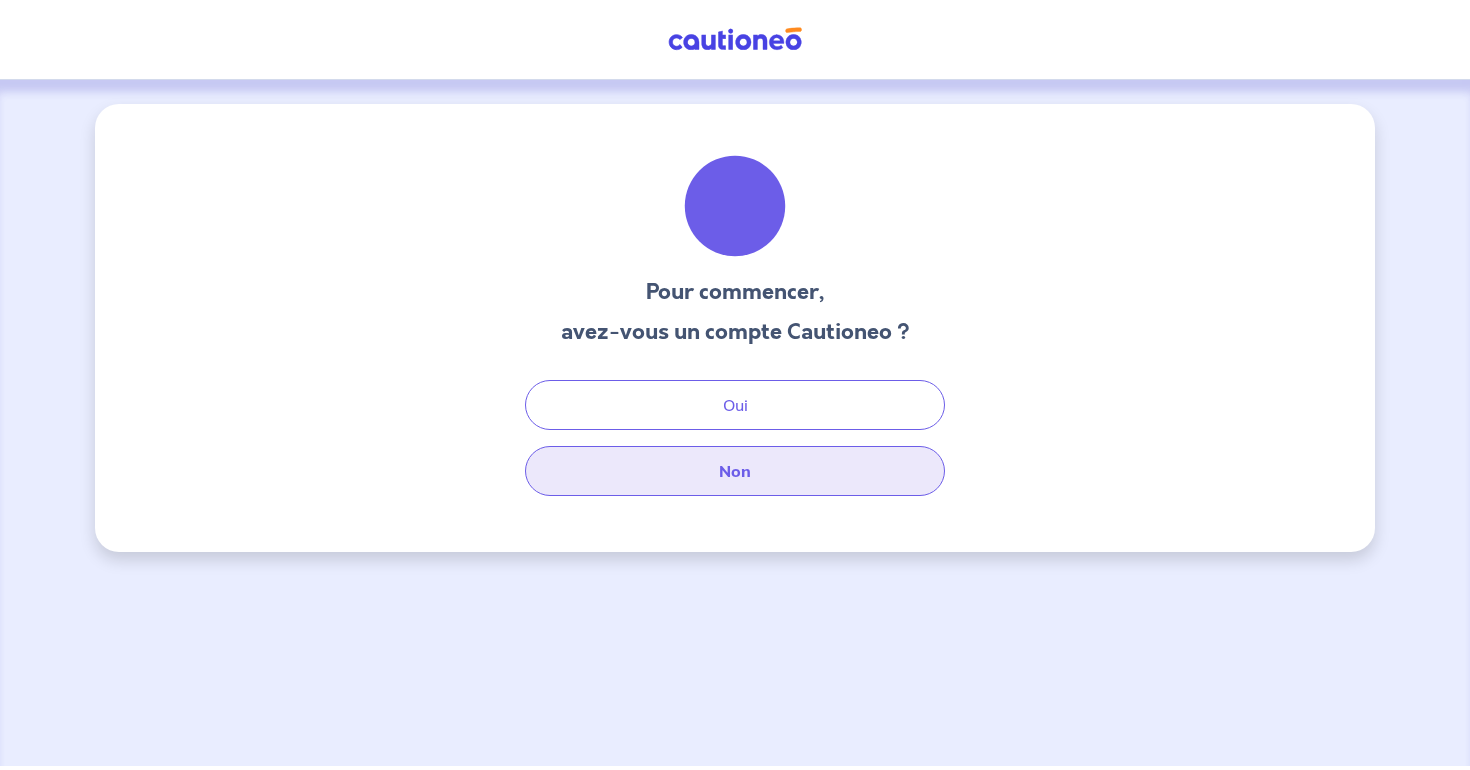 click on "Non" at bounding box center (735, 471) 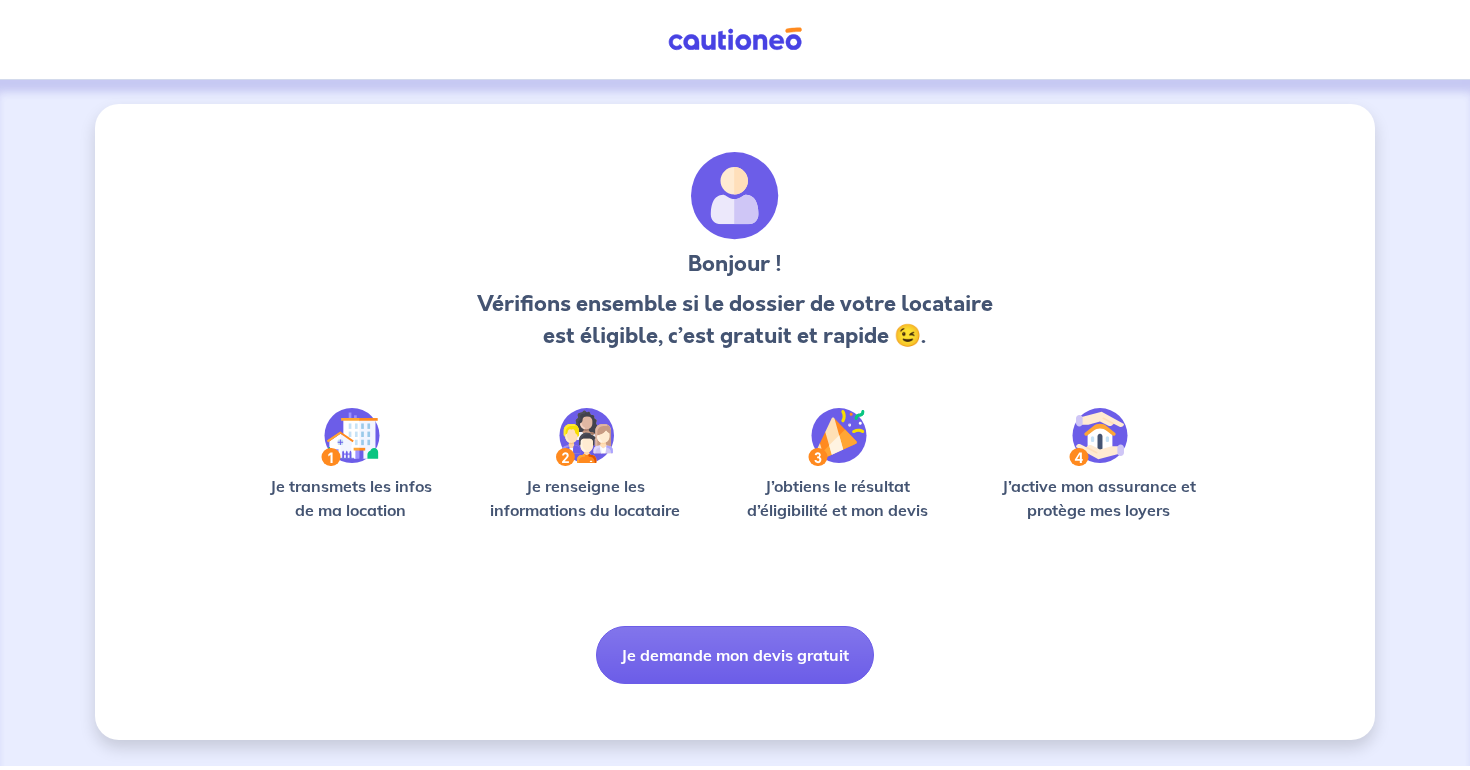 scroll, scrollTop: 0, scrollLeft: 0, axis: both 